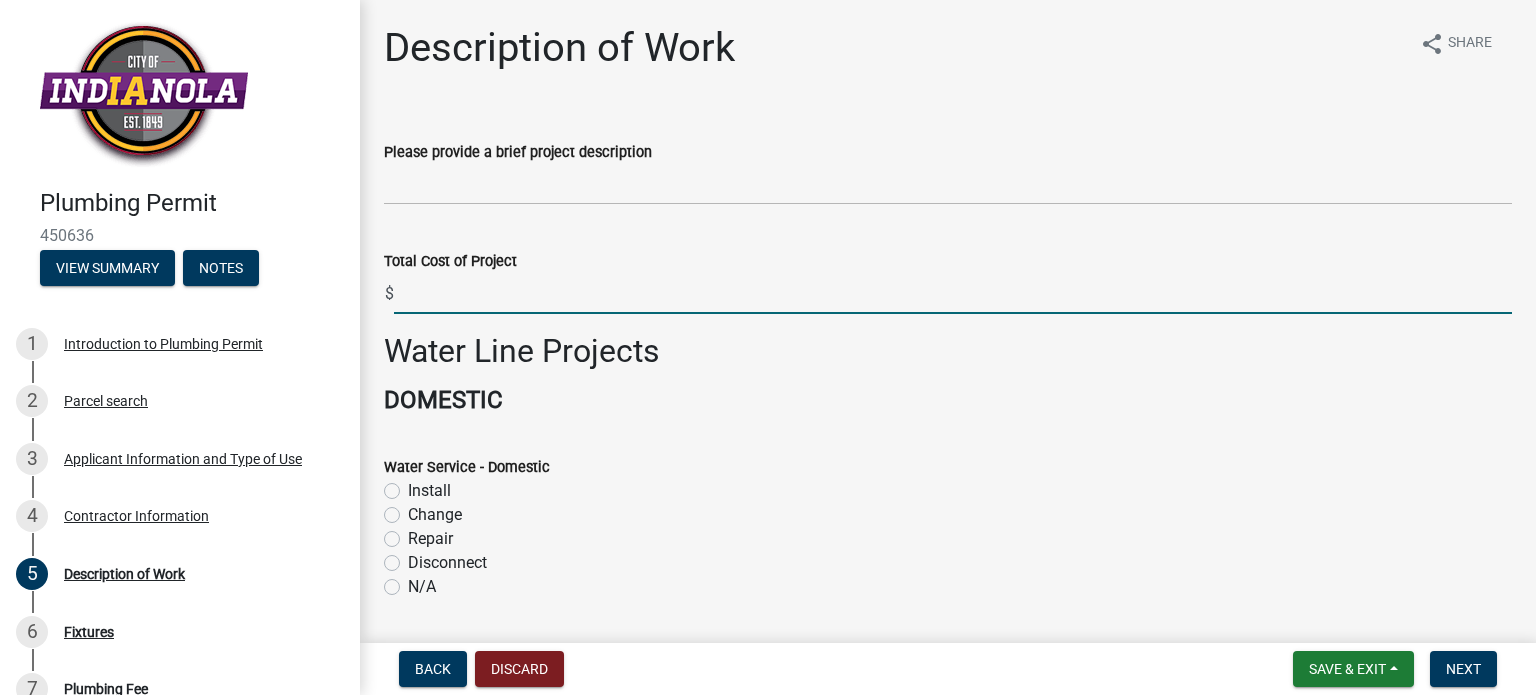 scroll, scrollTop: 0, scrollLeft: 0, axis: both 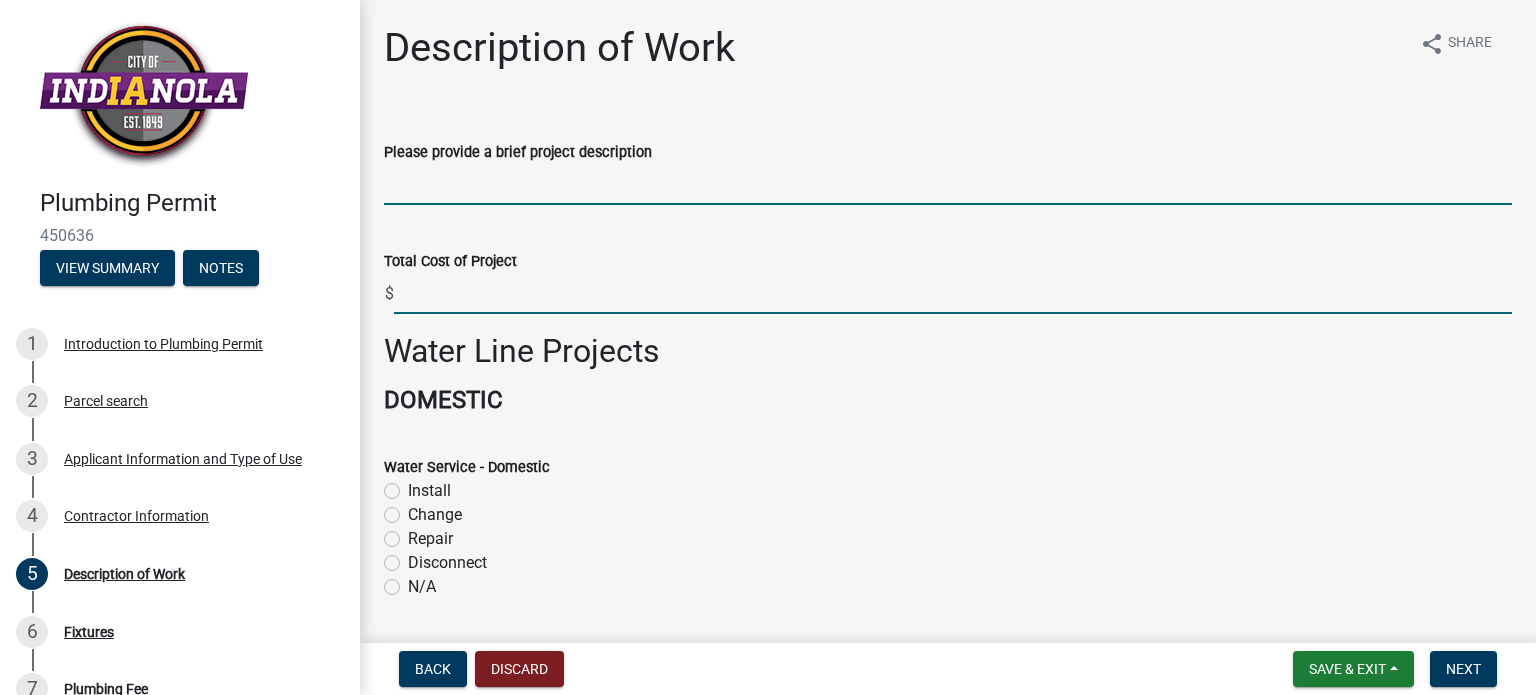 click on "Please provide a brief project description" at bounding box center [948, 184] 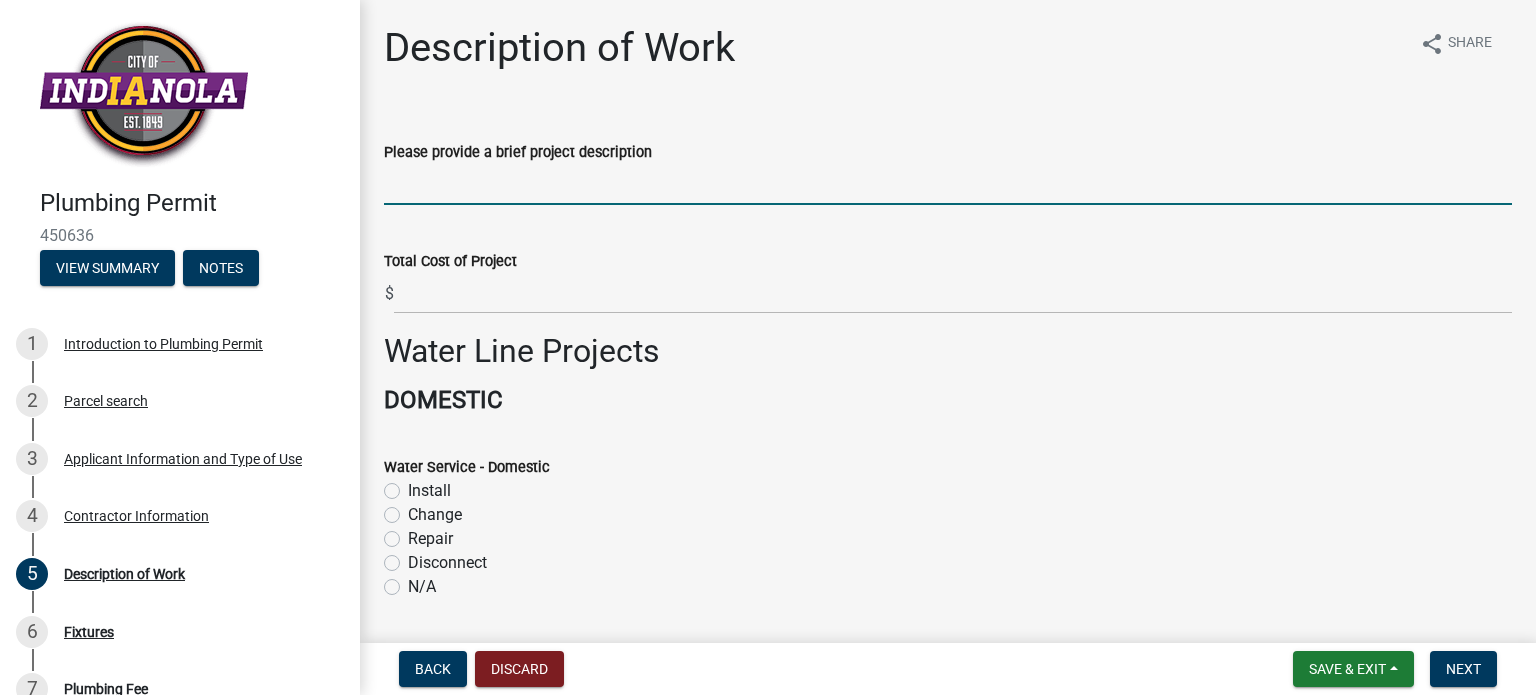 click on "Please provide a brief project description" at bounding box center [948, 184] 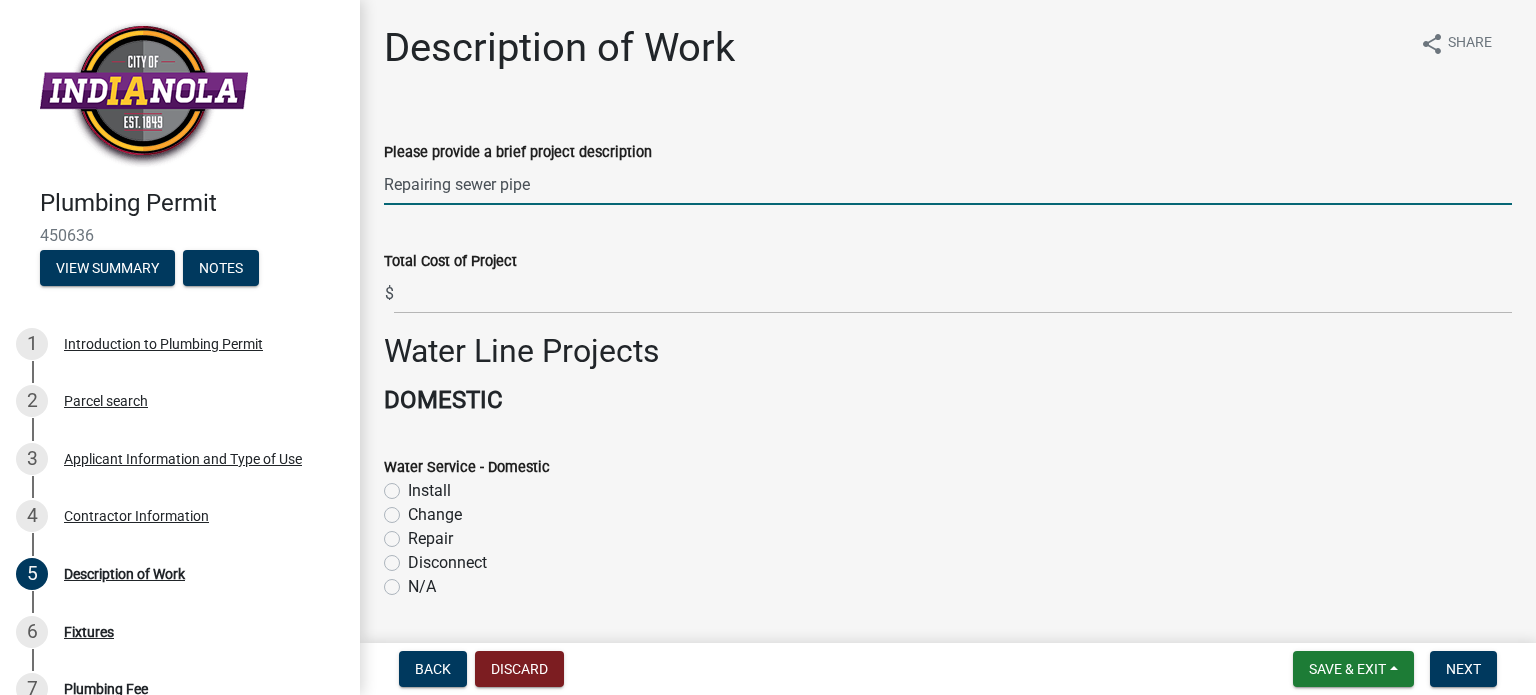 type on "Repairing sewer pipe" 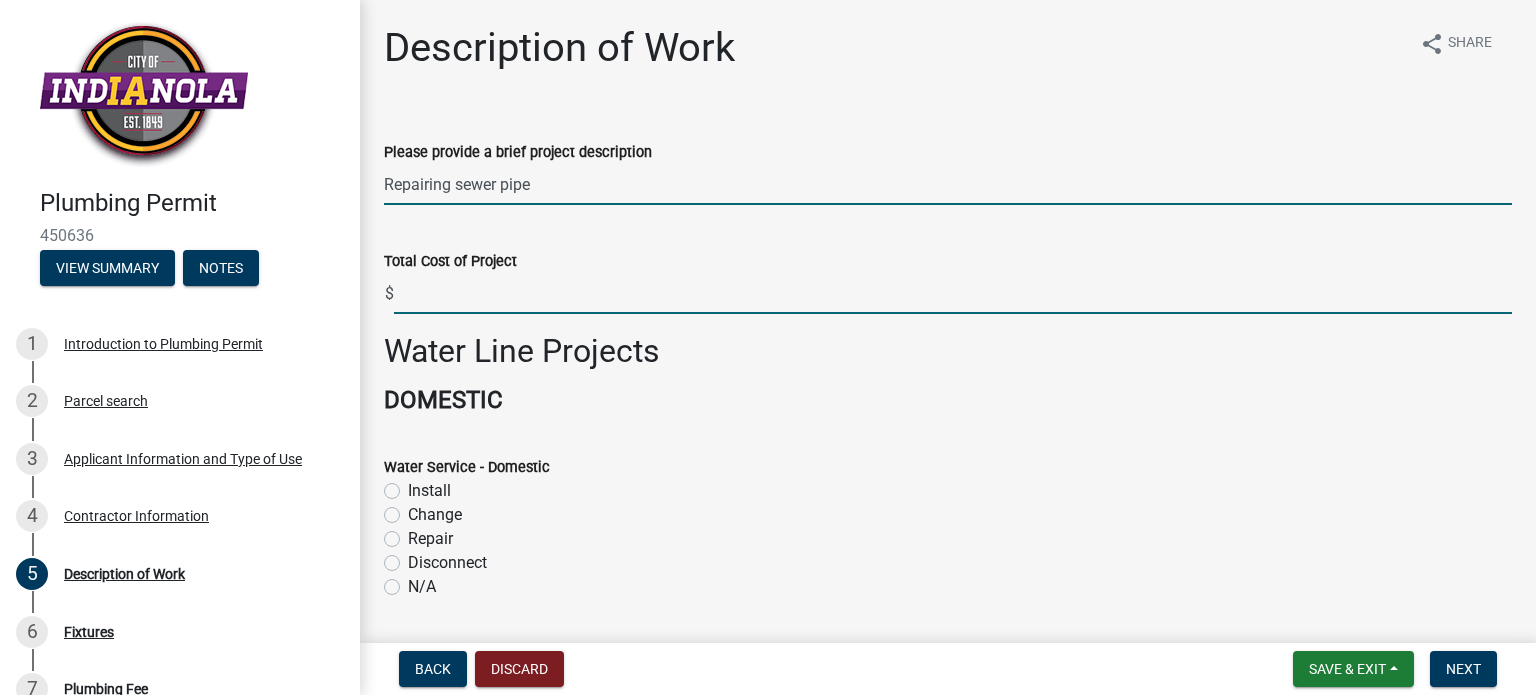 click 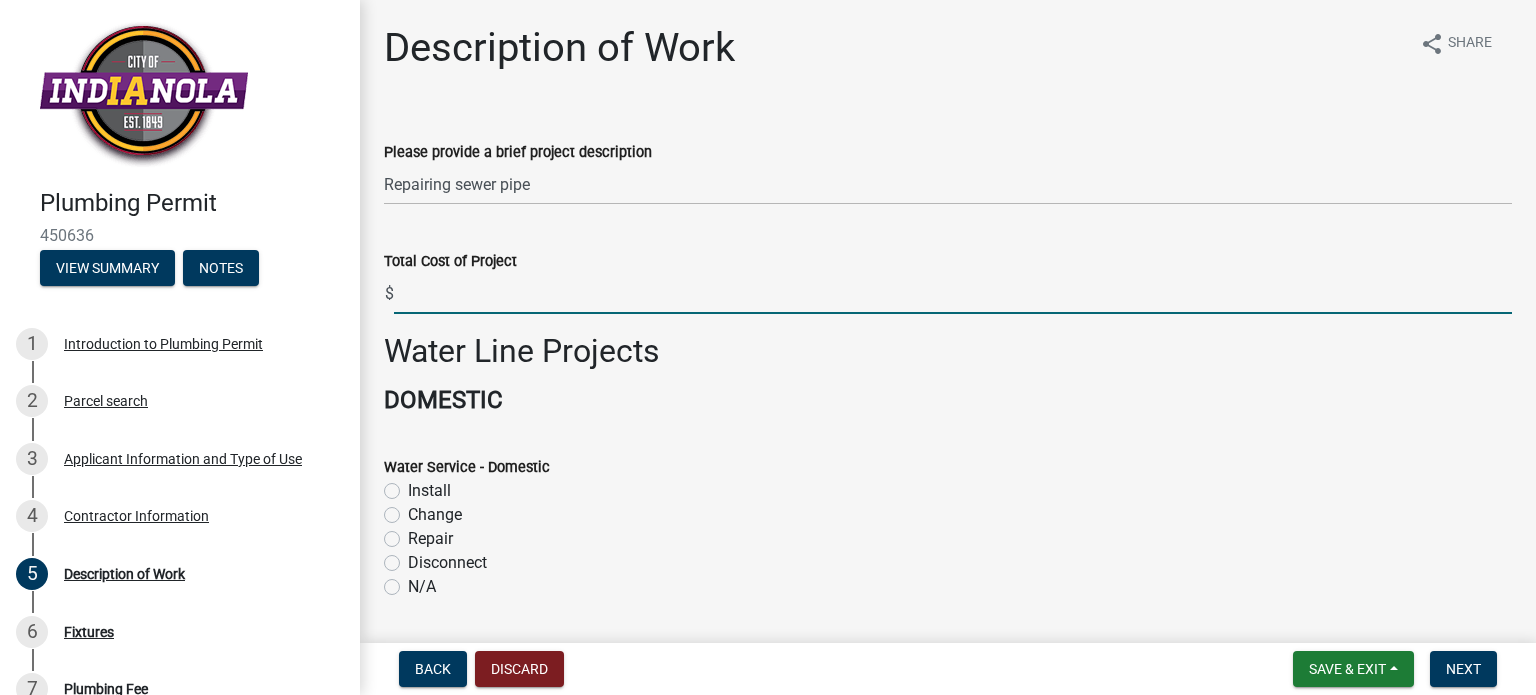 click 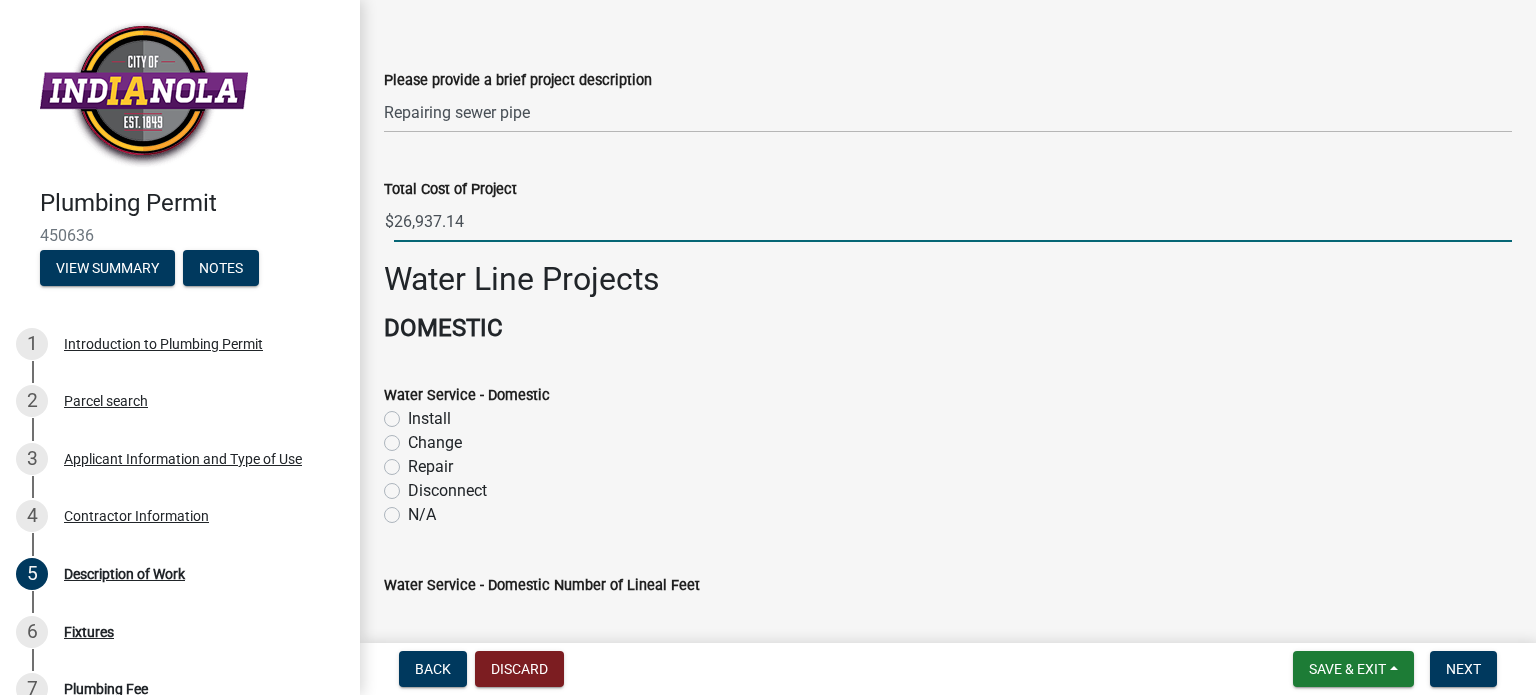 scroll, scrollTop: 200, scrollLeft: 0, axis: vertical 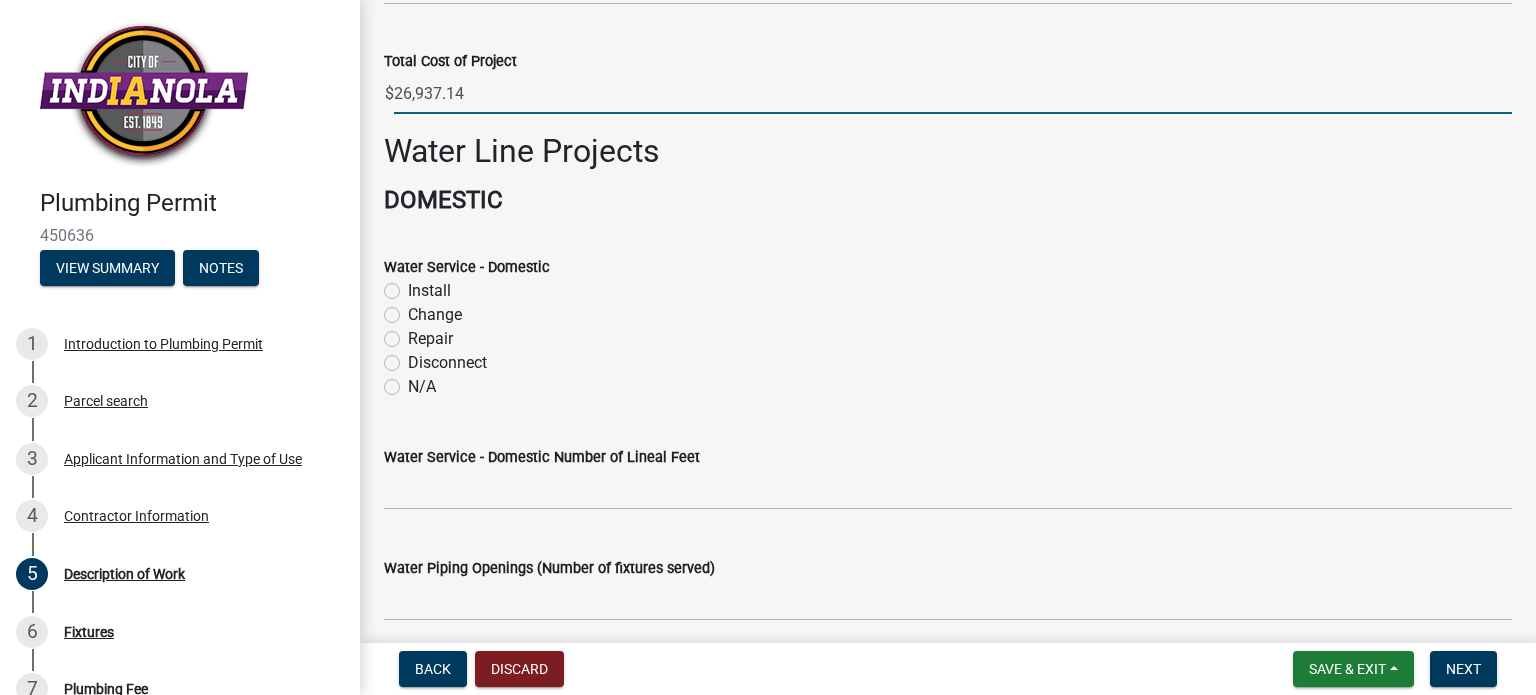 type on "26937.14" 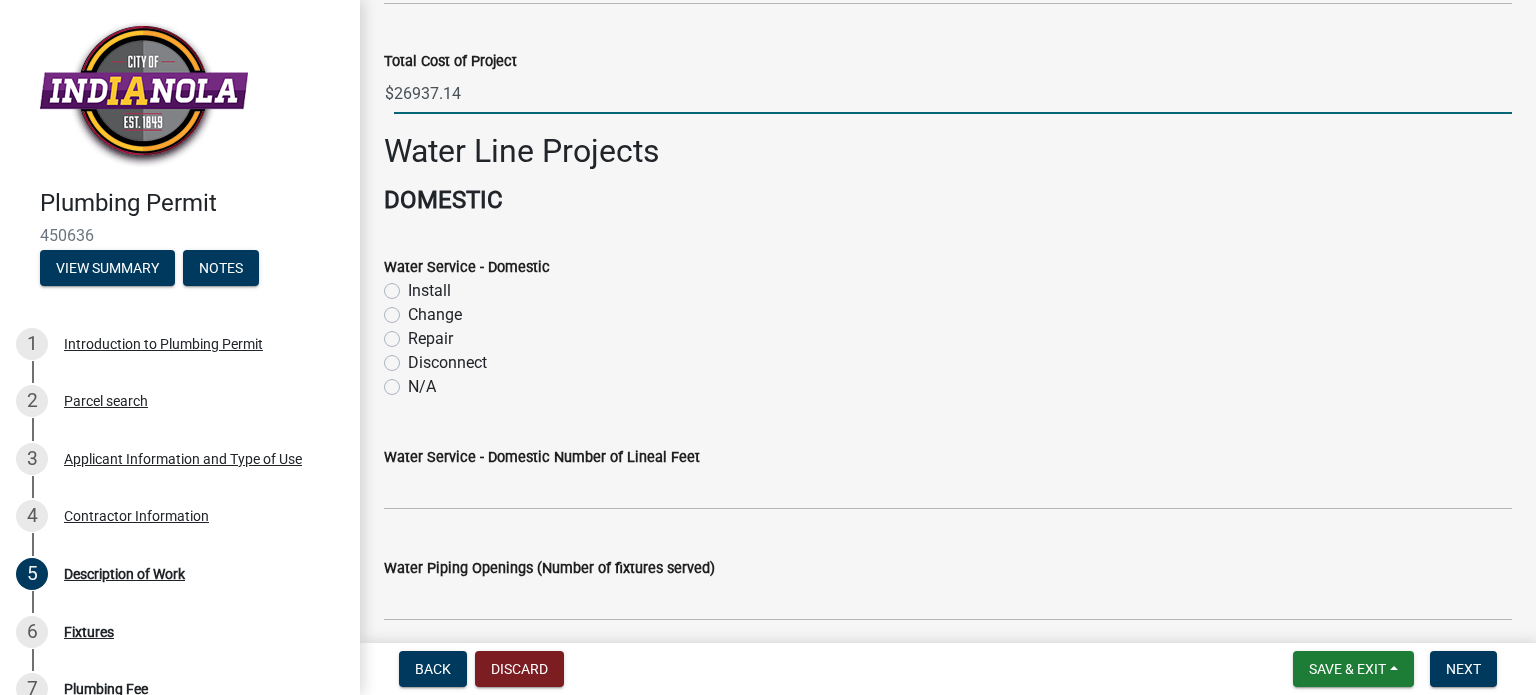 click on "Repair" 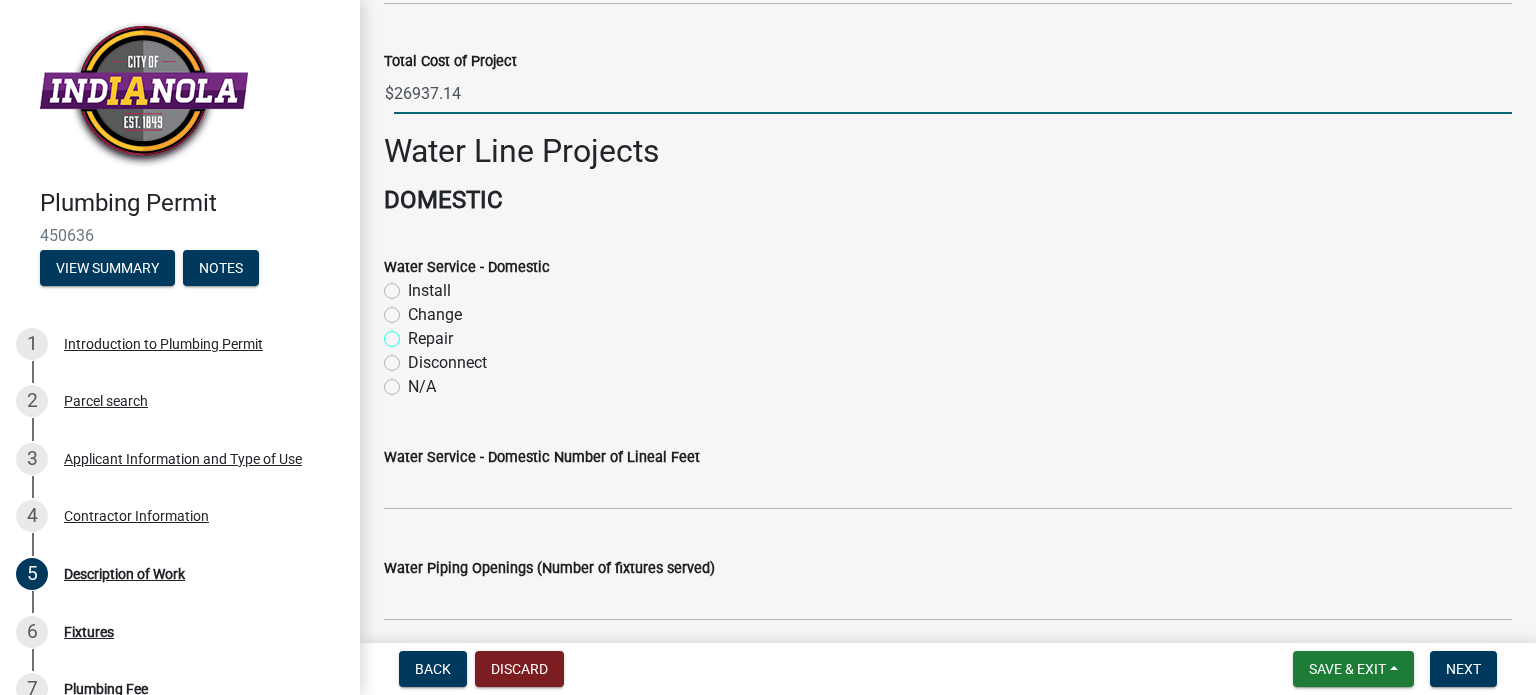 click on "Repair" at bounding box center [414, 333] 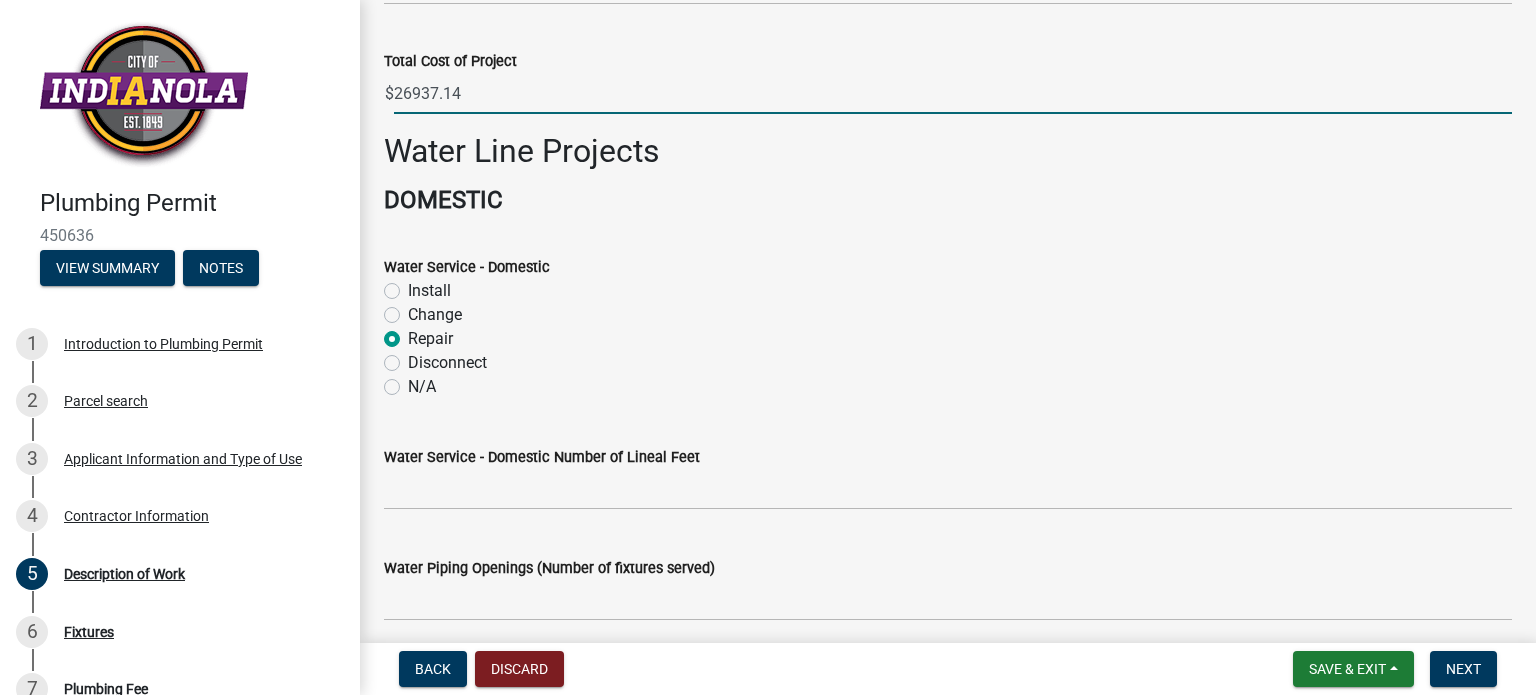 radio on "true" 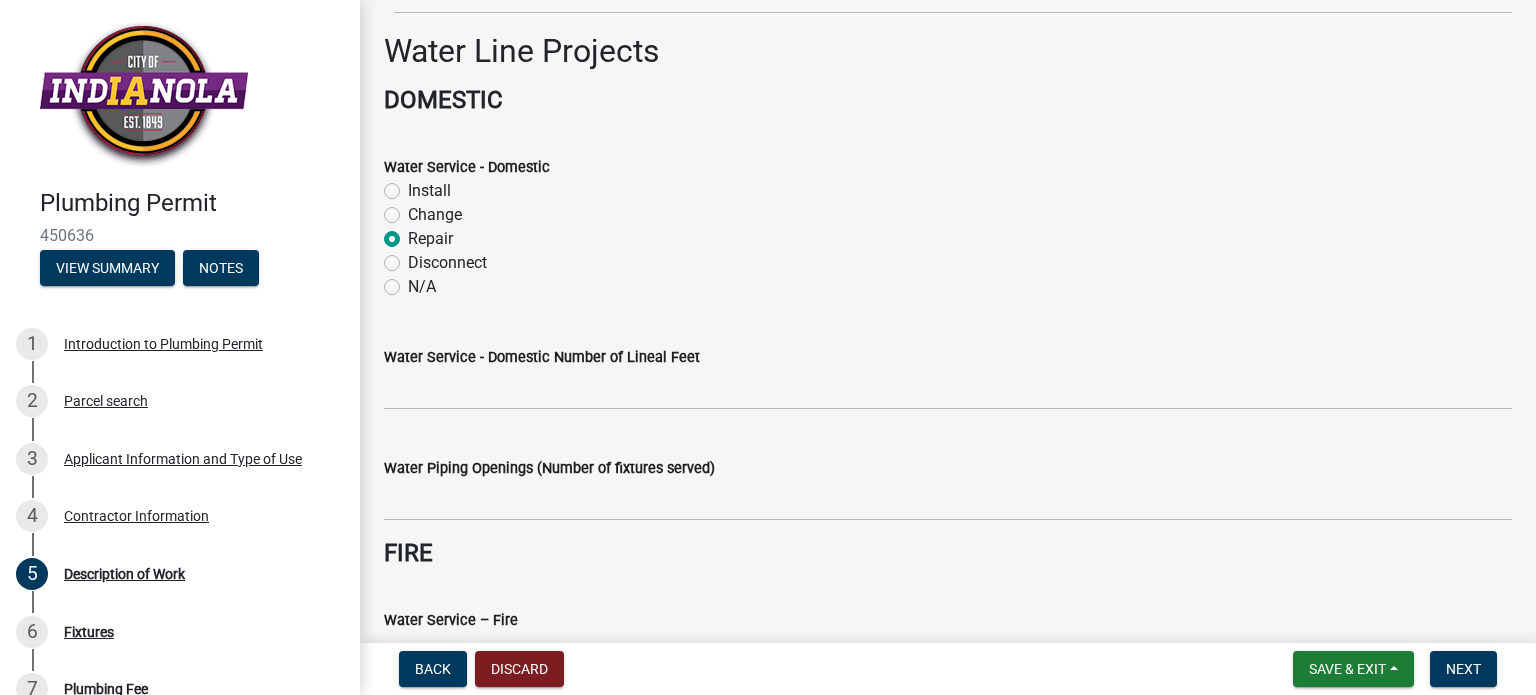 scroll, scrollTop: 400, scrollLeft: 0, axis: vertical 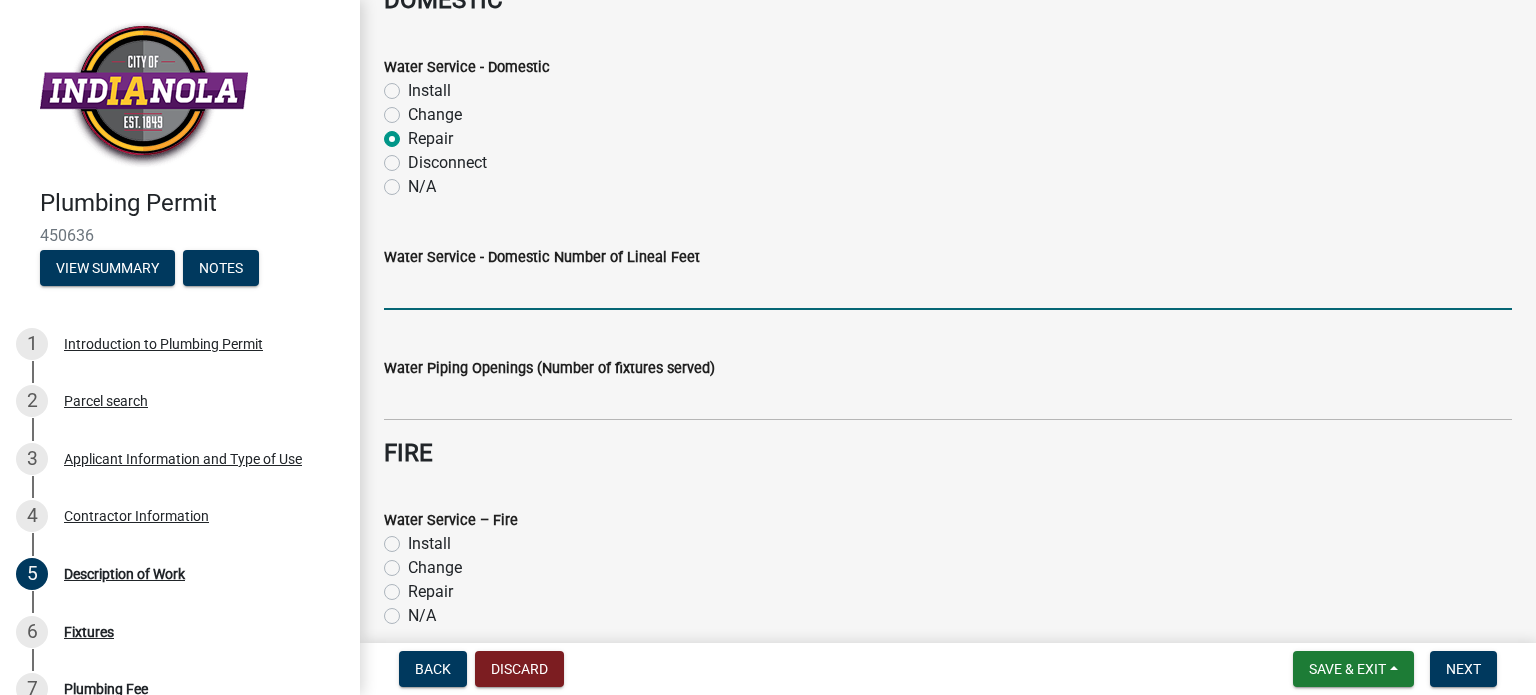 click 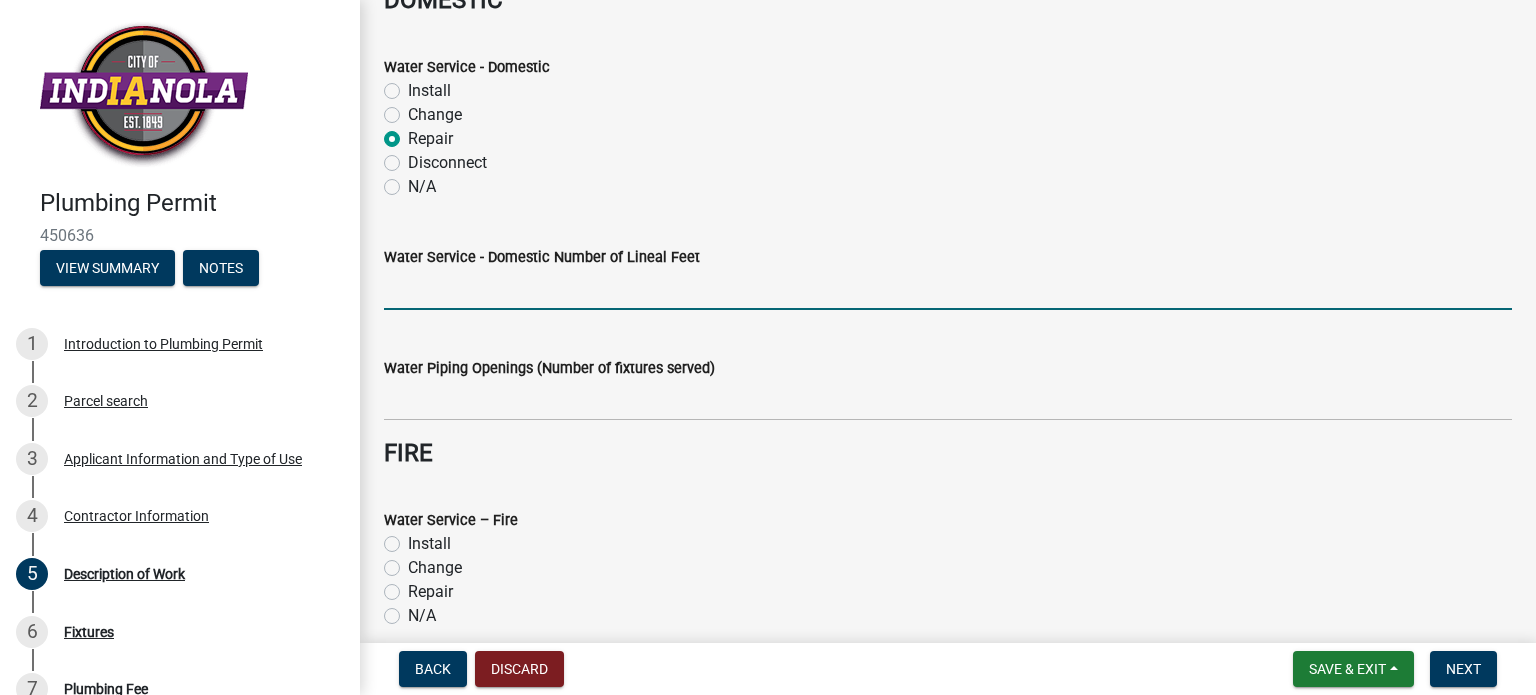click 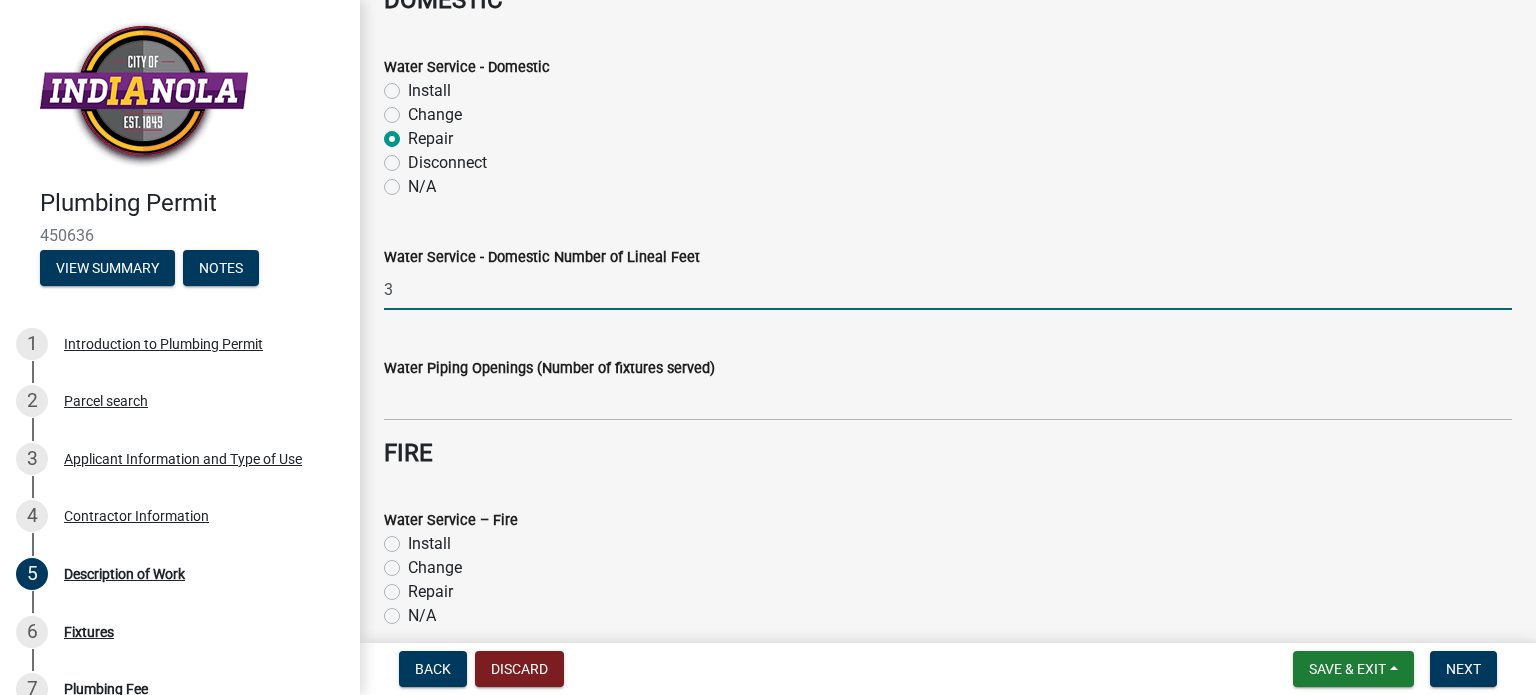 type on "35" 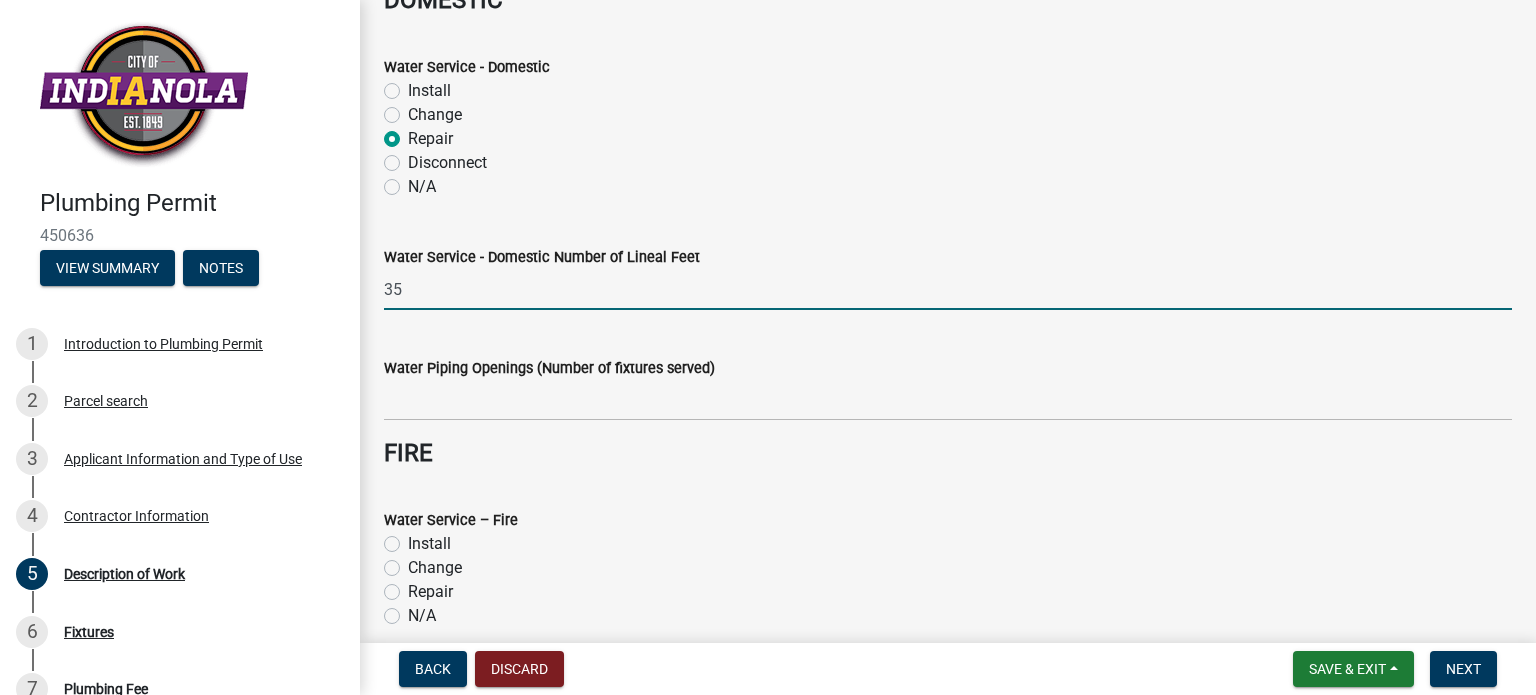 click on "Plumbing Permit  450636   View Summary   Notes   1     Introduction to Plumbing Permit   2     Parcel search   3     Applicant Information and Type of Use   4     Contractor Information    5     Description of Work   6     Fixtures   7     Plumbing Fee   8     Submit   9     Application Form   10   Next Steps...  Estimated Fees Estimated Total $0.00 Description of Work share Share  Please provide a brief project description  Repairing sewer pipe  Total Cost of Project  $ 26937.14 Water Line Projects DOMESTIC  Water Service - Domestic   Install   Change   Repair   Disconnect   N/A   Water Service - Domestic Number of Lineal Feet  35  Water Piping Openings (Number of fixtures served)  FIRE  Water Service – Fire   Install   Change   Repair   N/A   Water Service – Fire Meter Size   Water Service – Fire Lineal Feet   Water Main - Private   Install   Change   Repair   N/A   Water Service – Private Meter Size   Water Service – Private Lineal Feet  Sewer Line Projects PRIVATE MAIN  Sanitary   N/A" 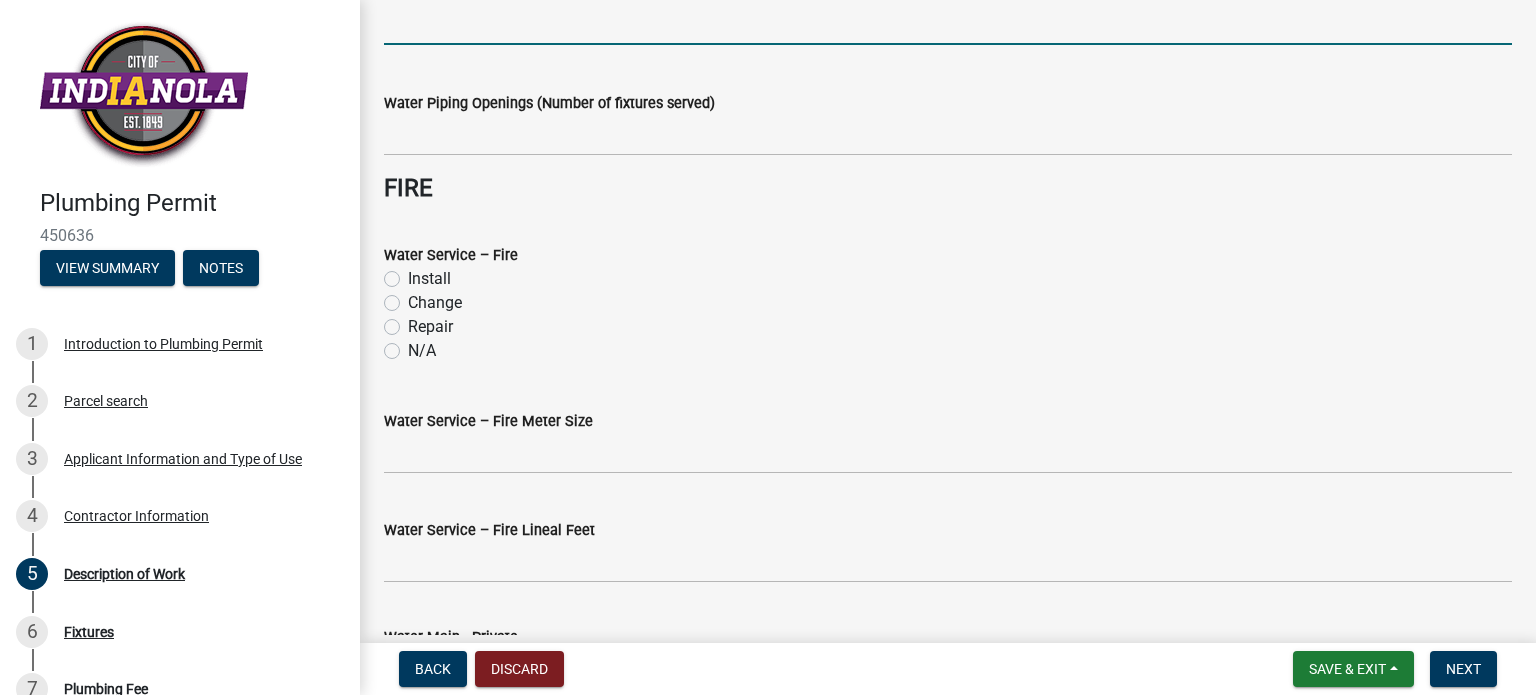 scroll, scrollTop: 700, scrollLeft: 0, axis: vertical 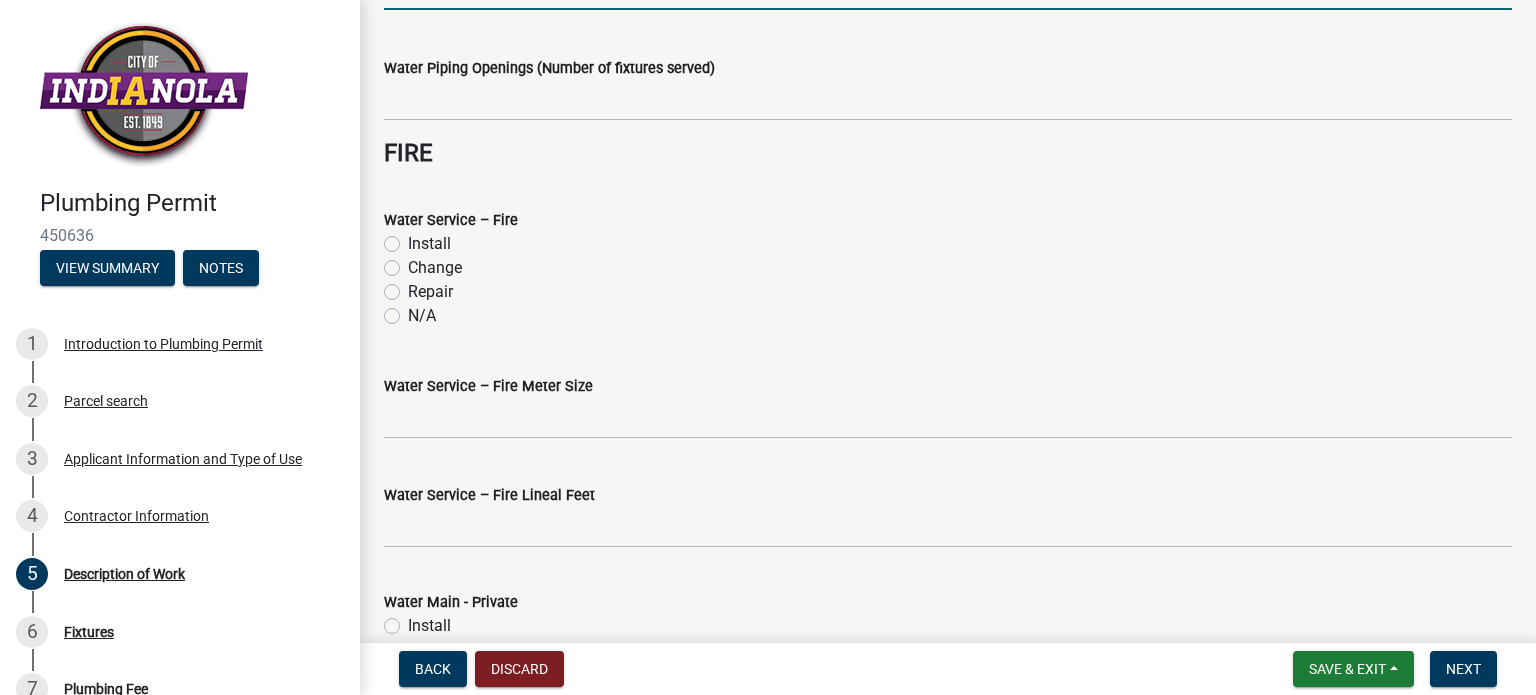 click on "N/A" 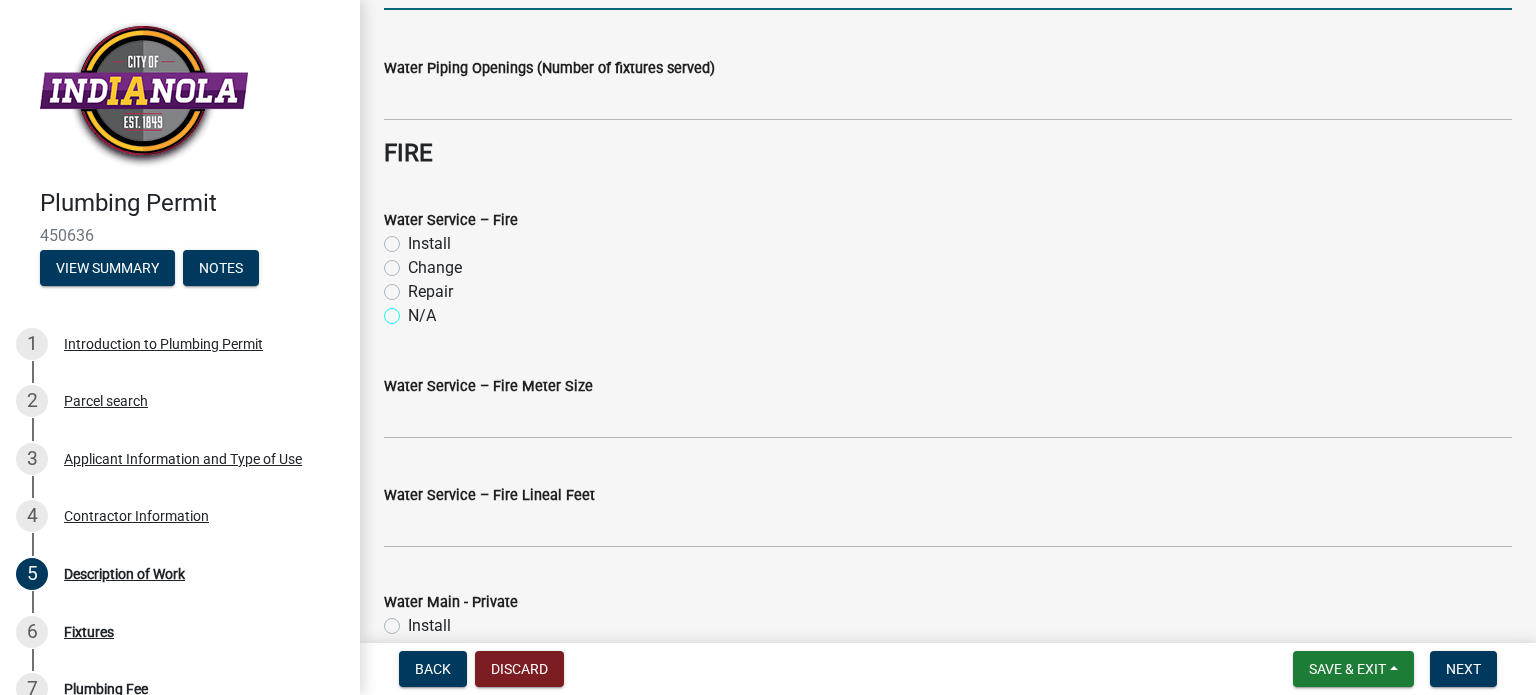 click on "N/A" at bounding box center (414, 310) 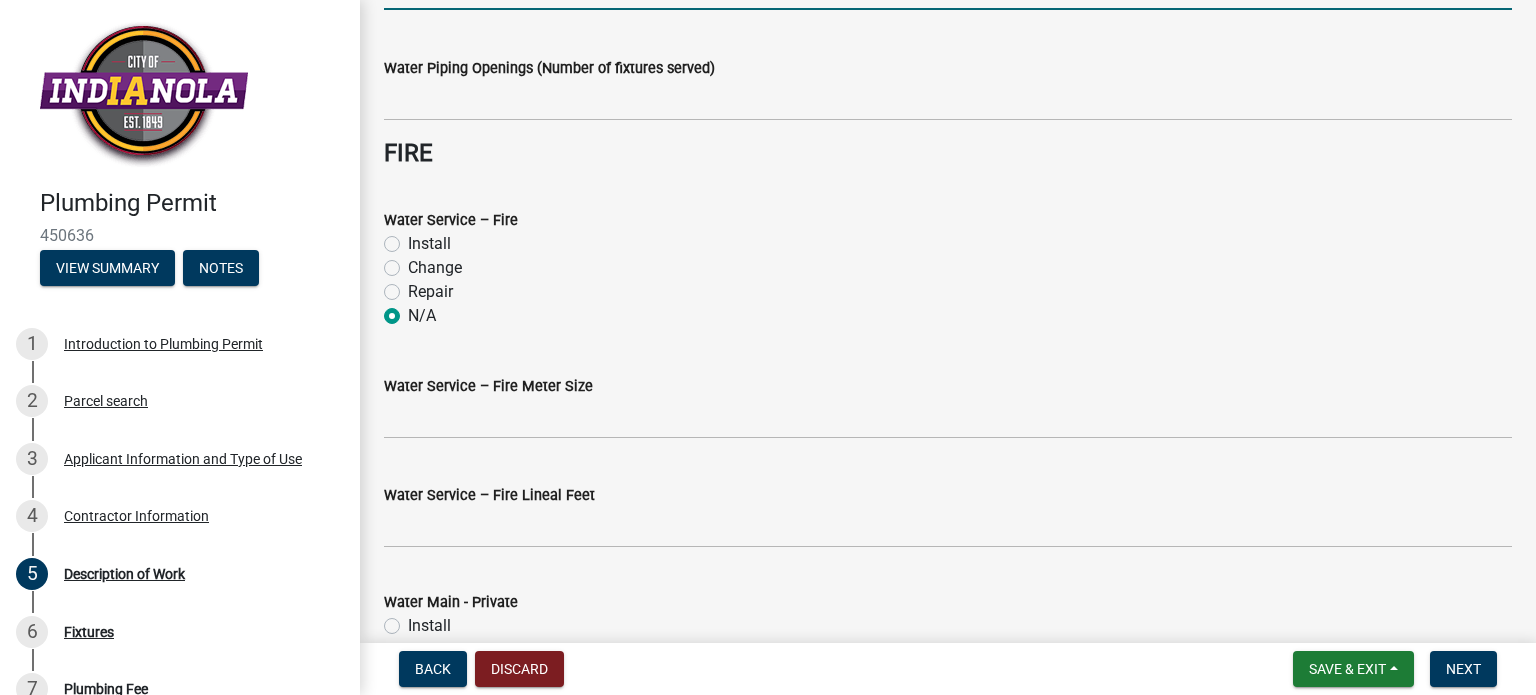 radio on "true" 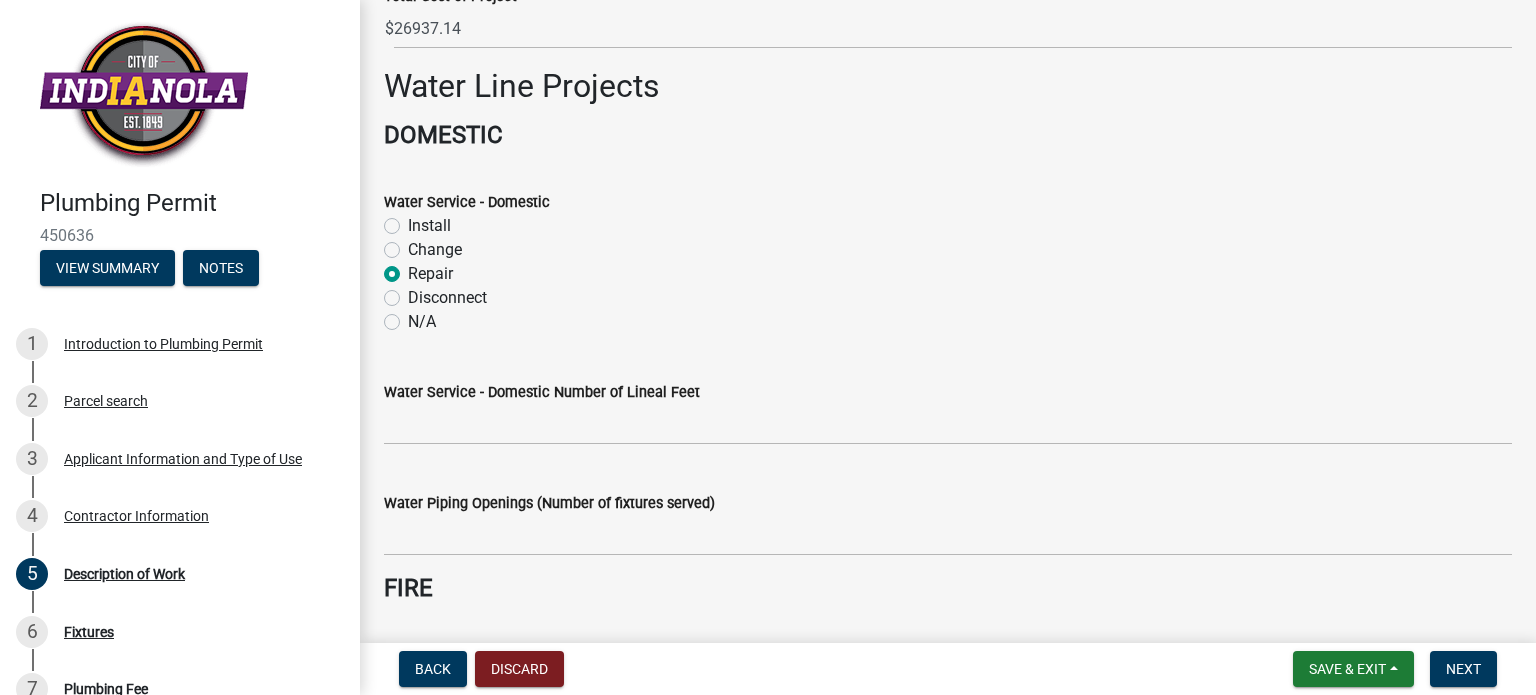scroll, scrollTop: 300, scrollLeft: 0, axis: vertical 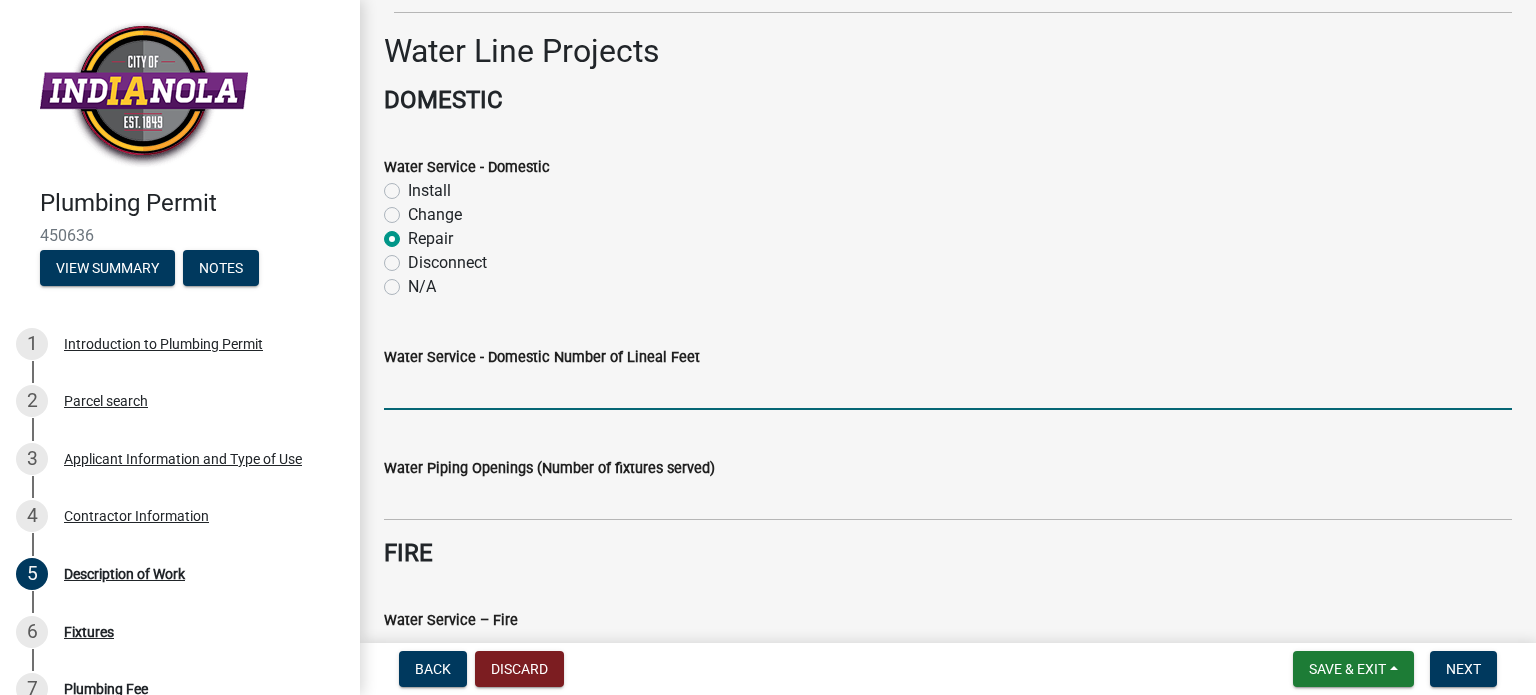 click 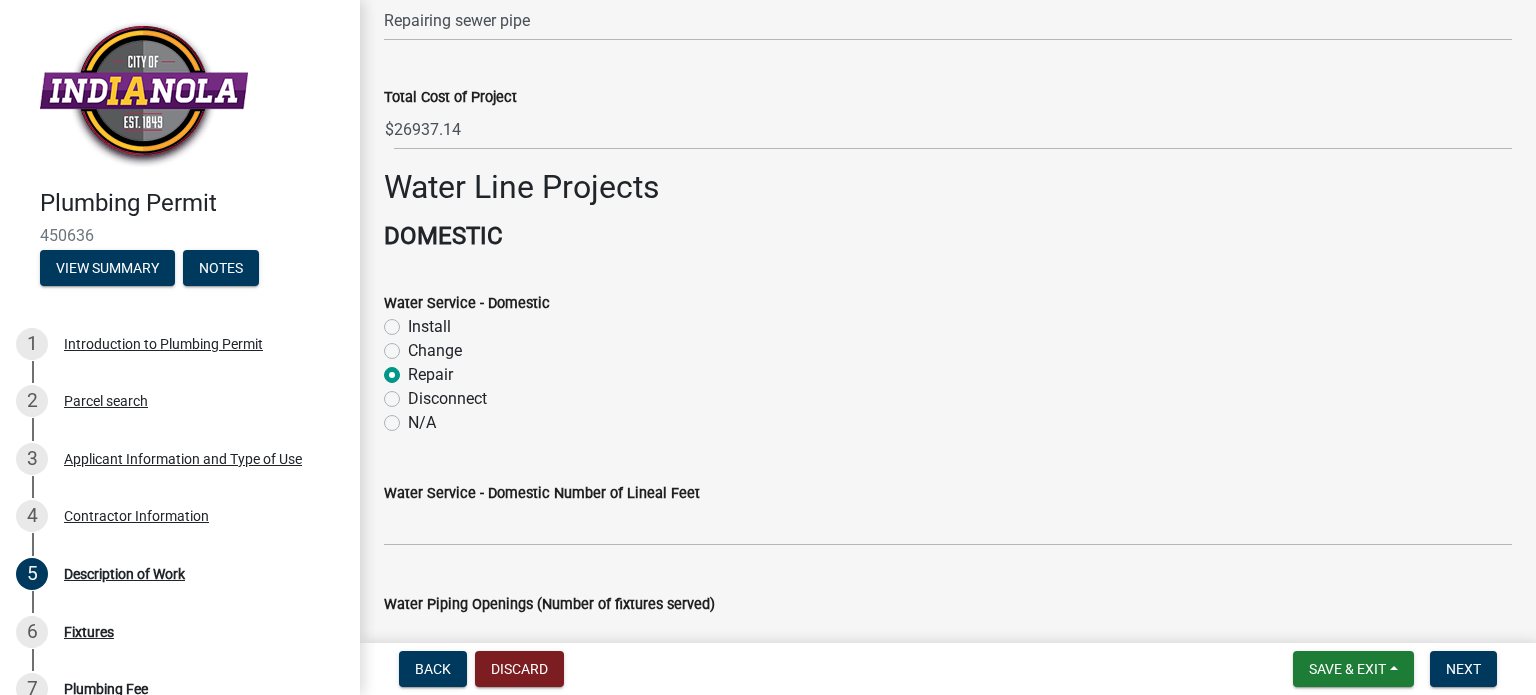 scroll, scrollTop: 200, scrollLeft: 0, axis: vertical 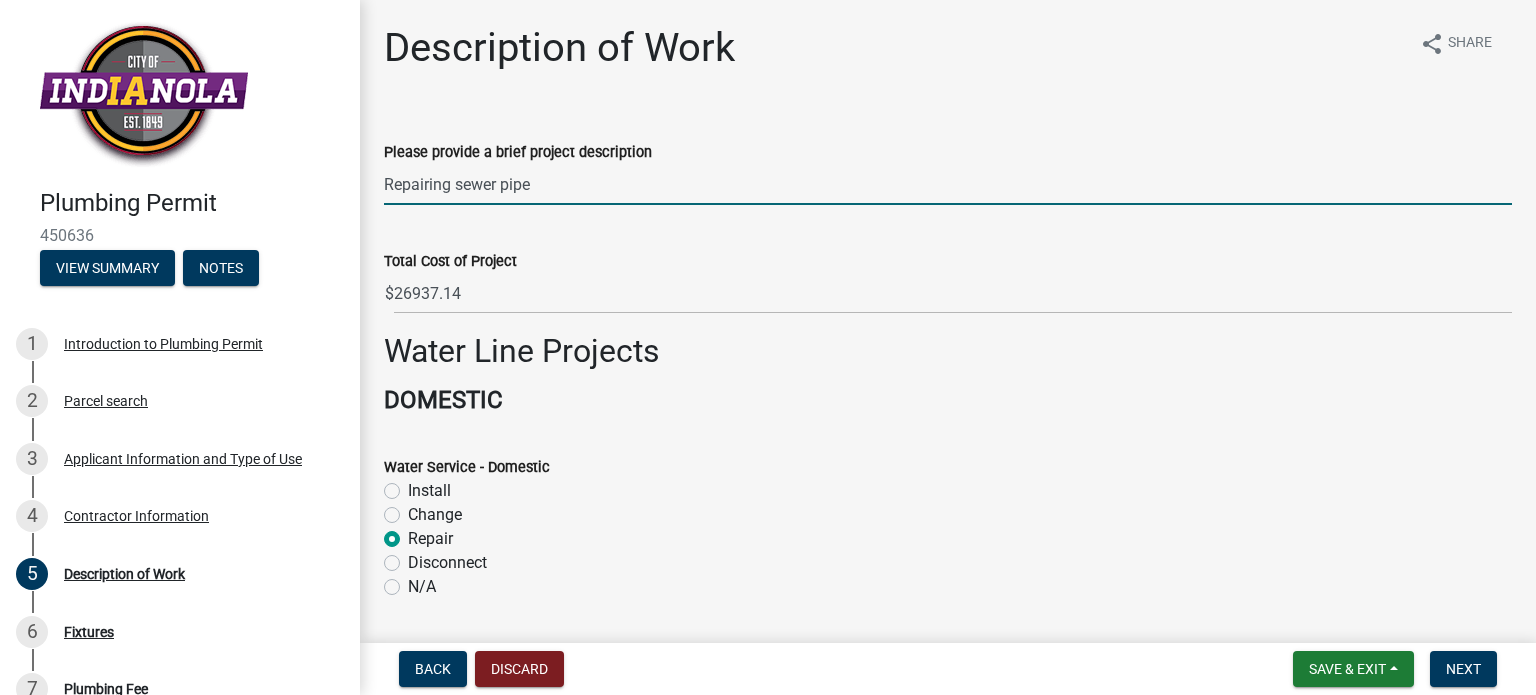 drag, startPoint x: 552, startPoint y: 179, endPoint x: 499, endPoint y: 191, distance: 54.34151 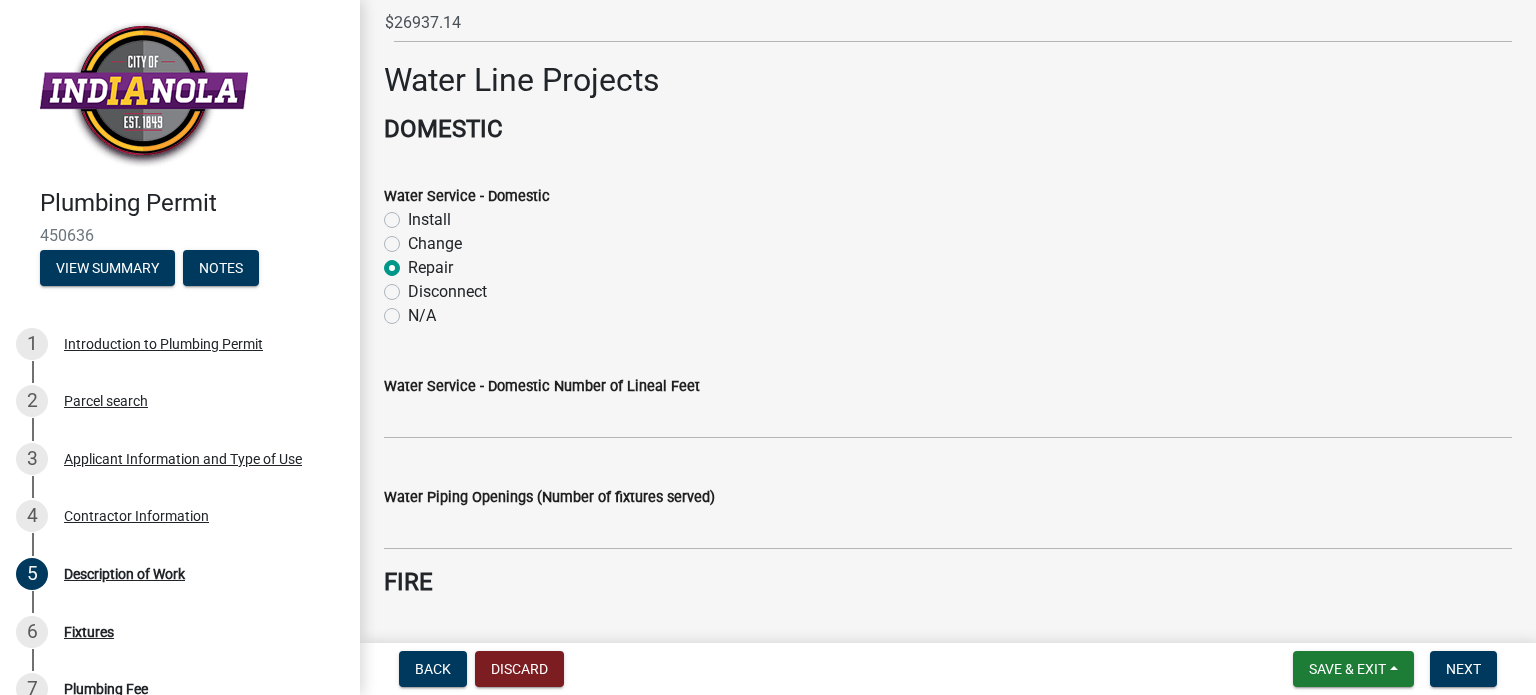 scroll, scrollTop: 300, scrollLeft: 0, axis: vertical 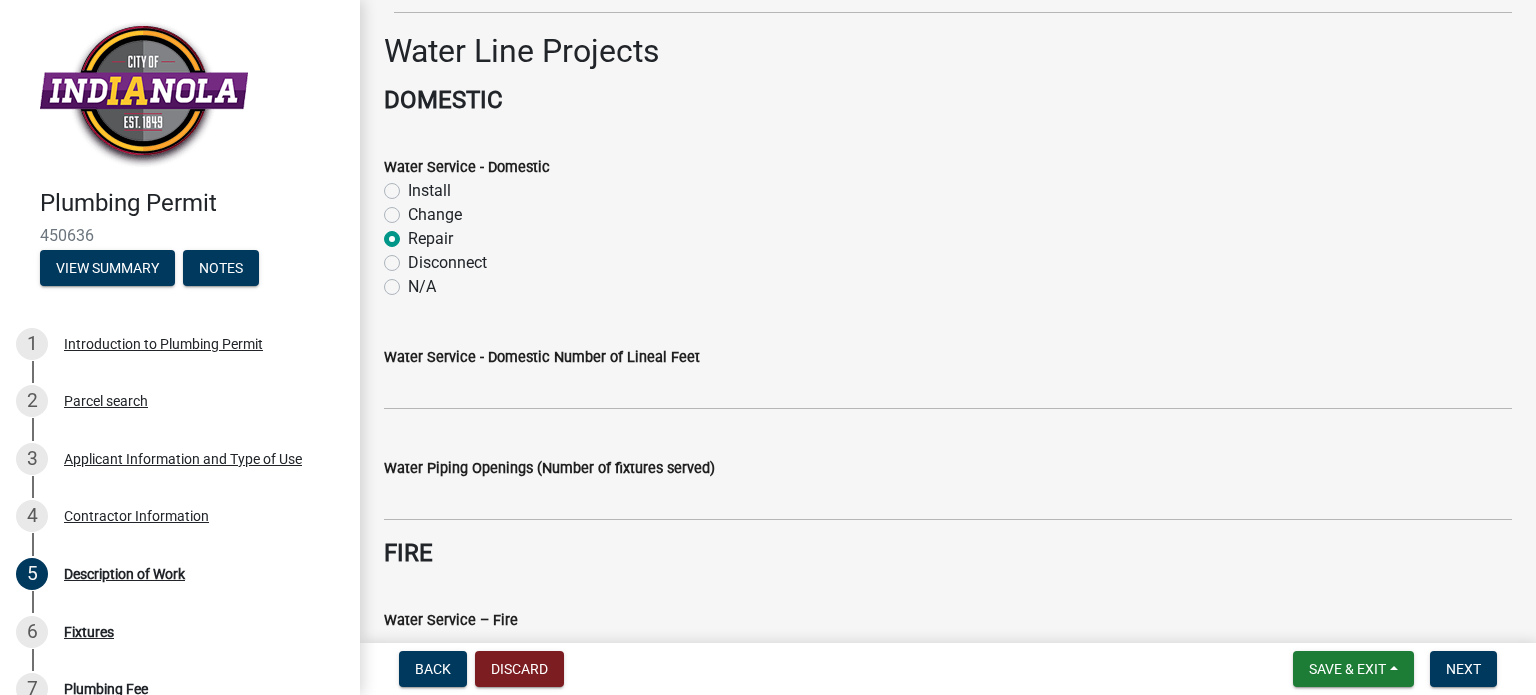 type on "Repairing sewer line" 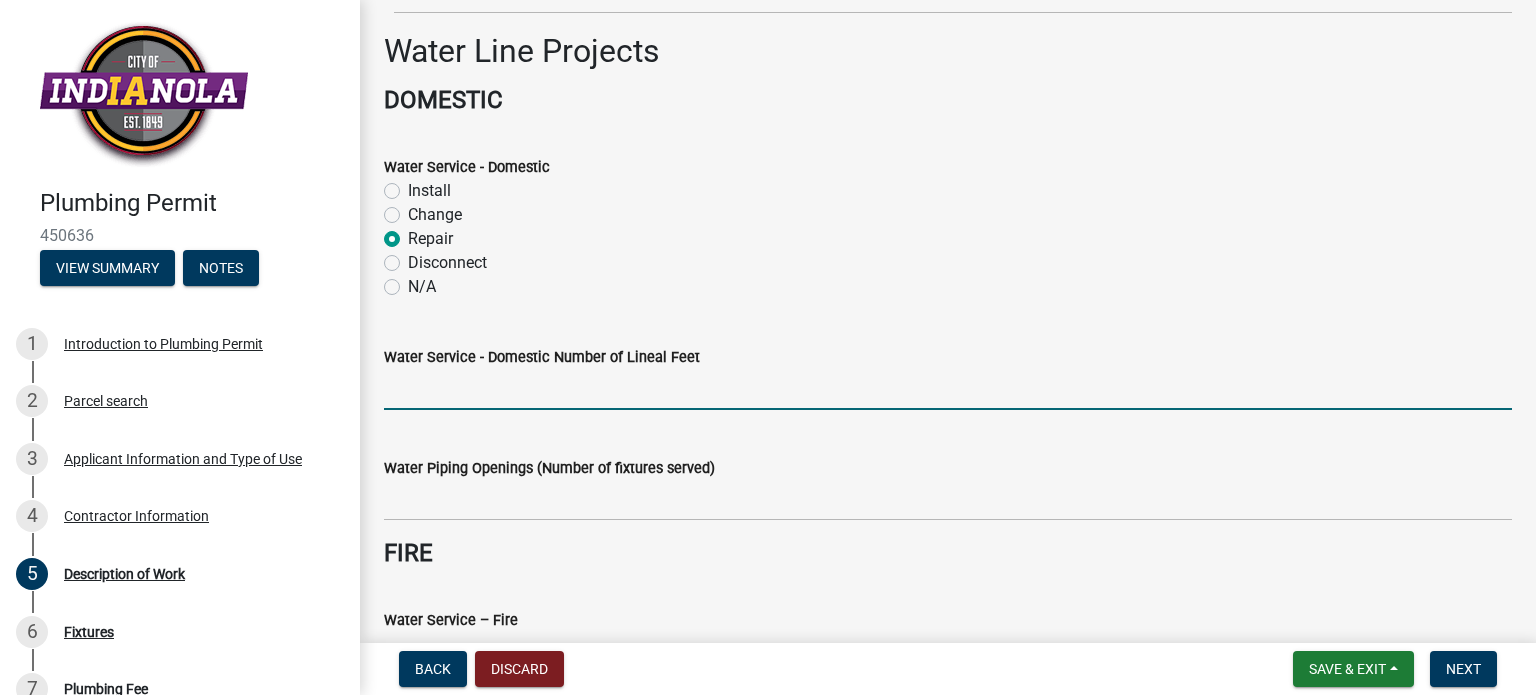 click 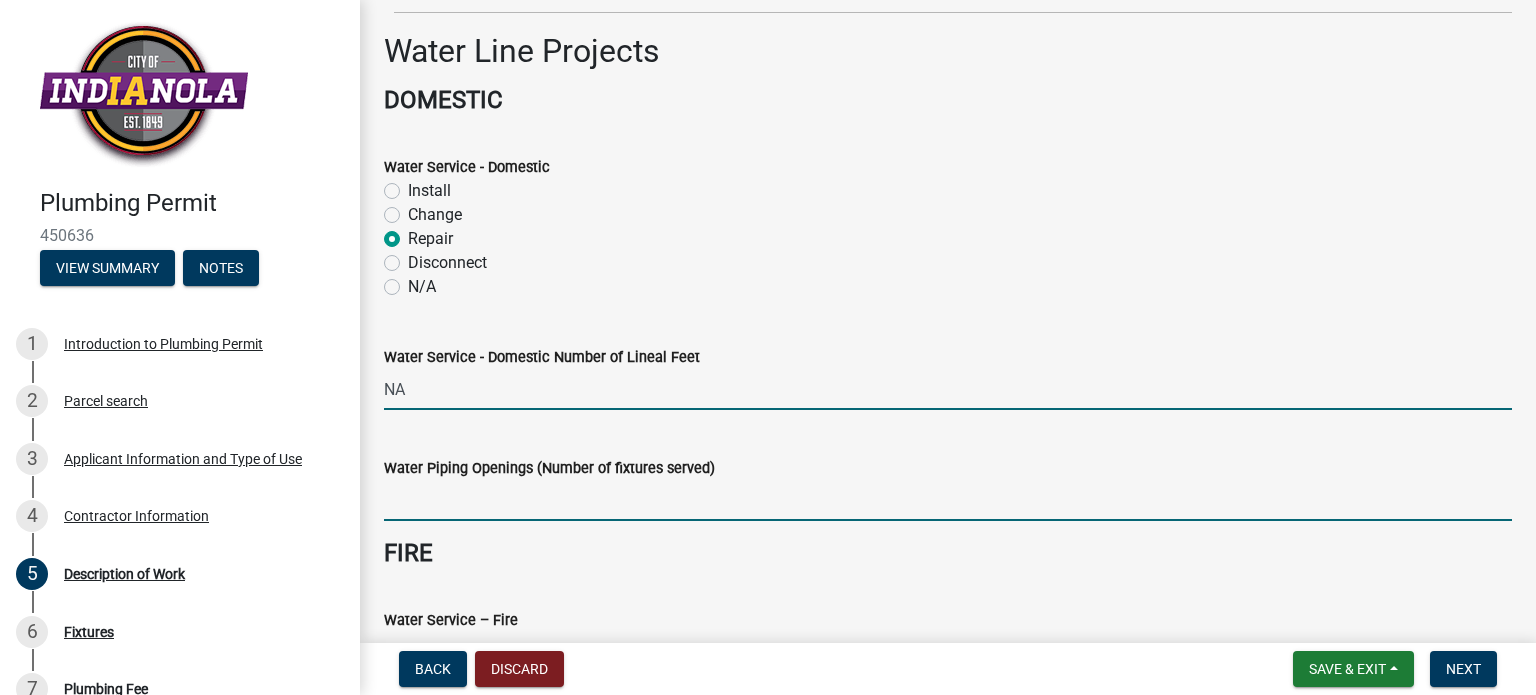 type on "0" 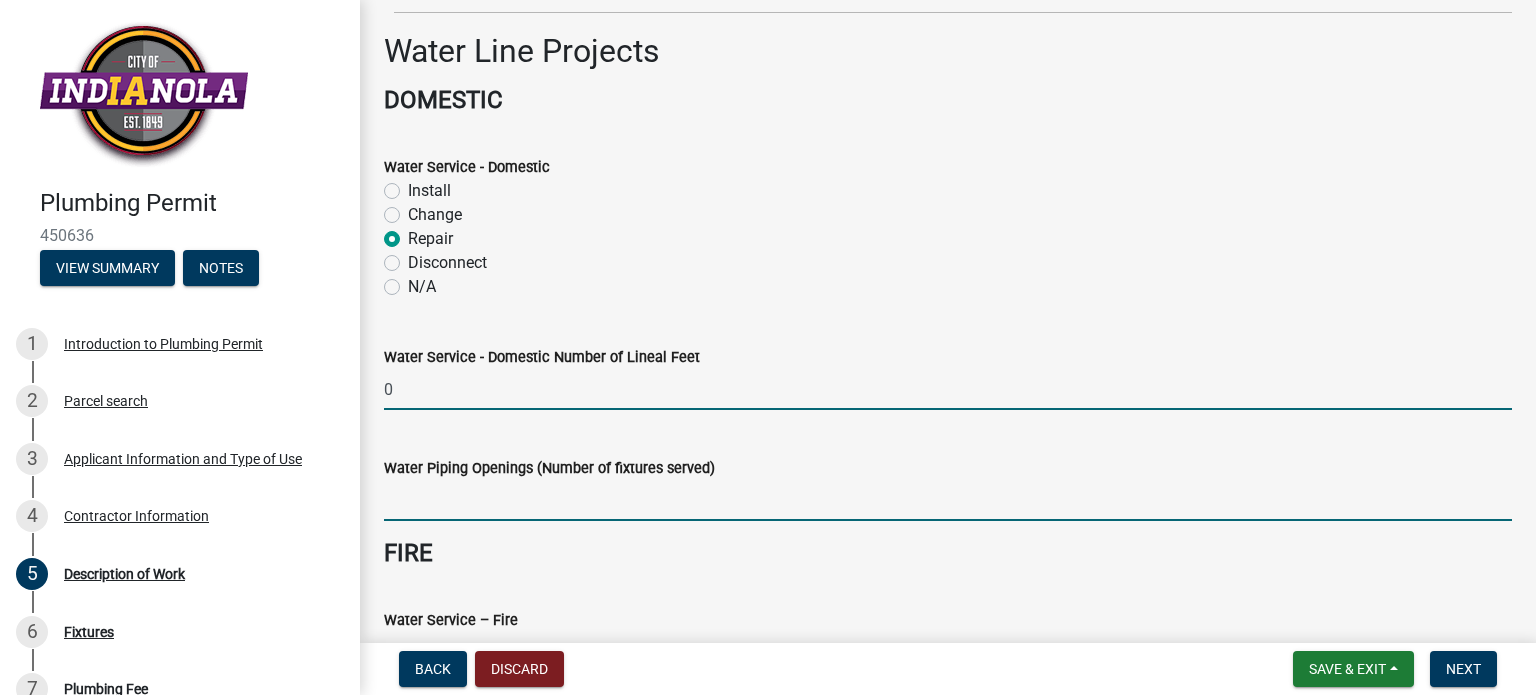 click 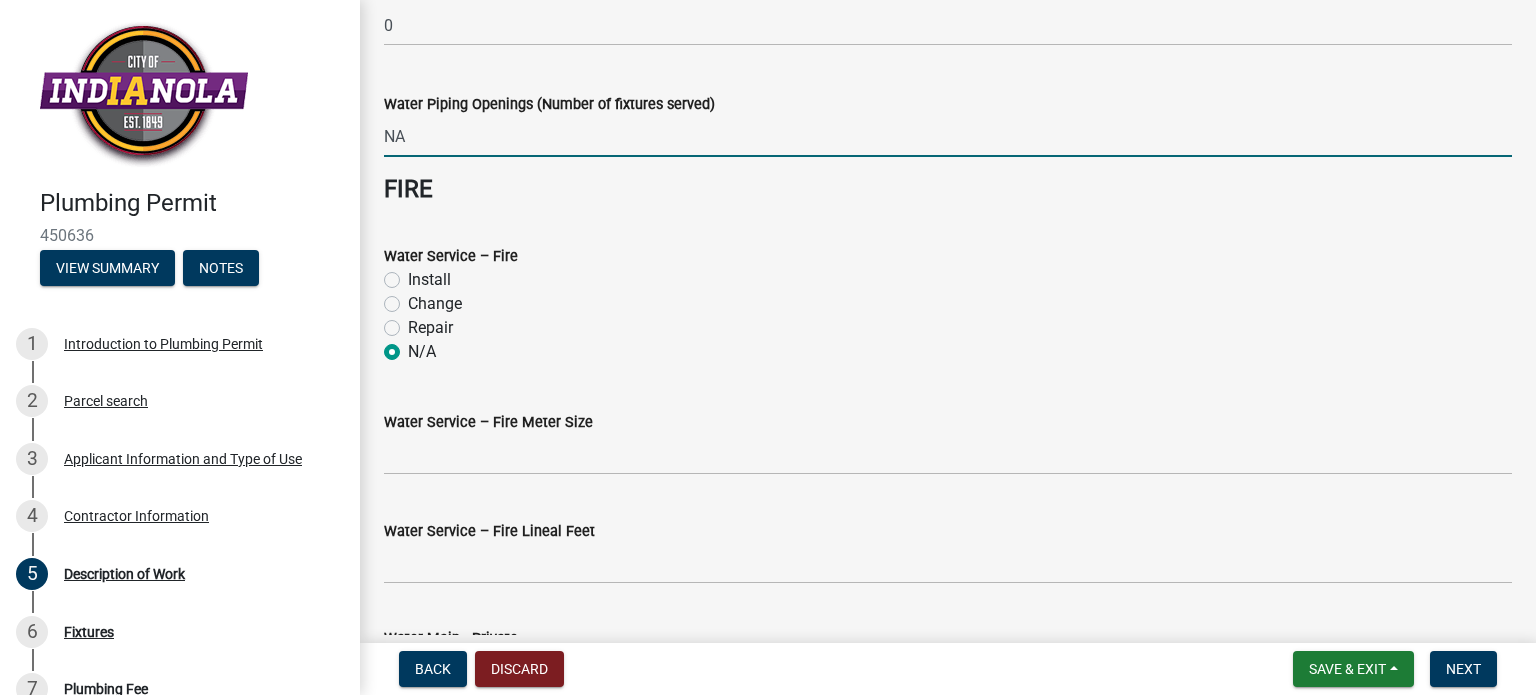 scroll, scrollTop: 700, scrollLeft: 0, axis: vertical 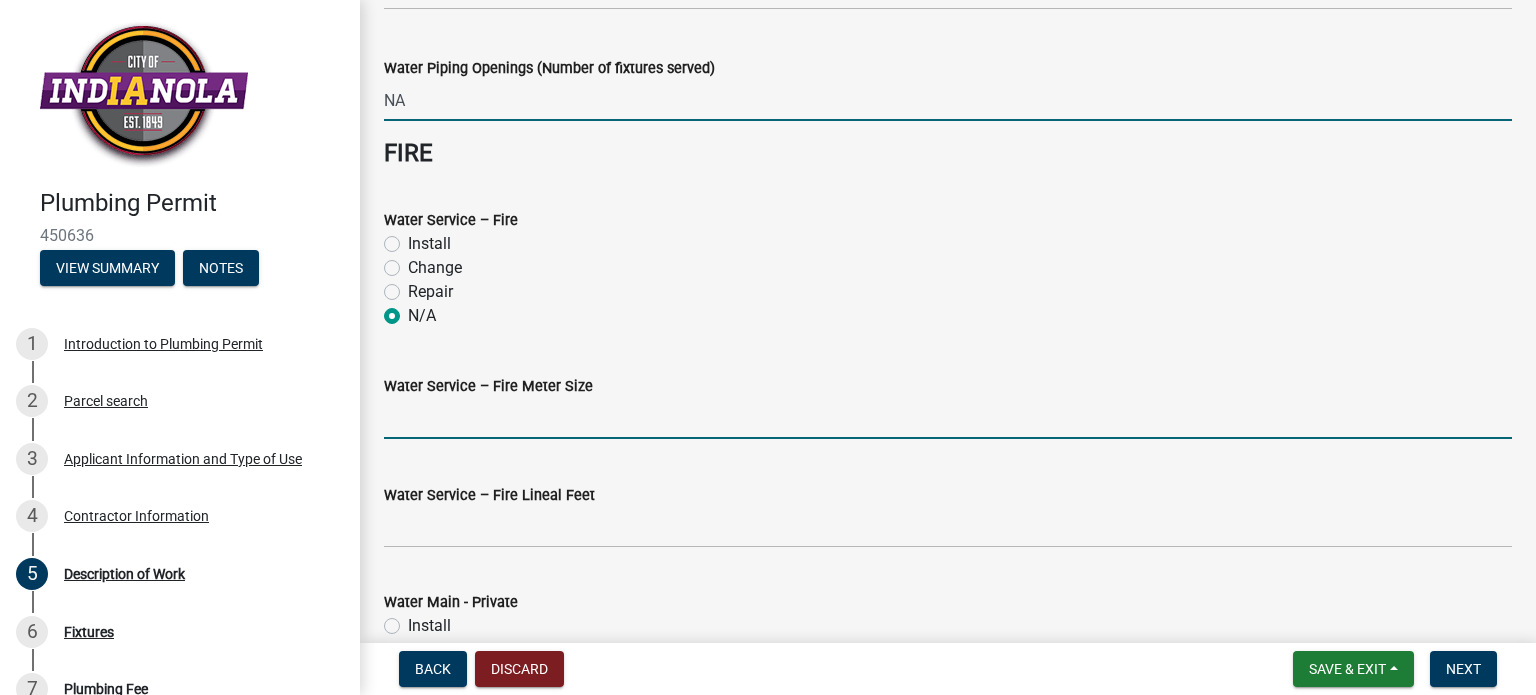 type on "0" 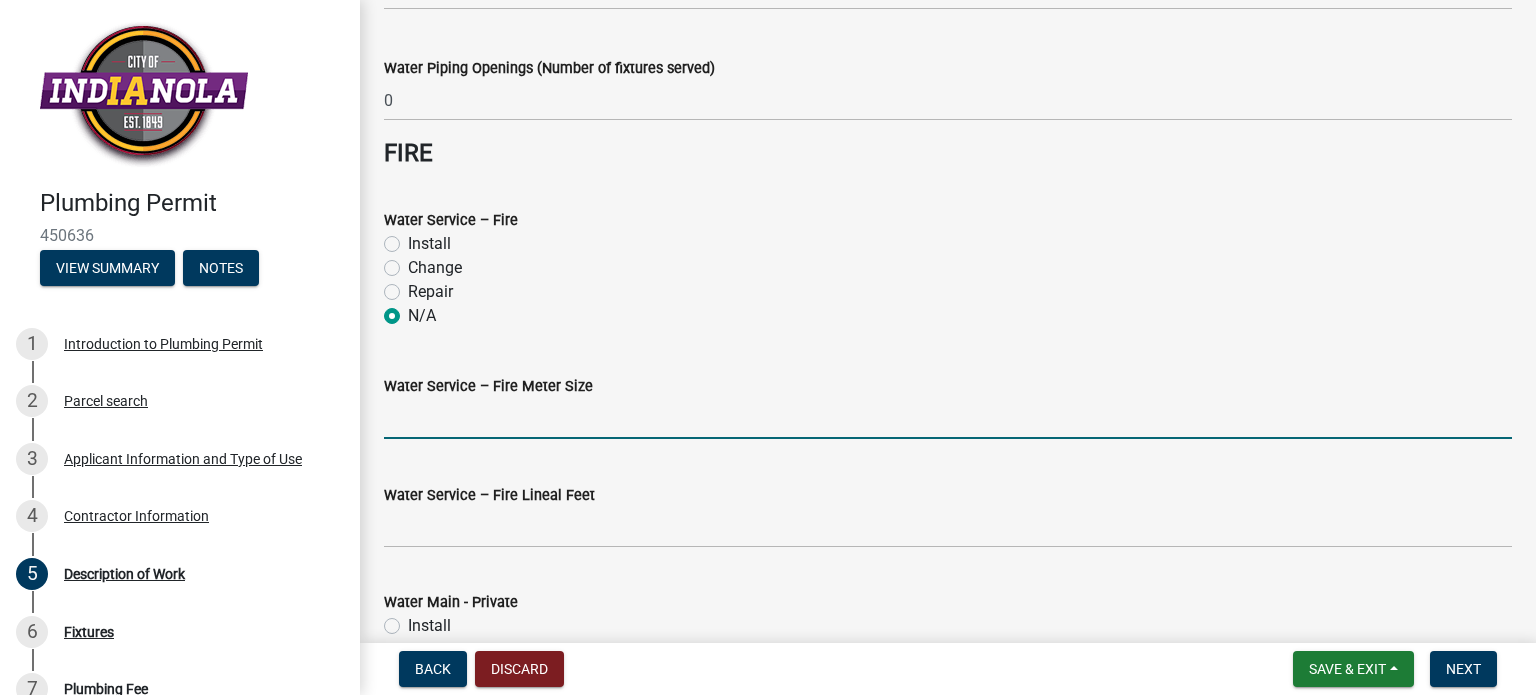 click on "Water Service – Fire Meter Size" at bounding box center (948, 418) 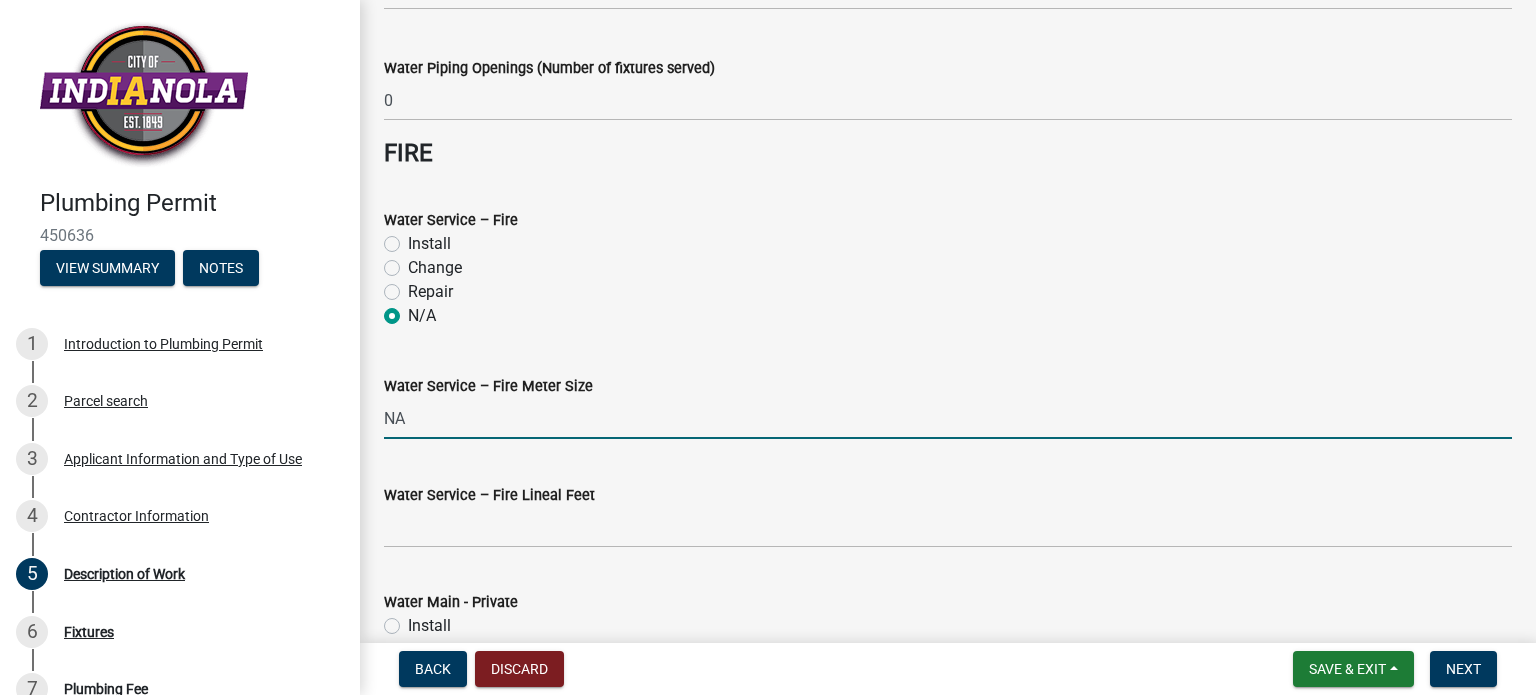 type on "NA" 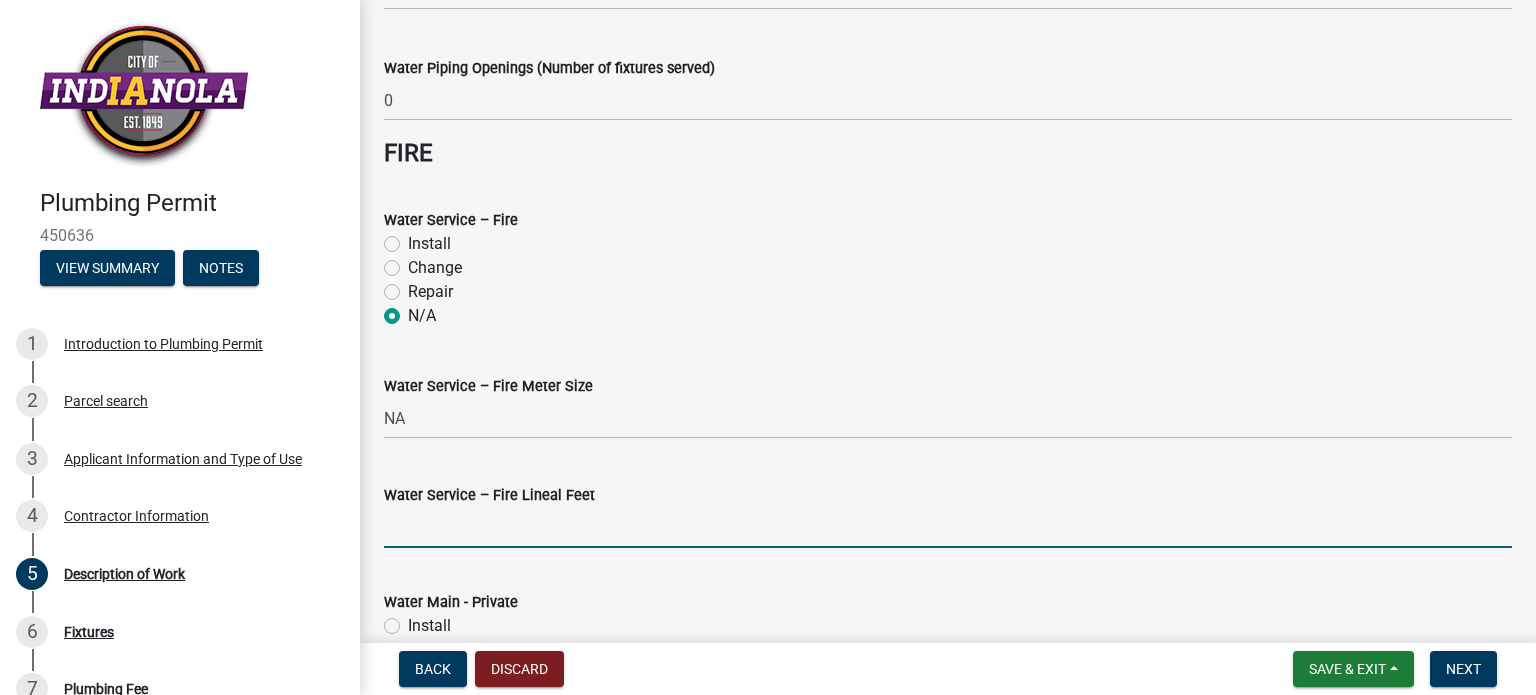 click 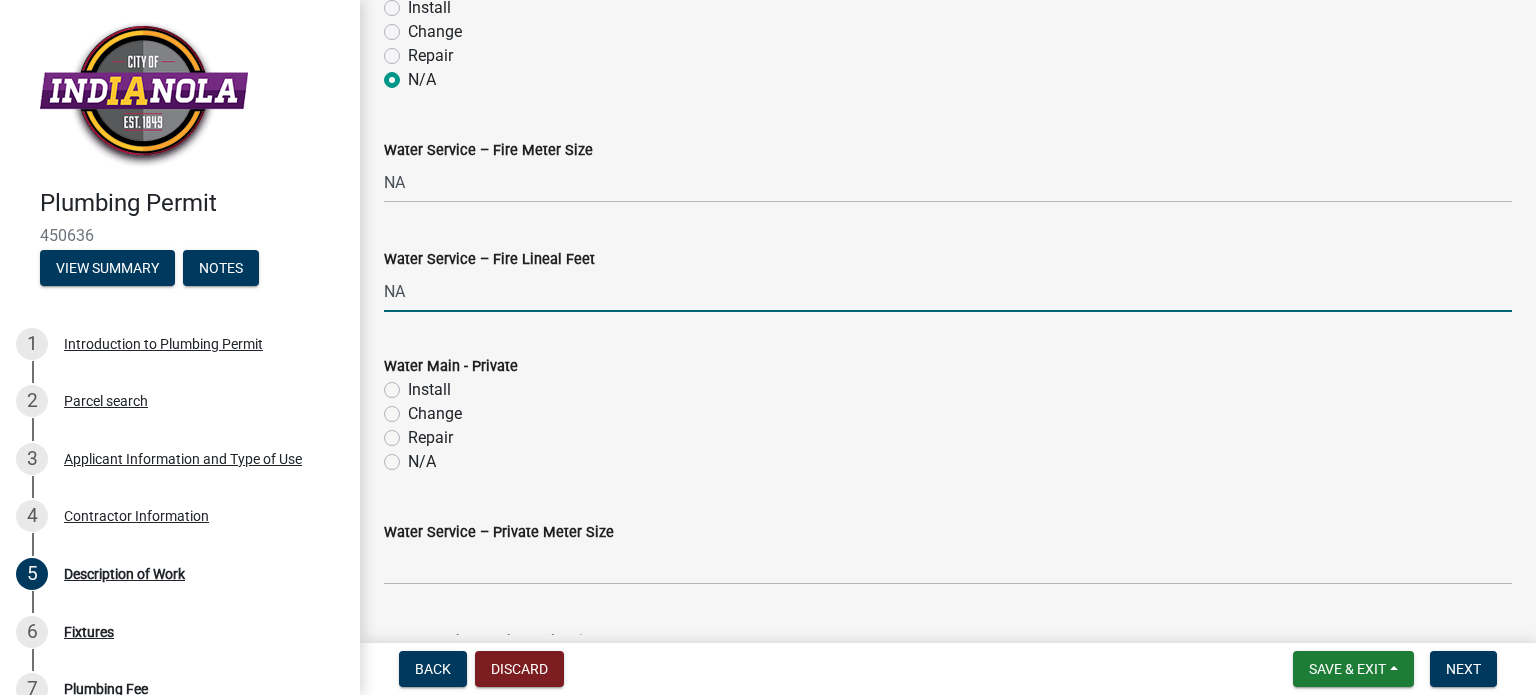 scroll, scrollTop: 1100, scrollLeft: 0, axis: vertical 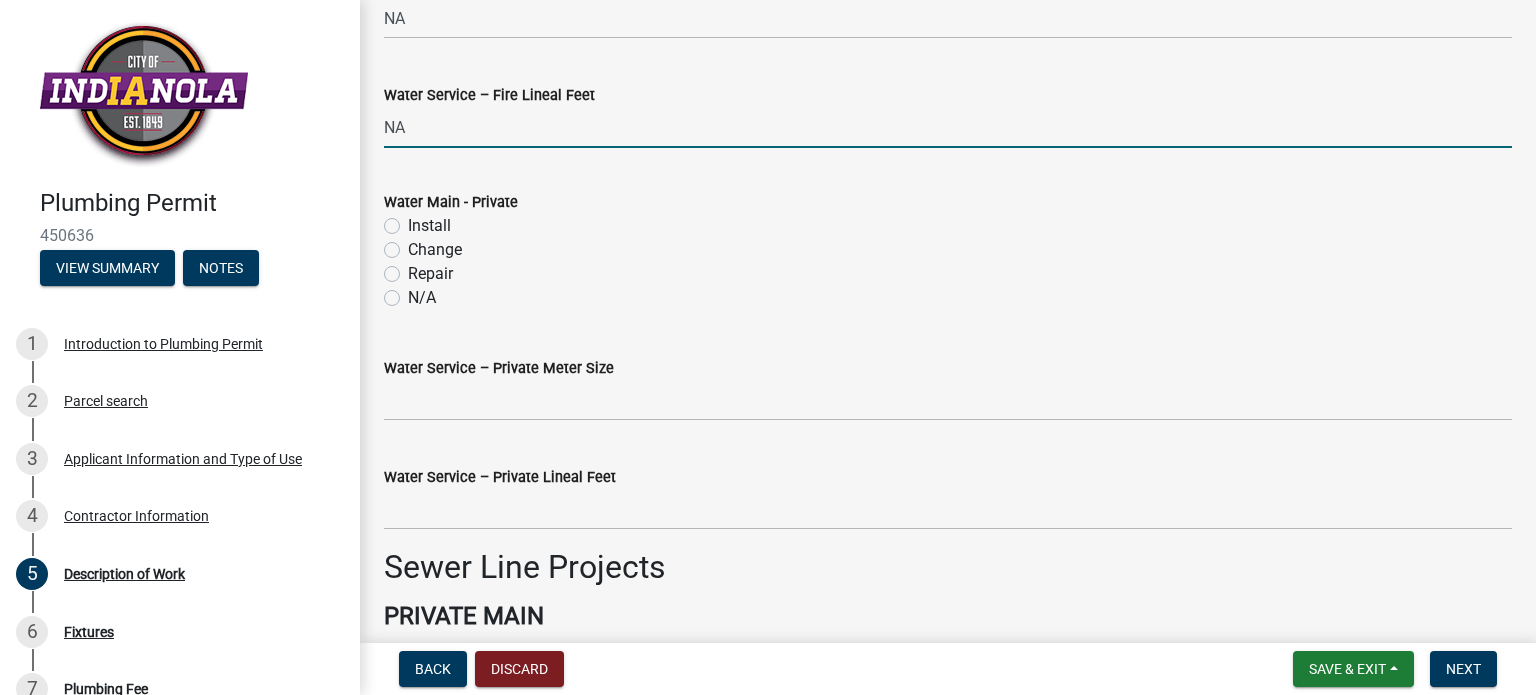 type on "0" 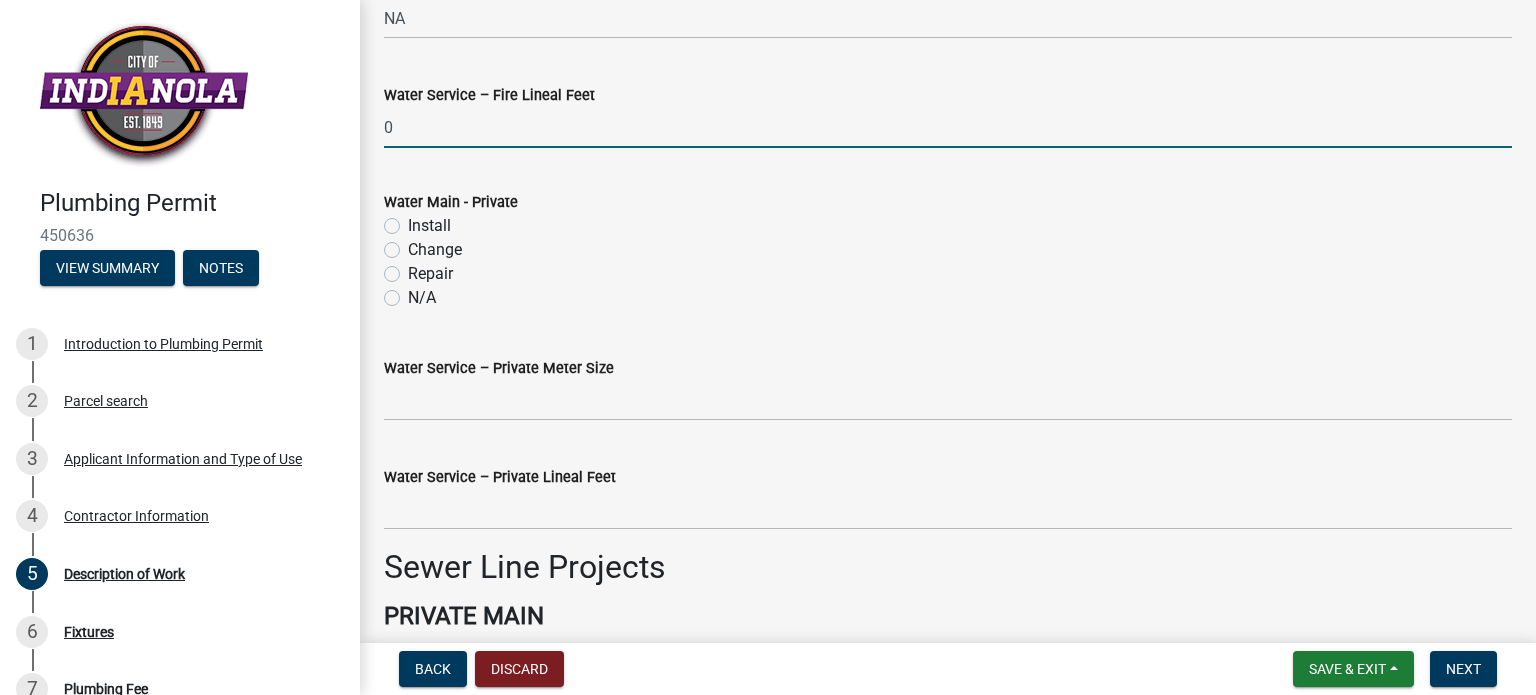 click on "N/A" 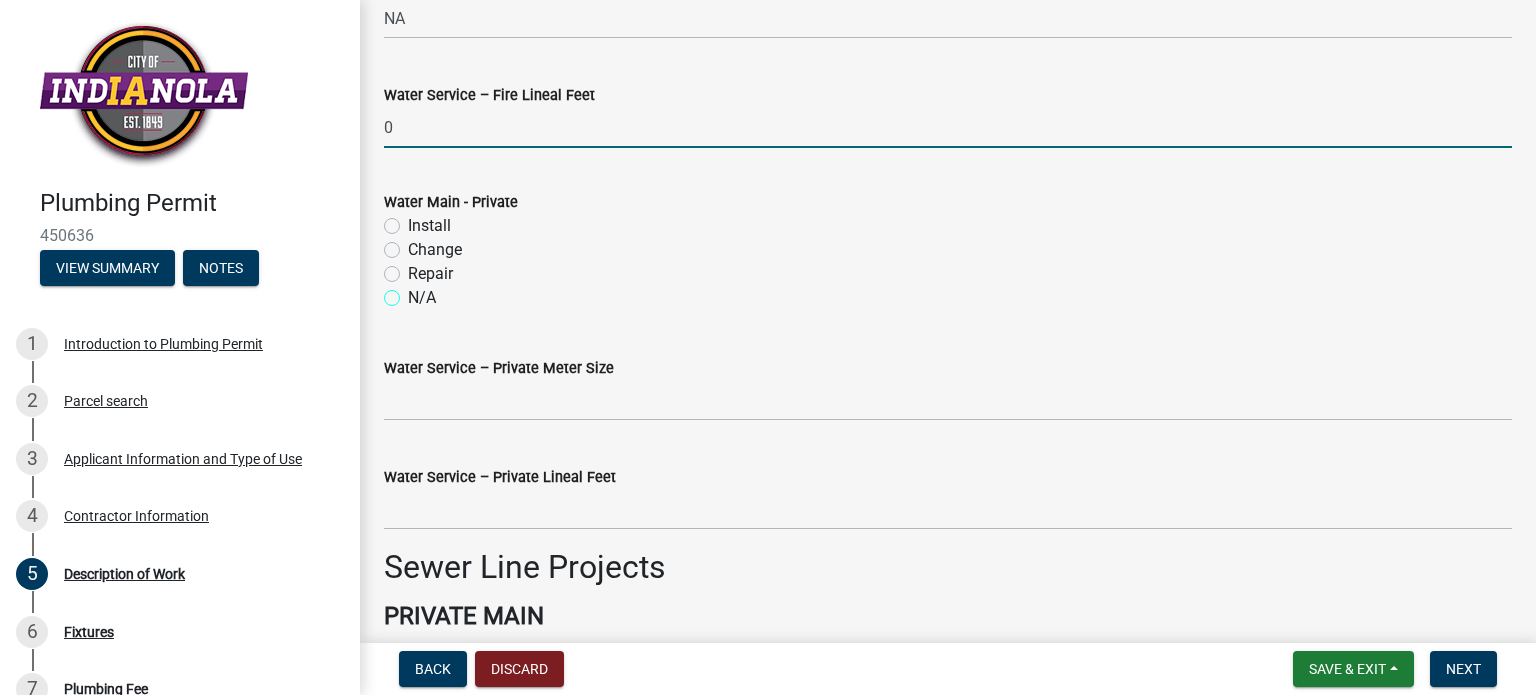 click on "N/A" at bounding box center (414, 292) 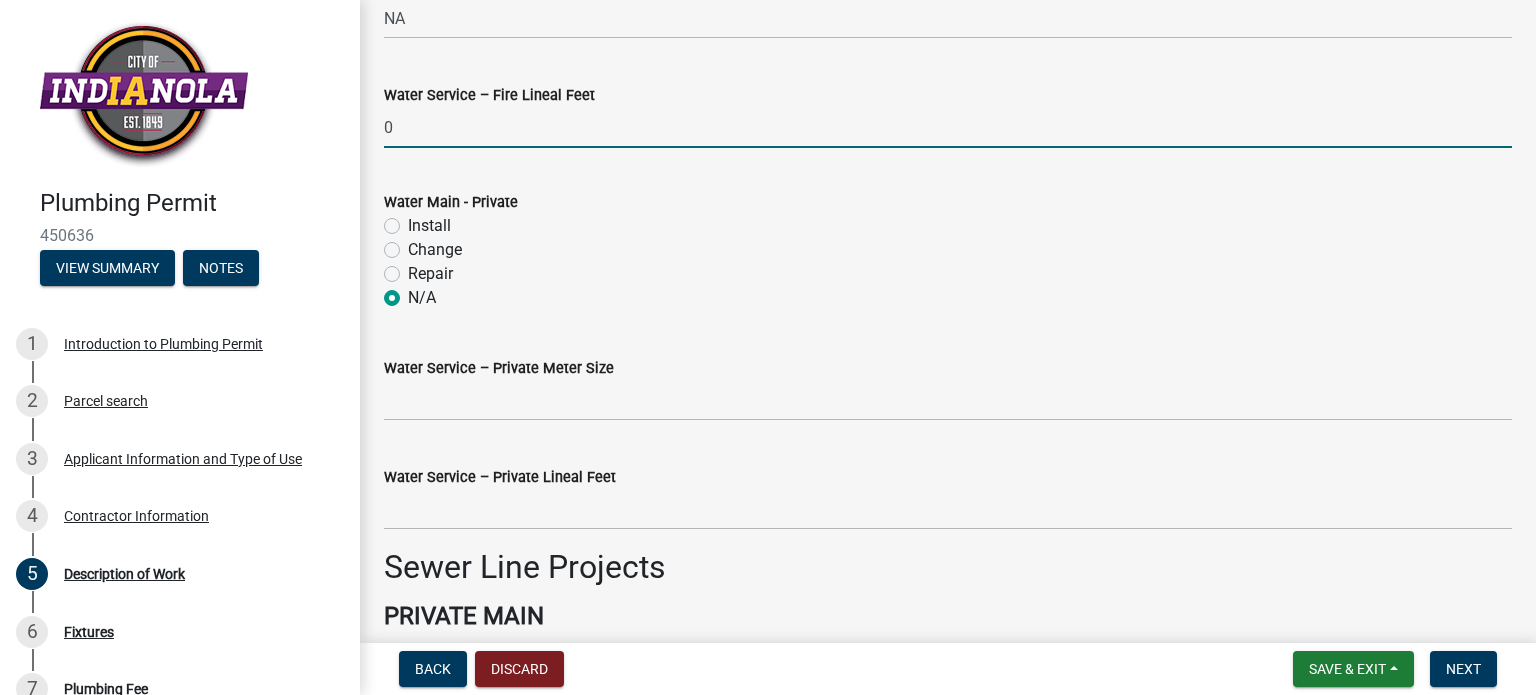 radio on "true" 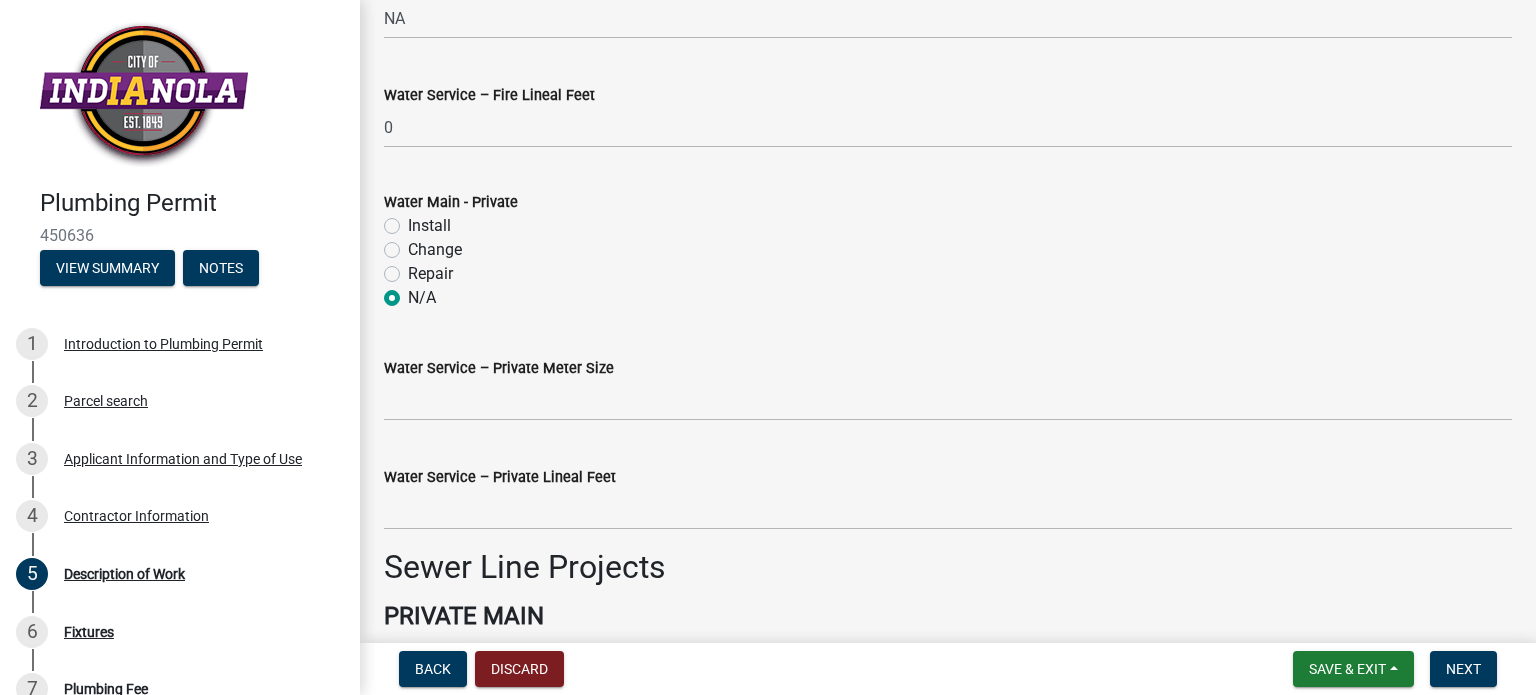 scroll, scrollTop: 1200, scrollLeft: 0, axis: vertical 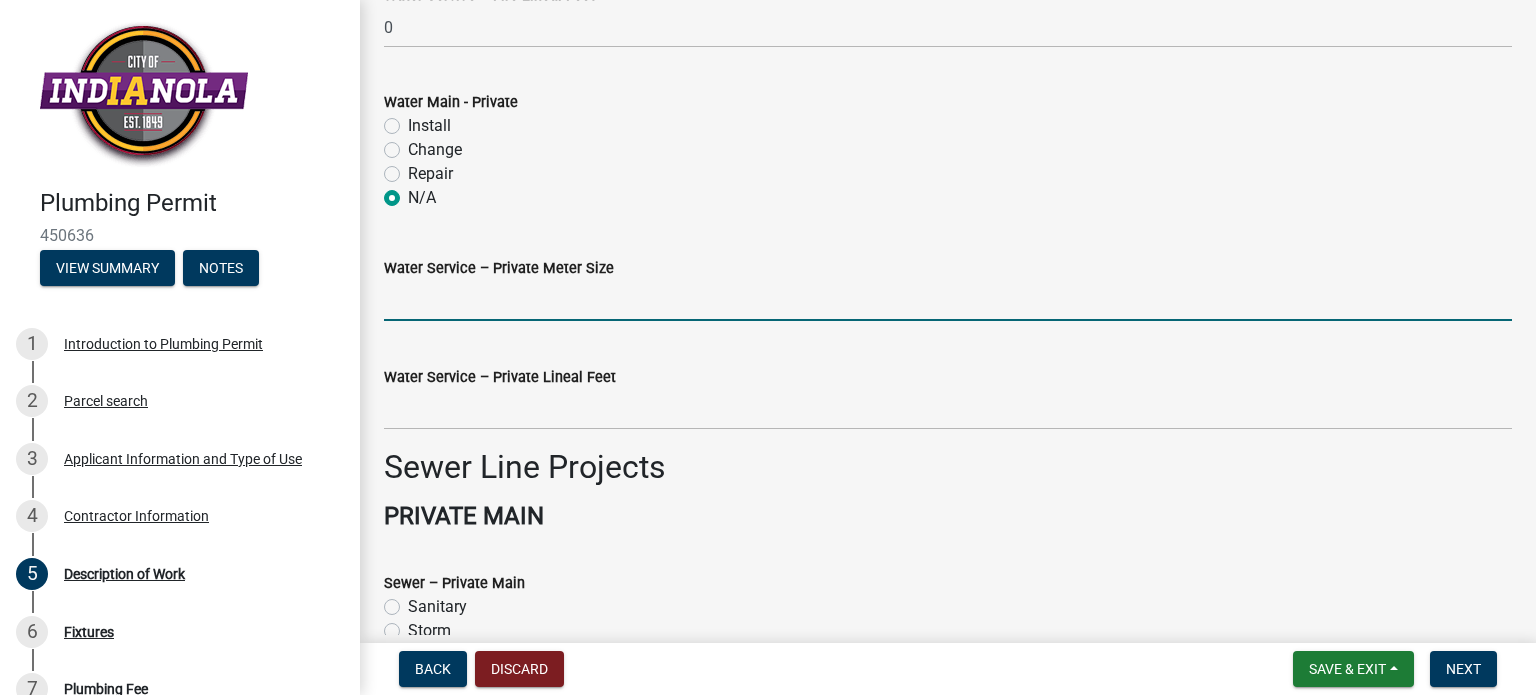 click on "Water Service – Private Meter Size" at bounding box center [948, 300] 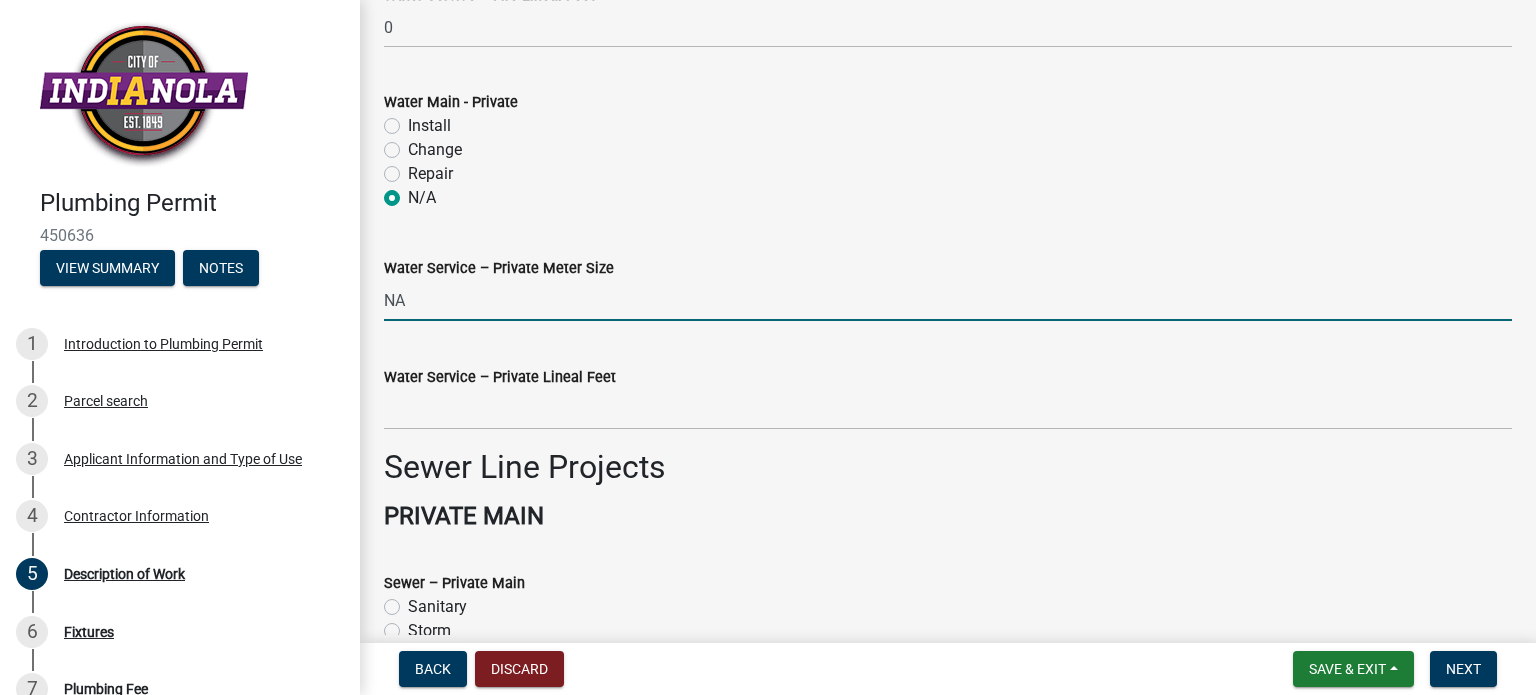 type on "NA" 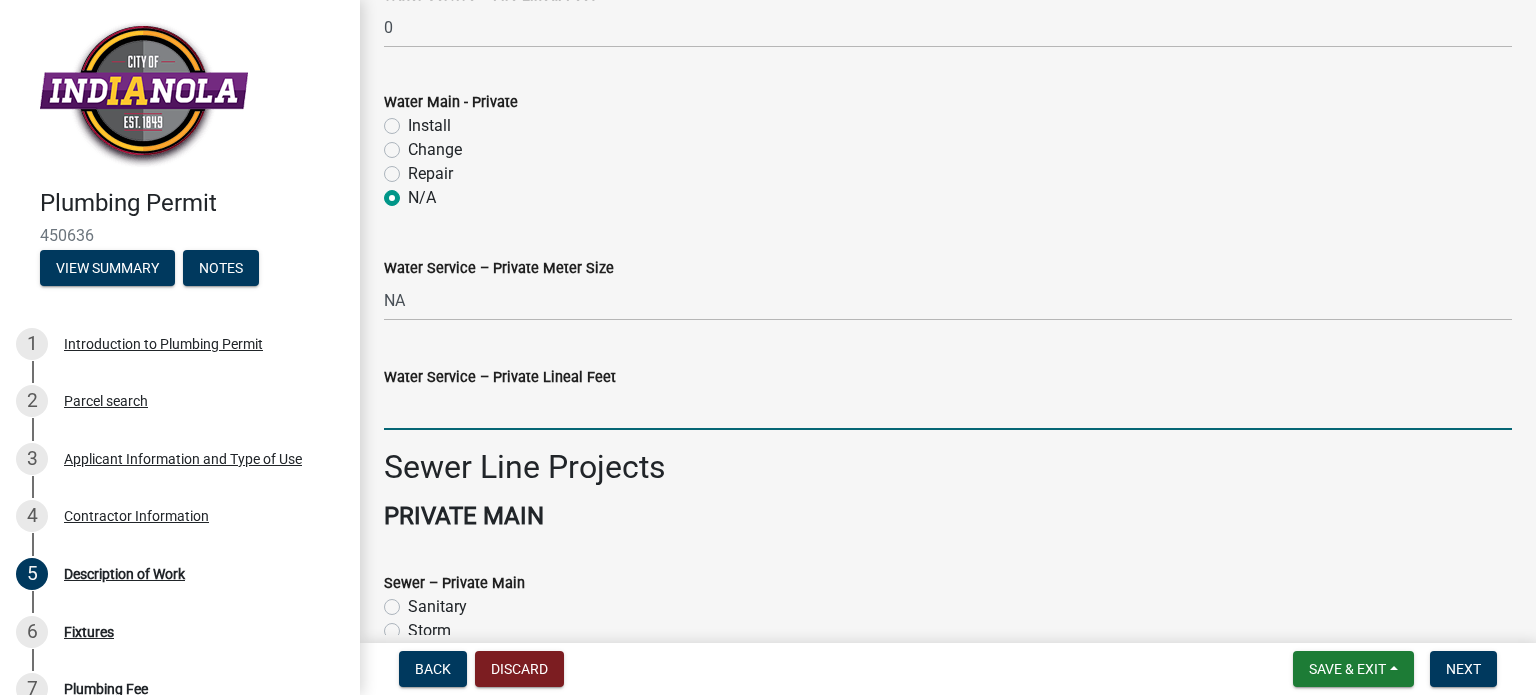 click 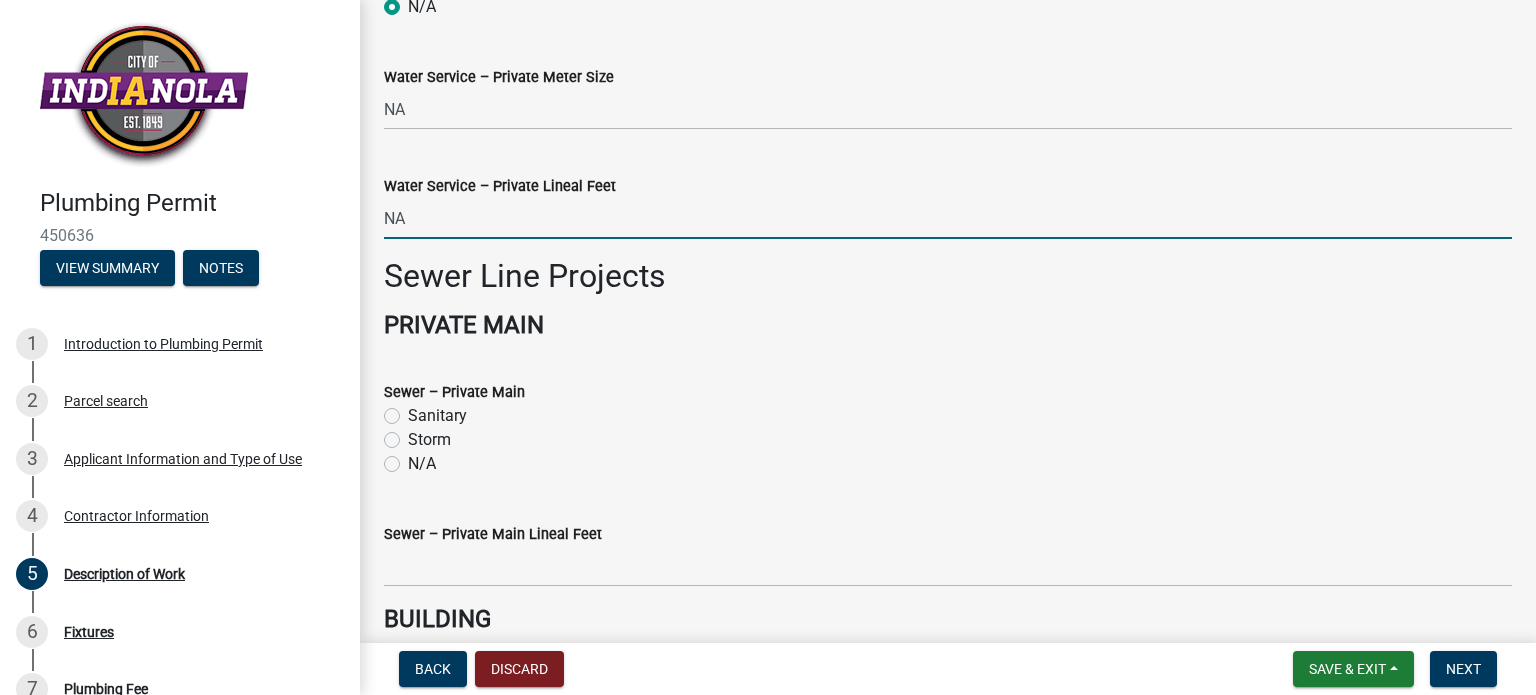 scroll, scrollTop: 1400, scrollLeft: 0, axis: vertical 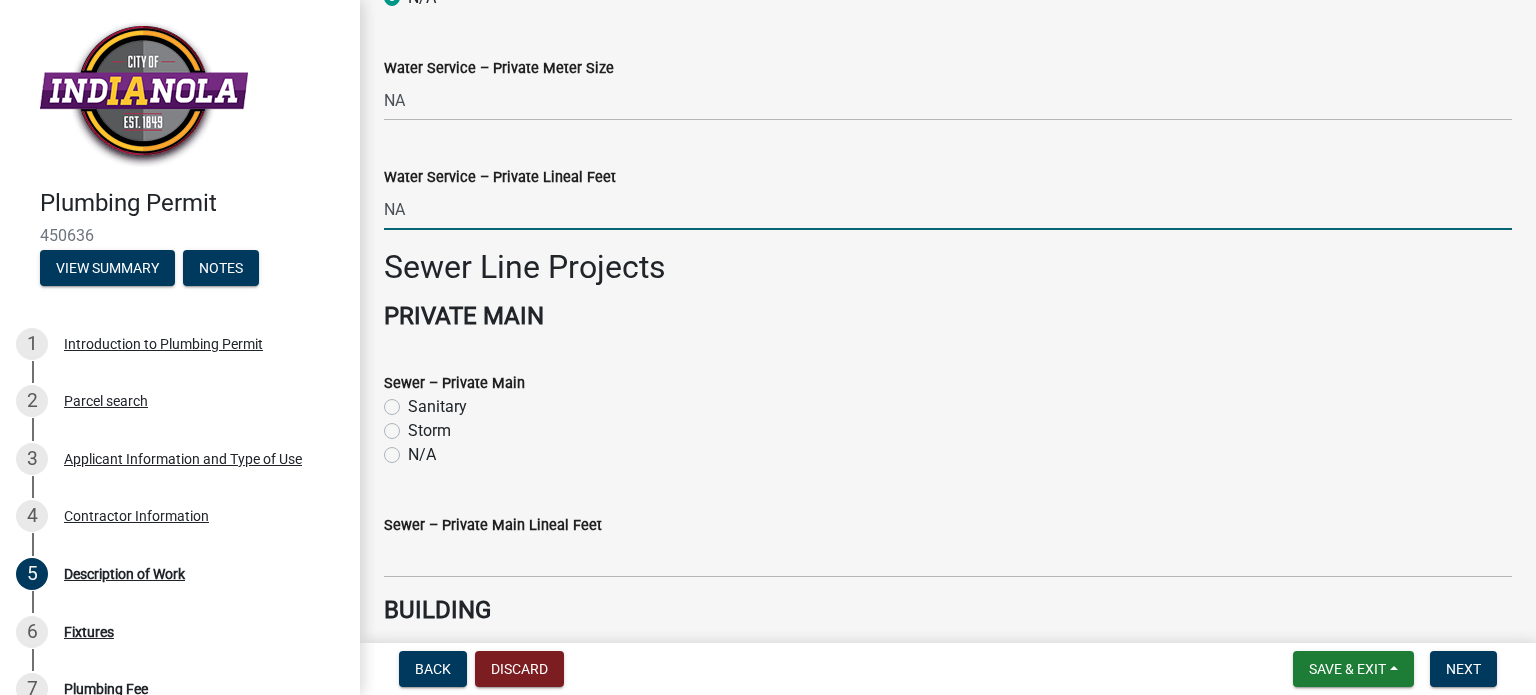 type on "0" 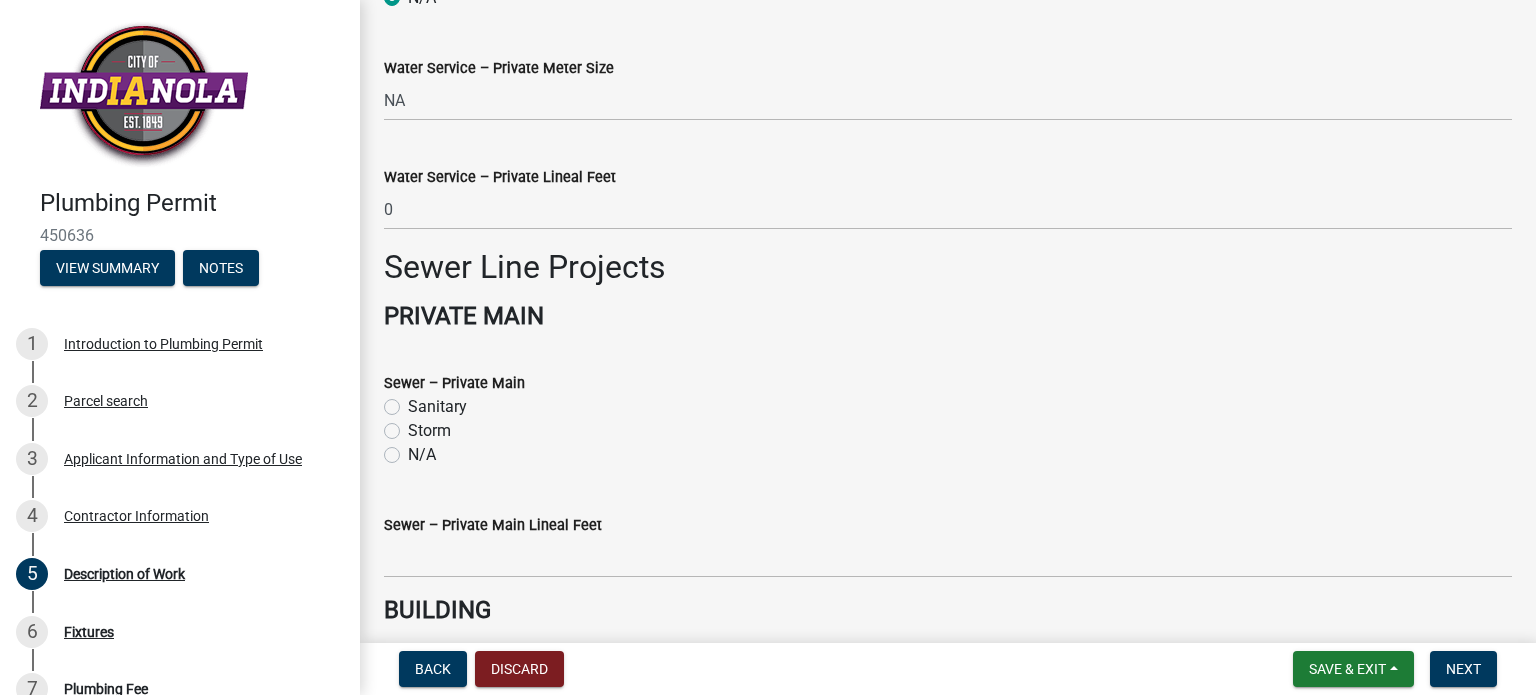 click on "Sanitary" 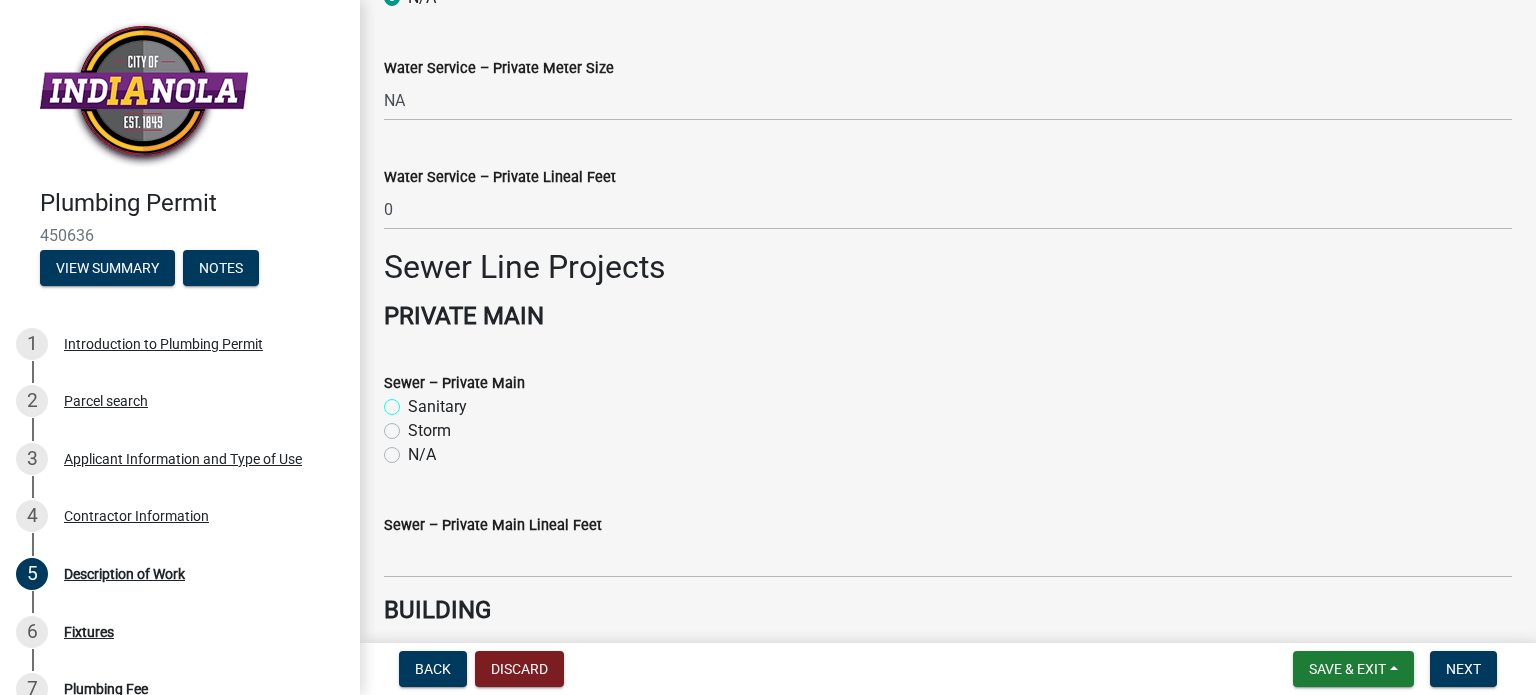 click on "Sanitary" at bounding box center (414, 401) 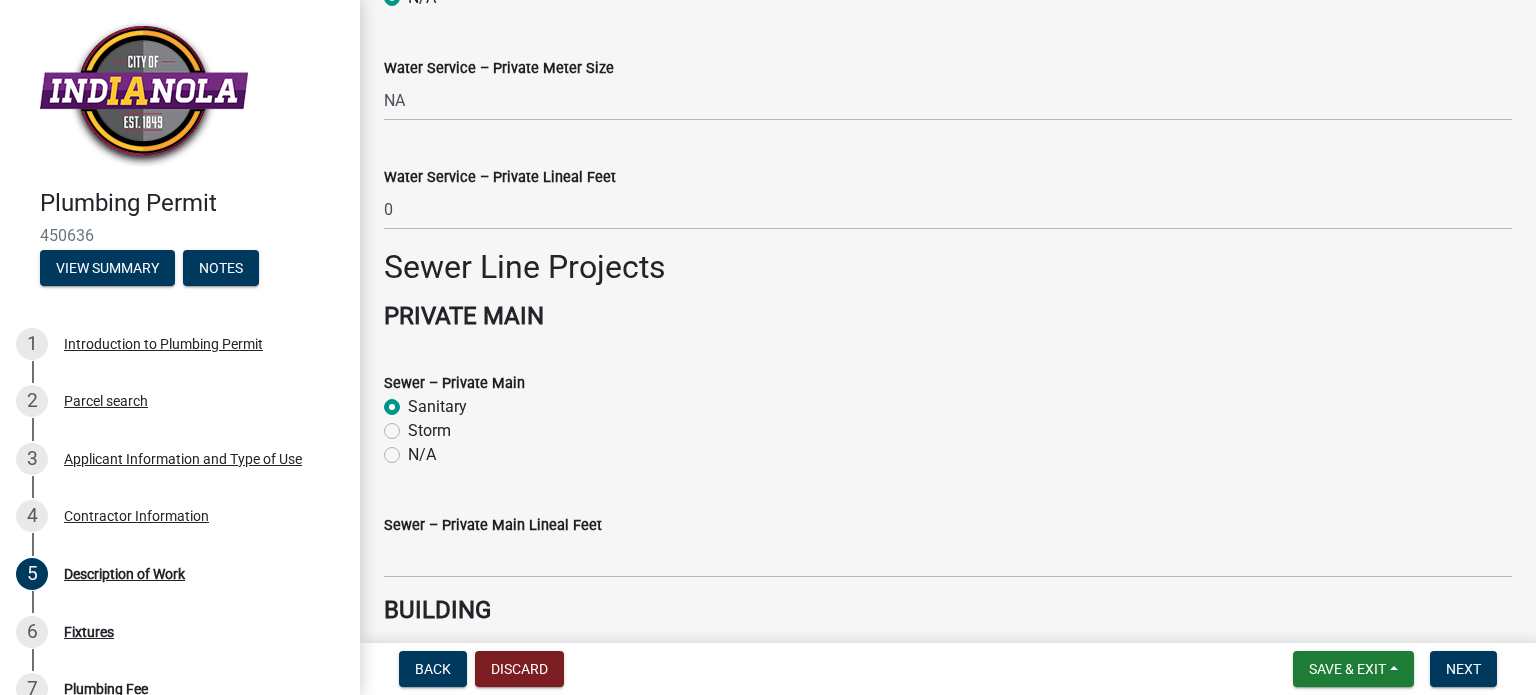 radio on "true" 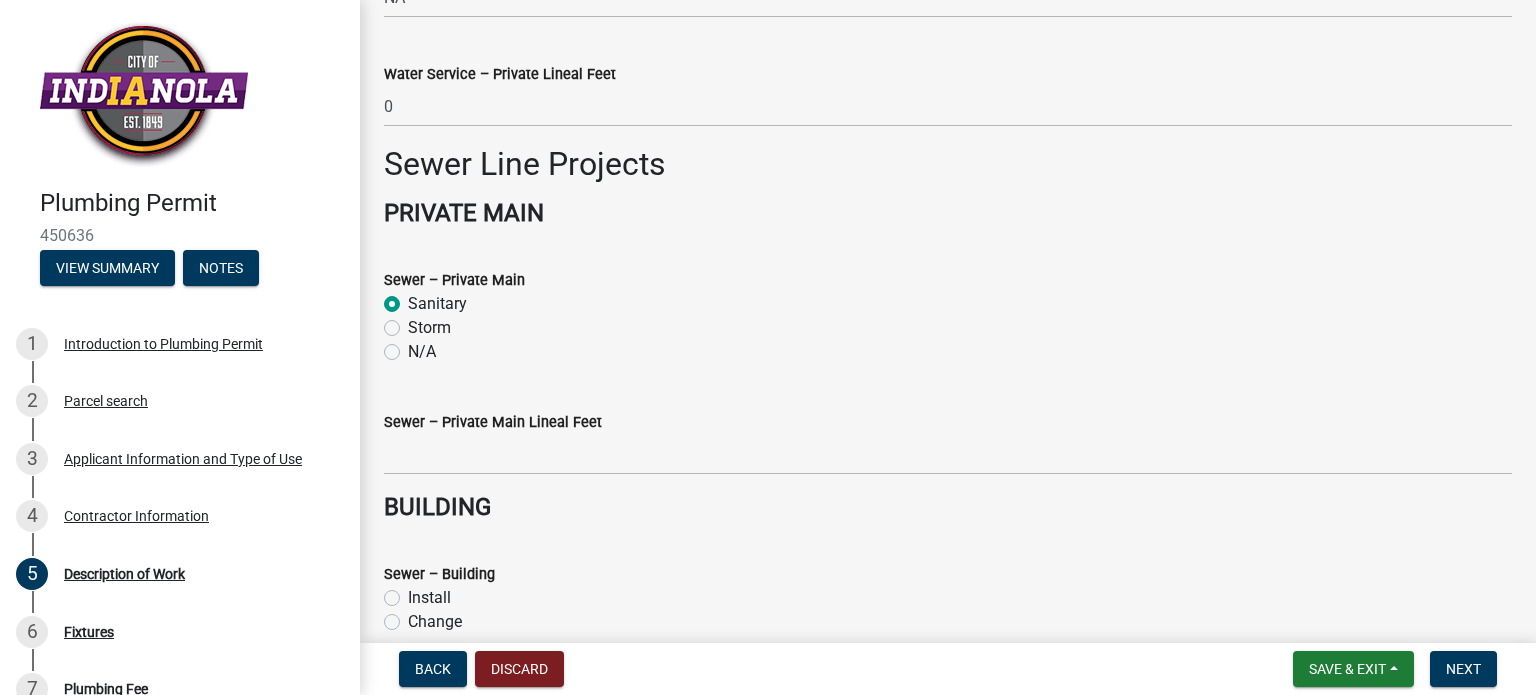 scroll, scrollTop: 1600, scrollLeft: 0, axis: vertical 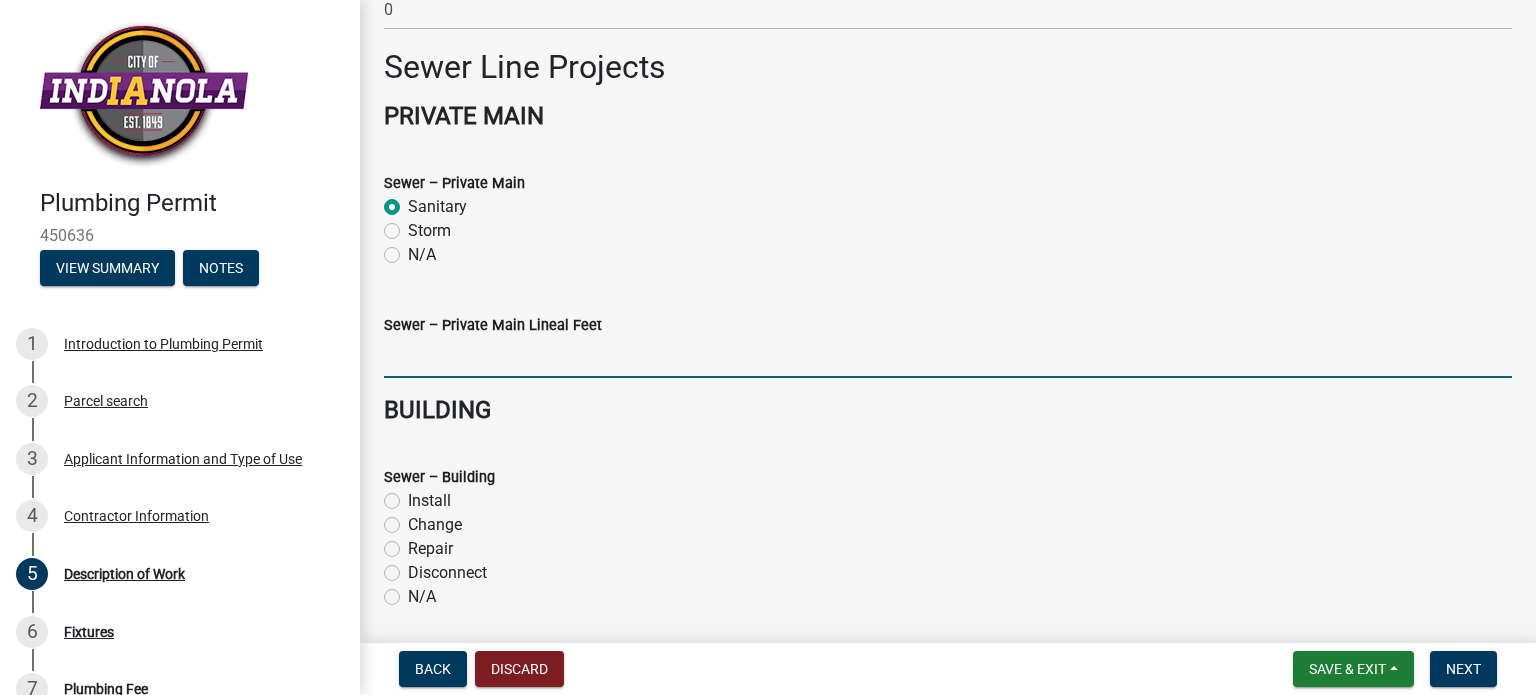 click 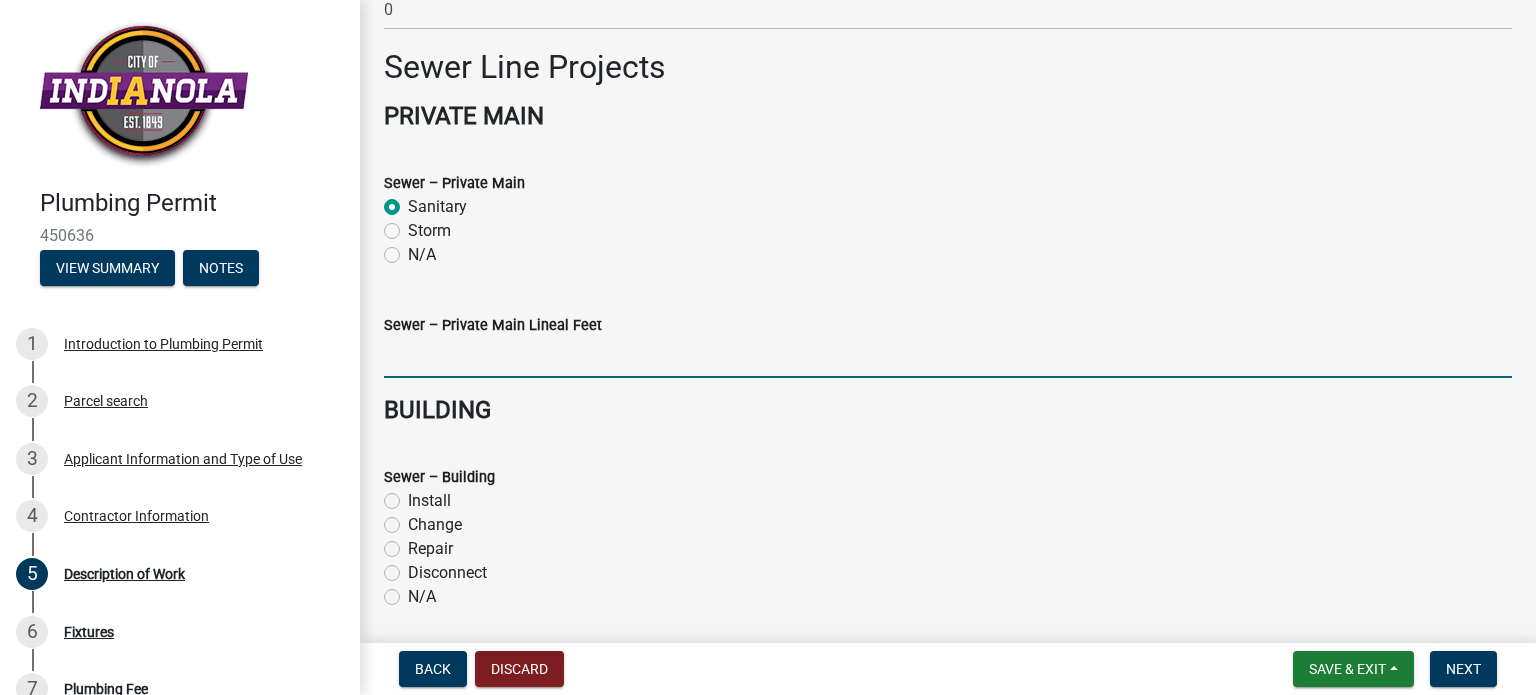 click 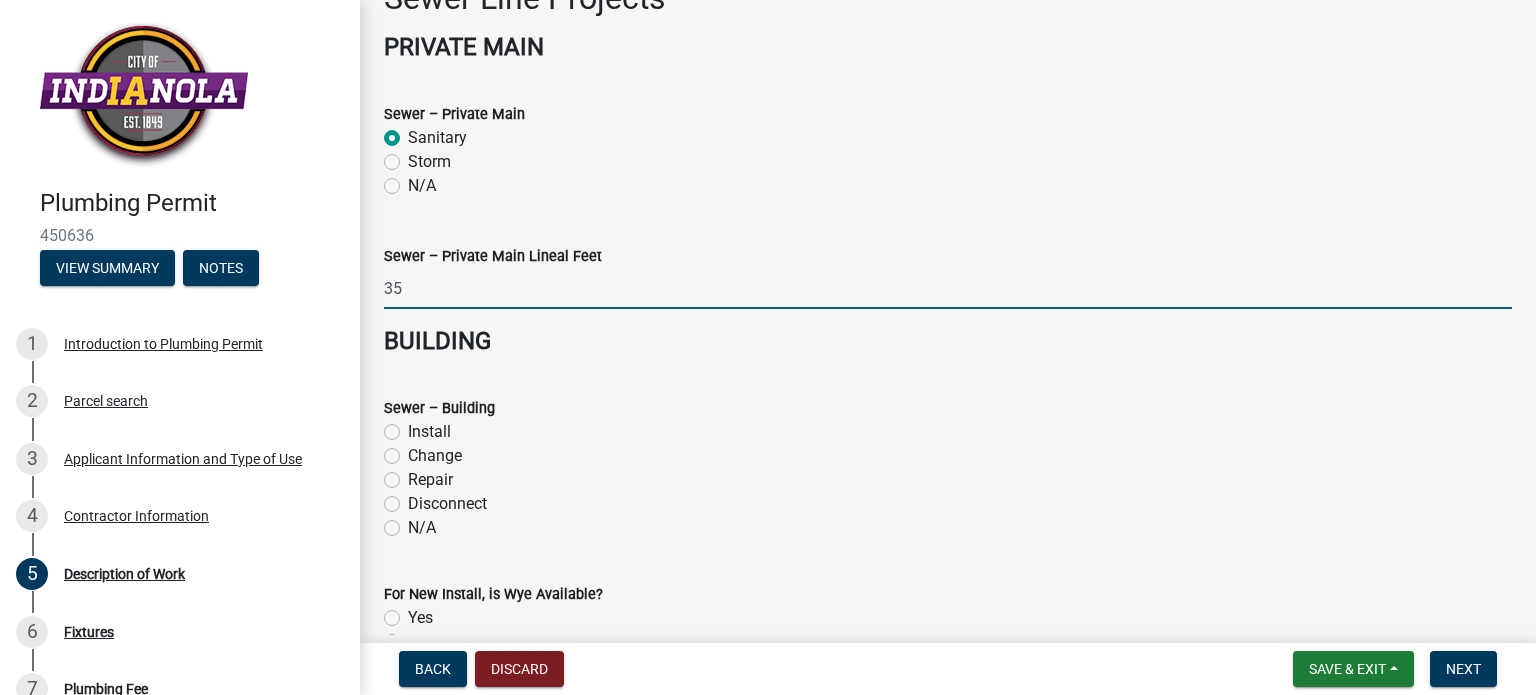 scroll, scrollTop: 1700, scrollLeft: 0, axis: vertical 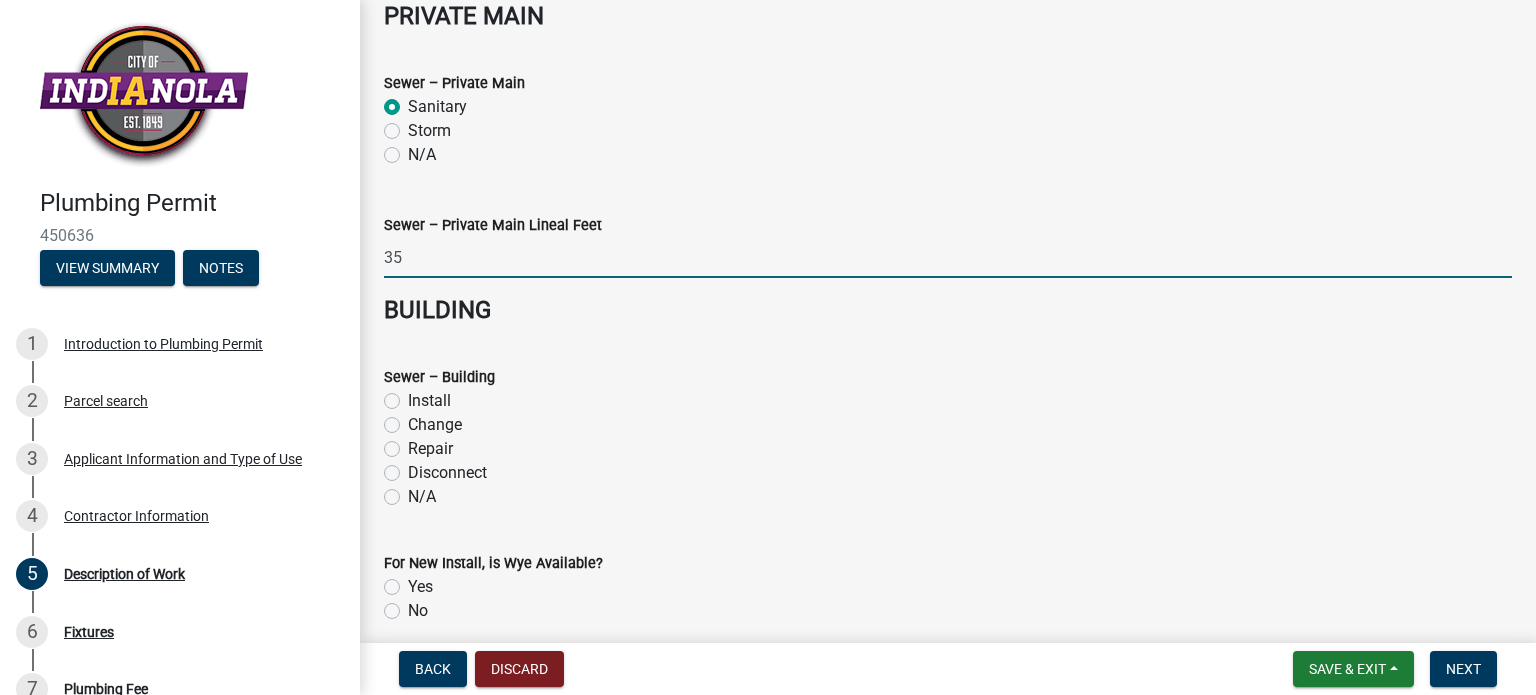 type on "35" 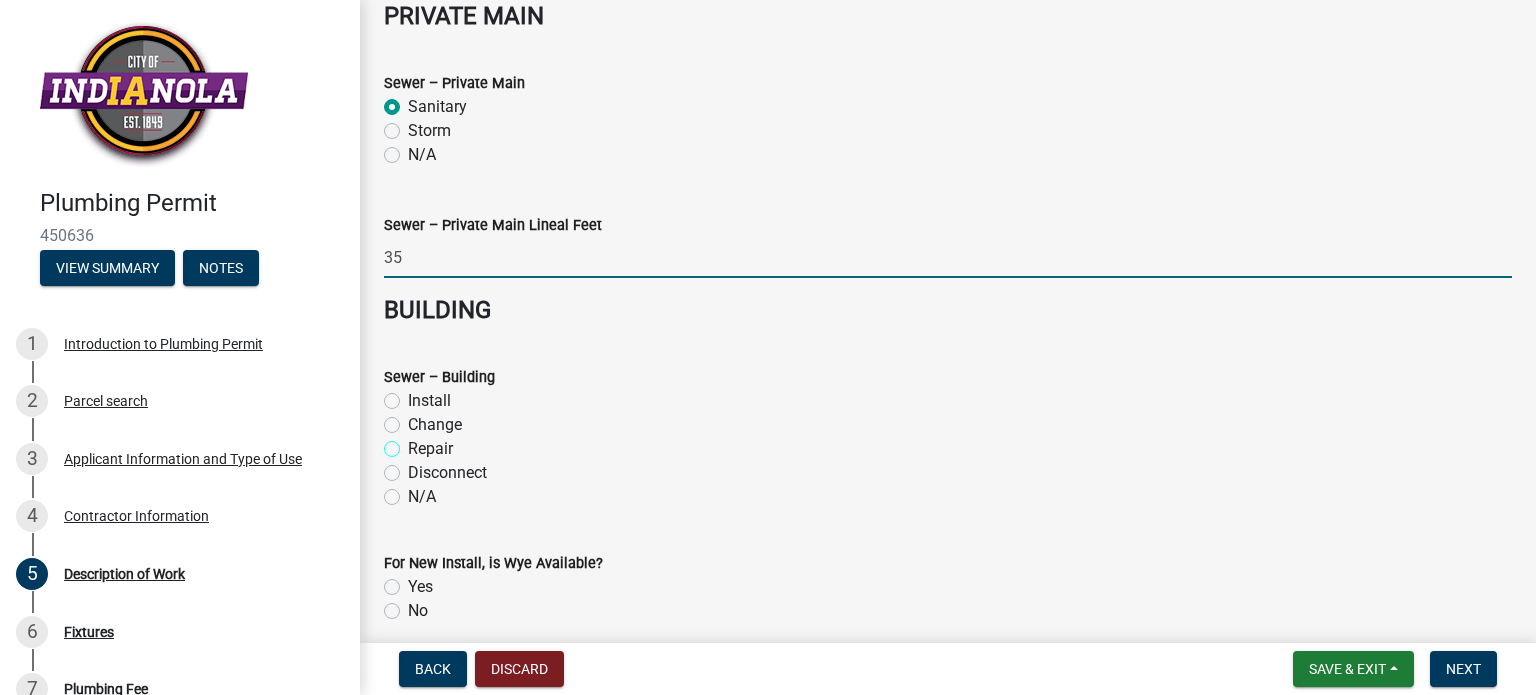 click on "Repair" at bounding box center [414, 443] 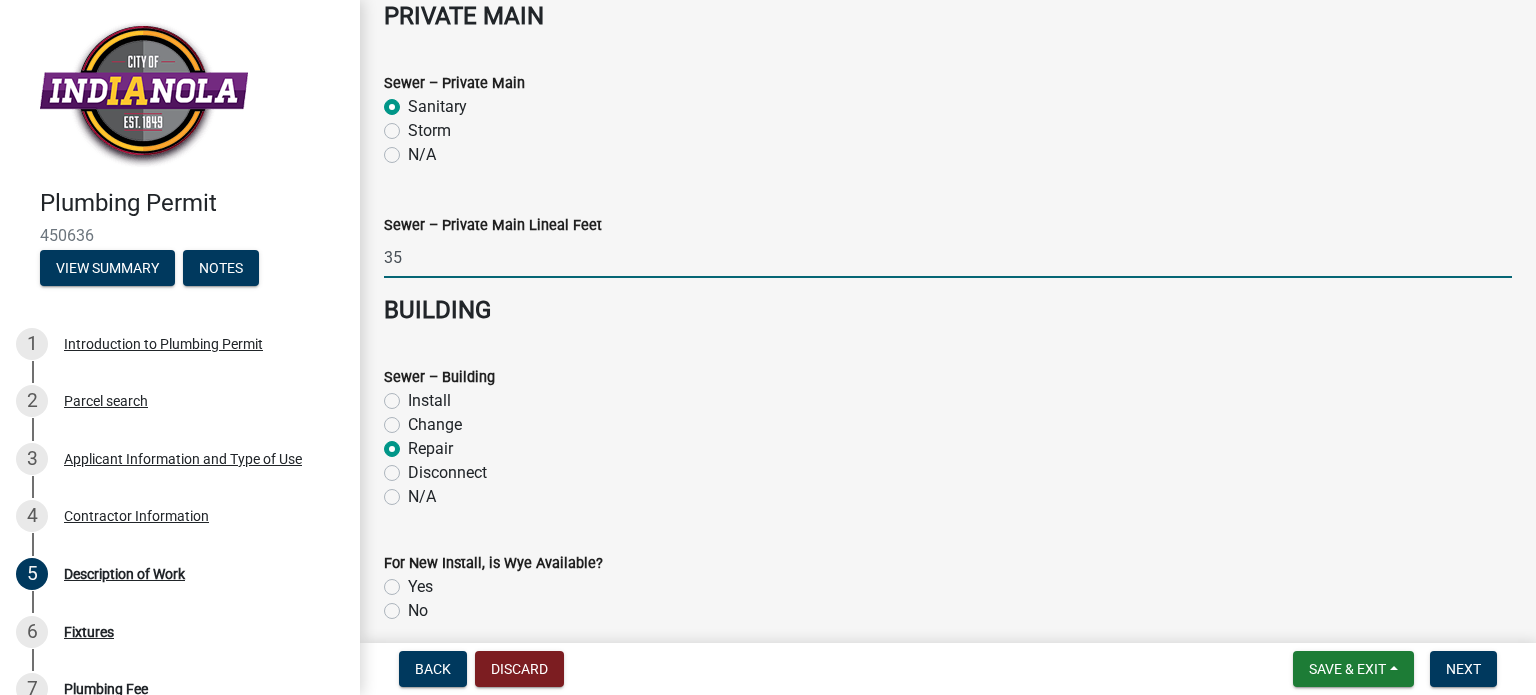 radio on "true" 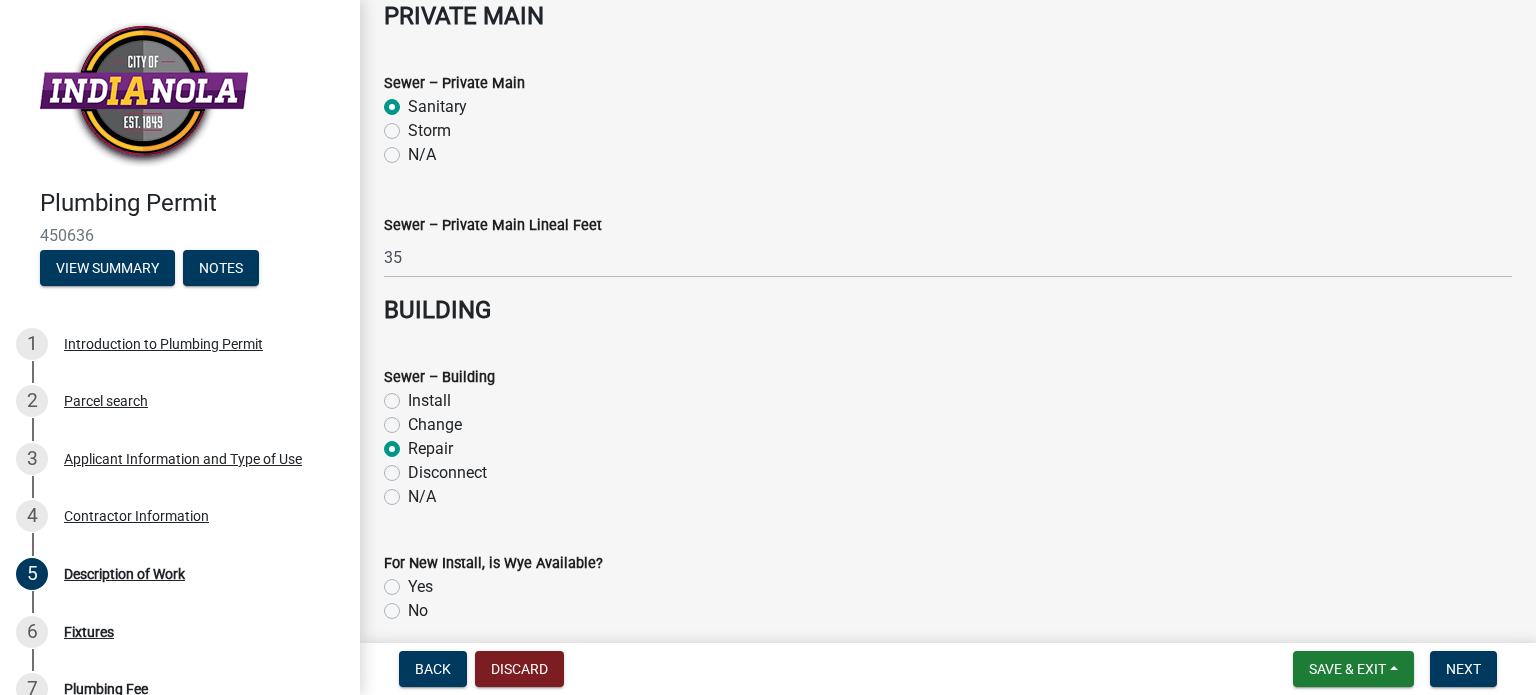 scroll, scrollTop: 1900, scrollLeft: 0, axis: vertical 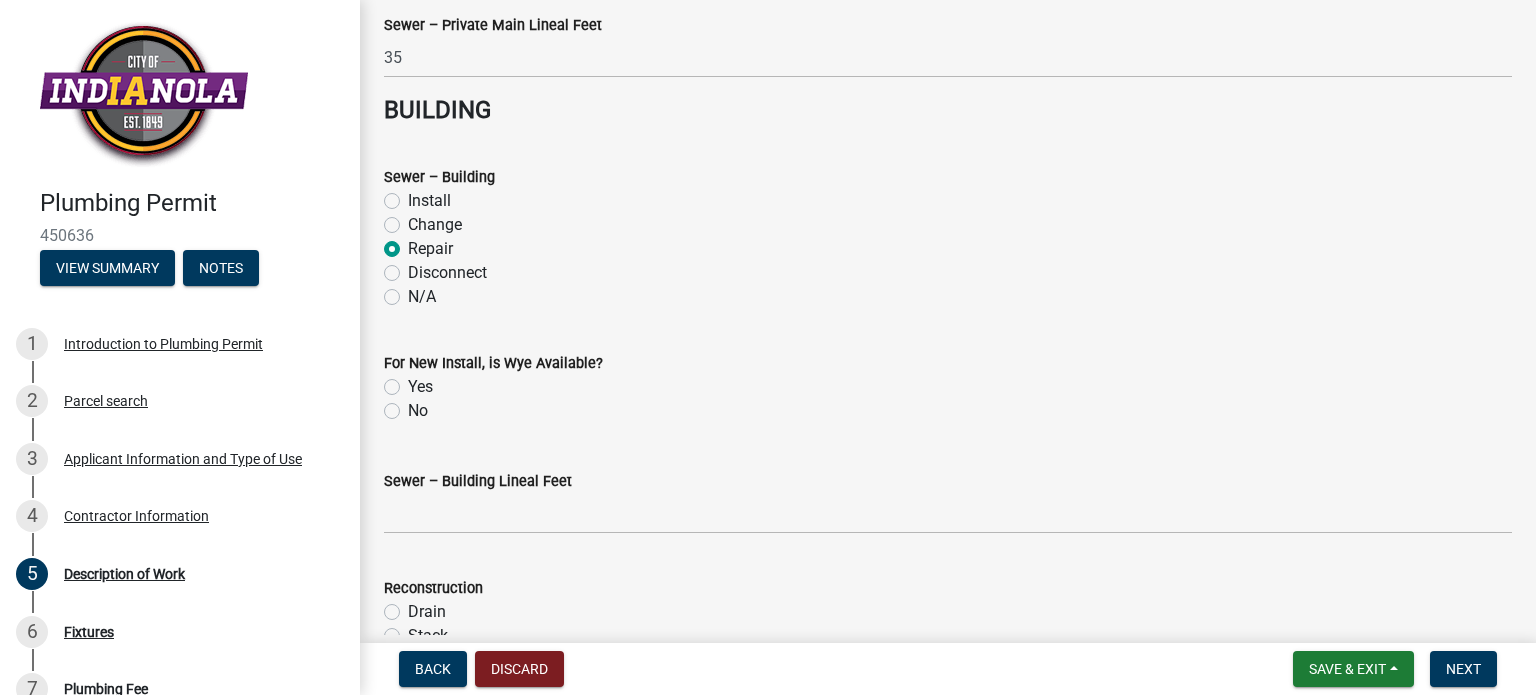 click on "No" 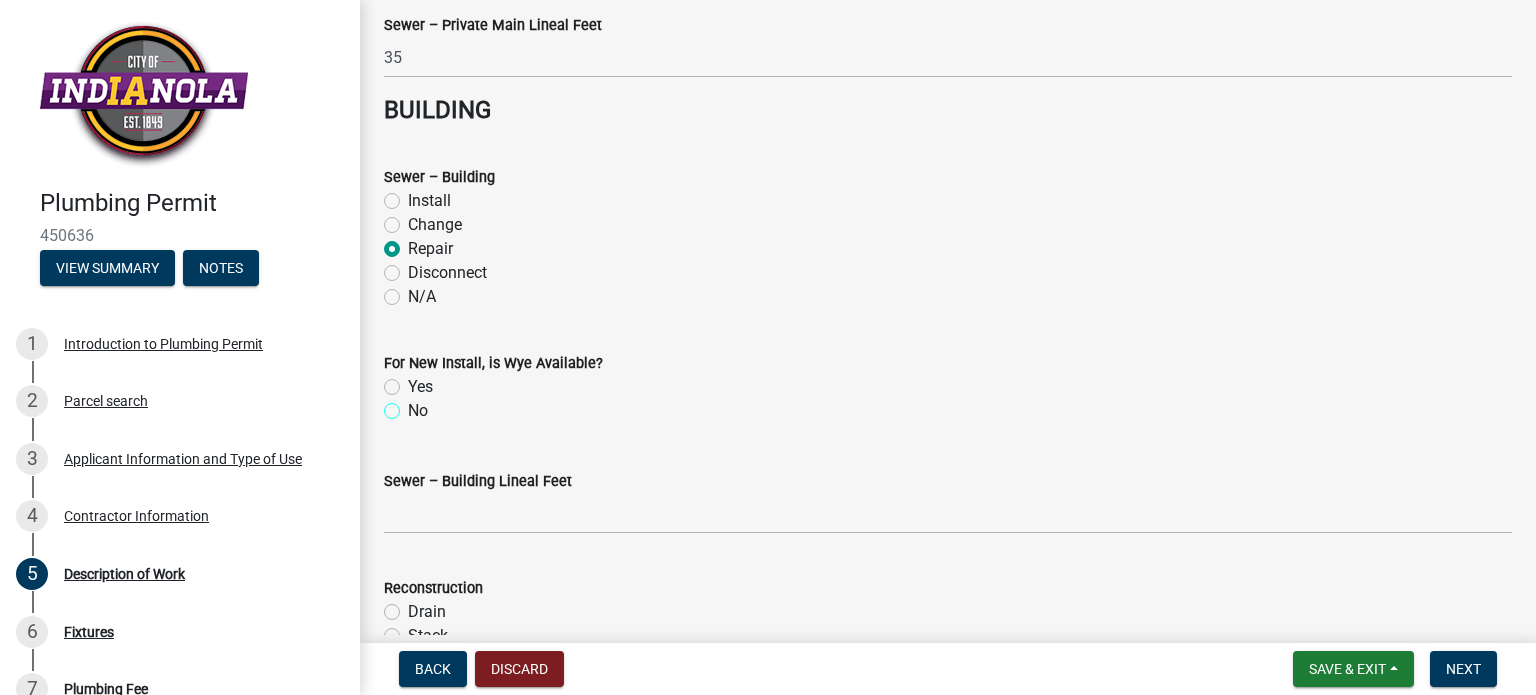 click on "No" at bounding box center (414, 405) 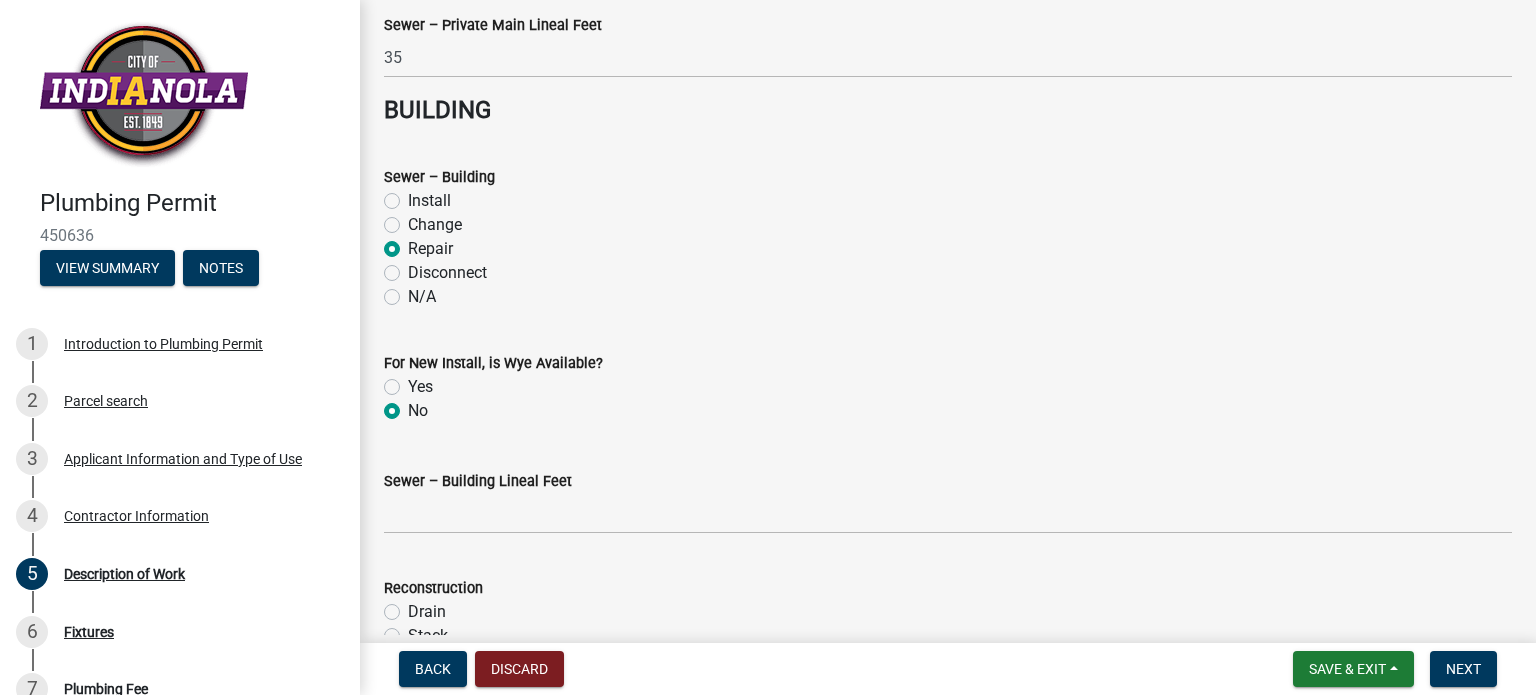 radio on "true" 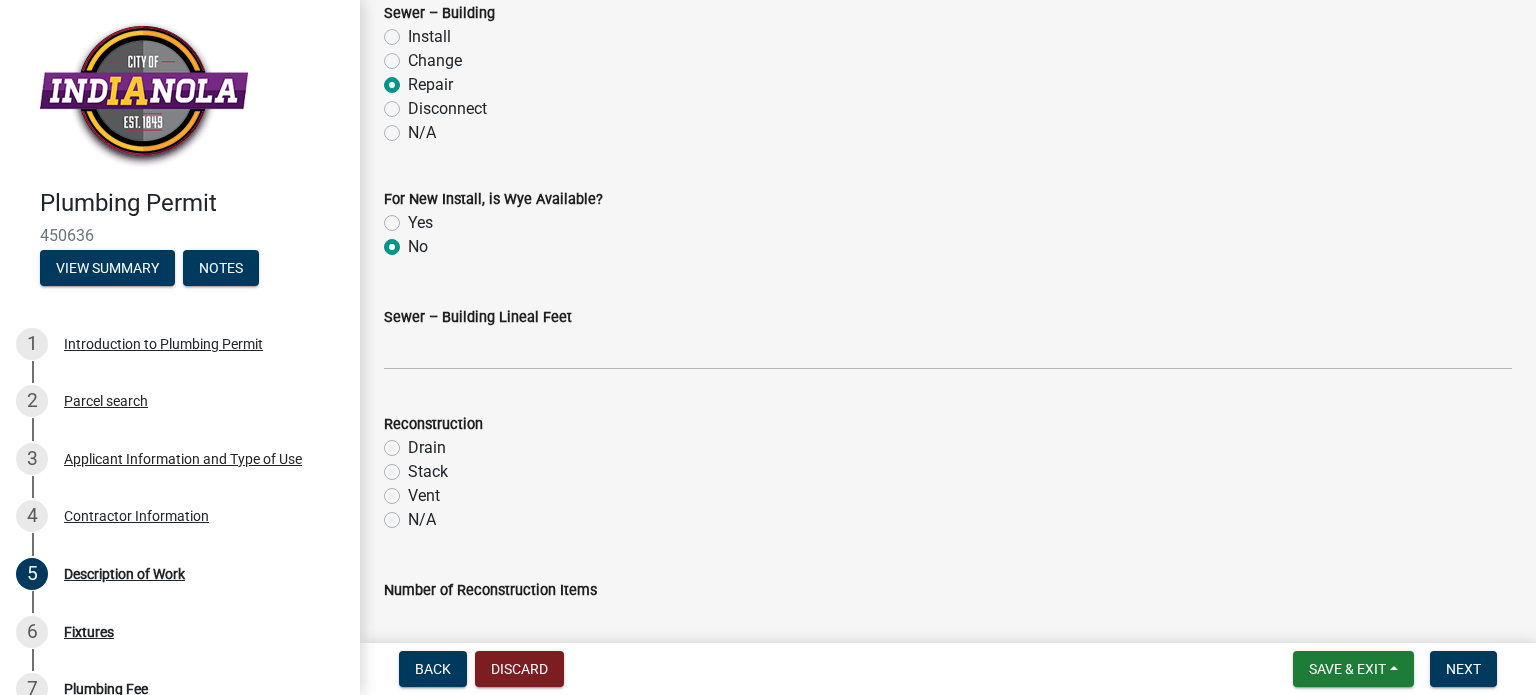 scroll, scrollTop: 2100, scrollLeft: 0, axis: vertical 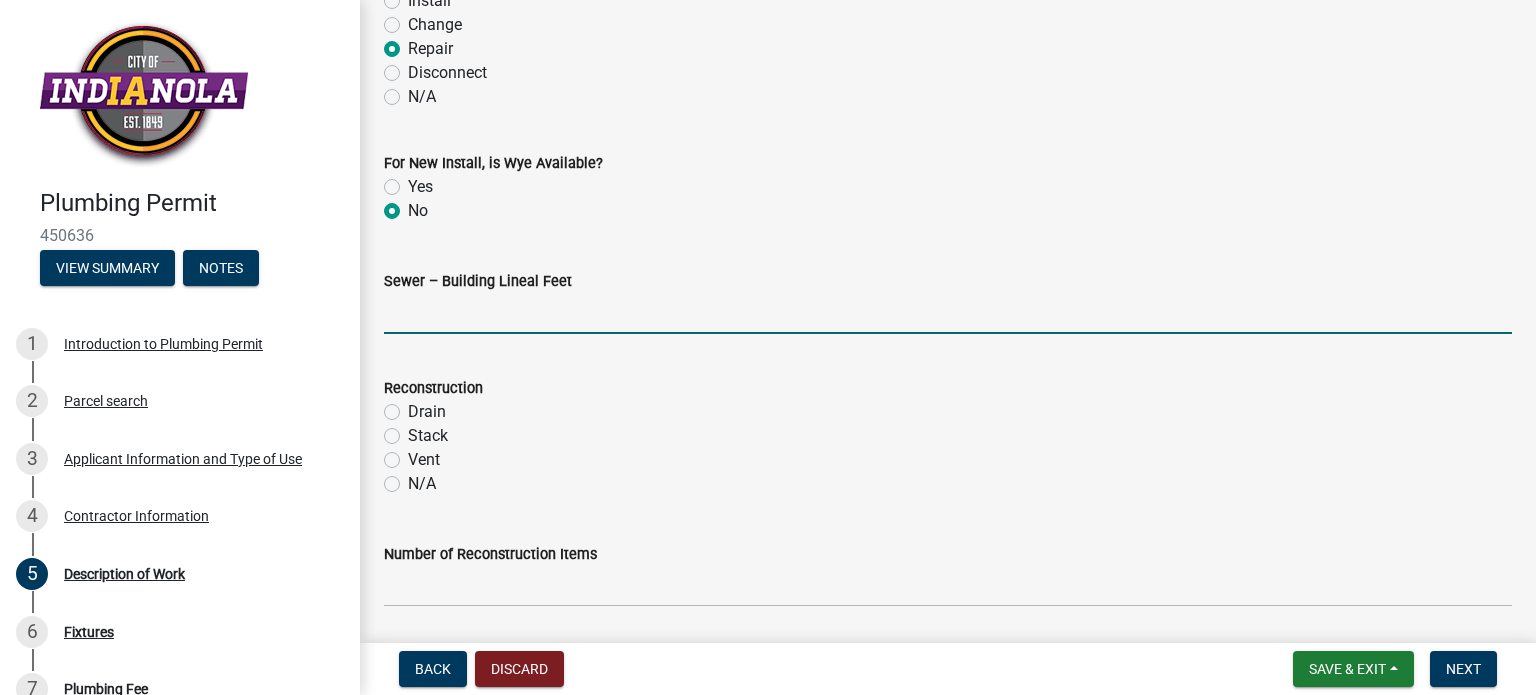 click 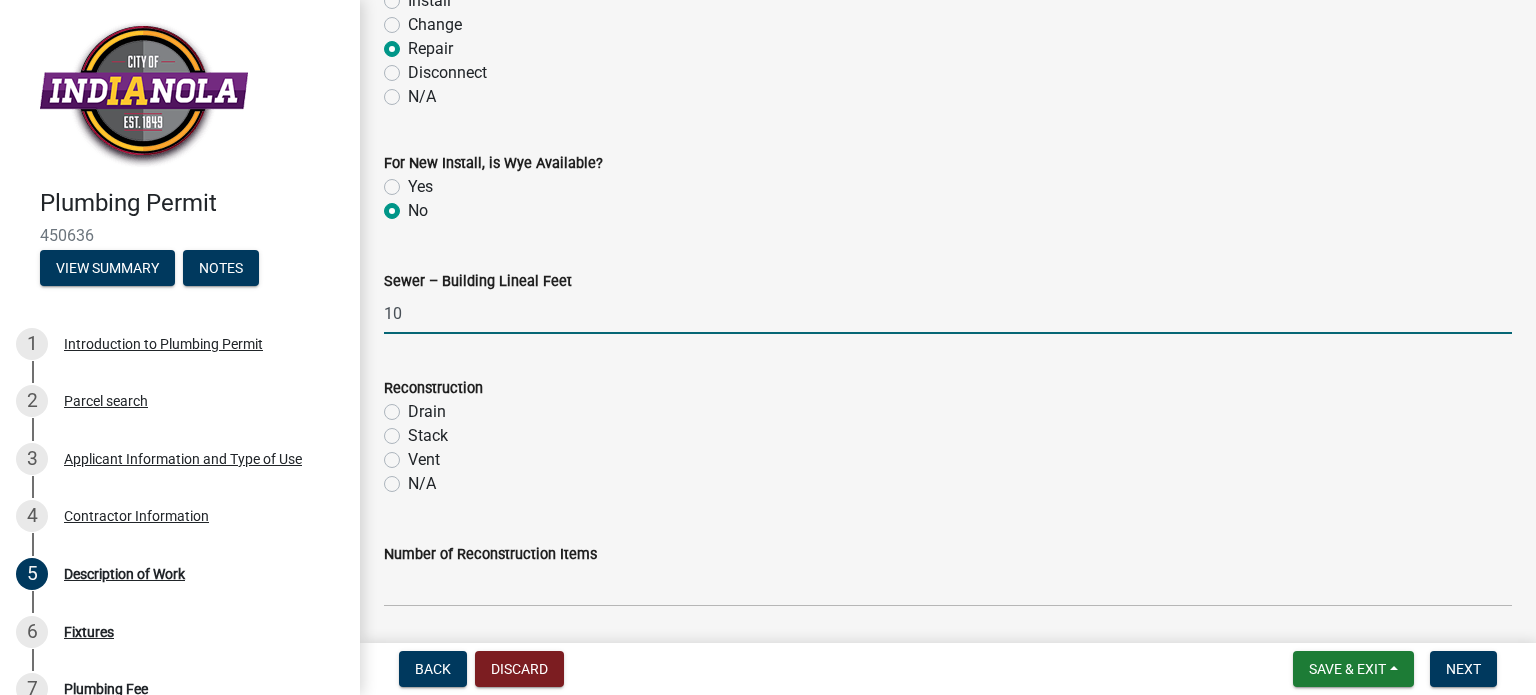 type on "1" 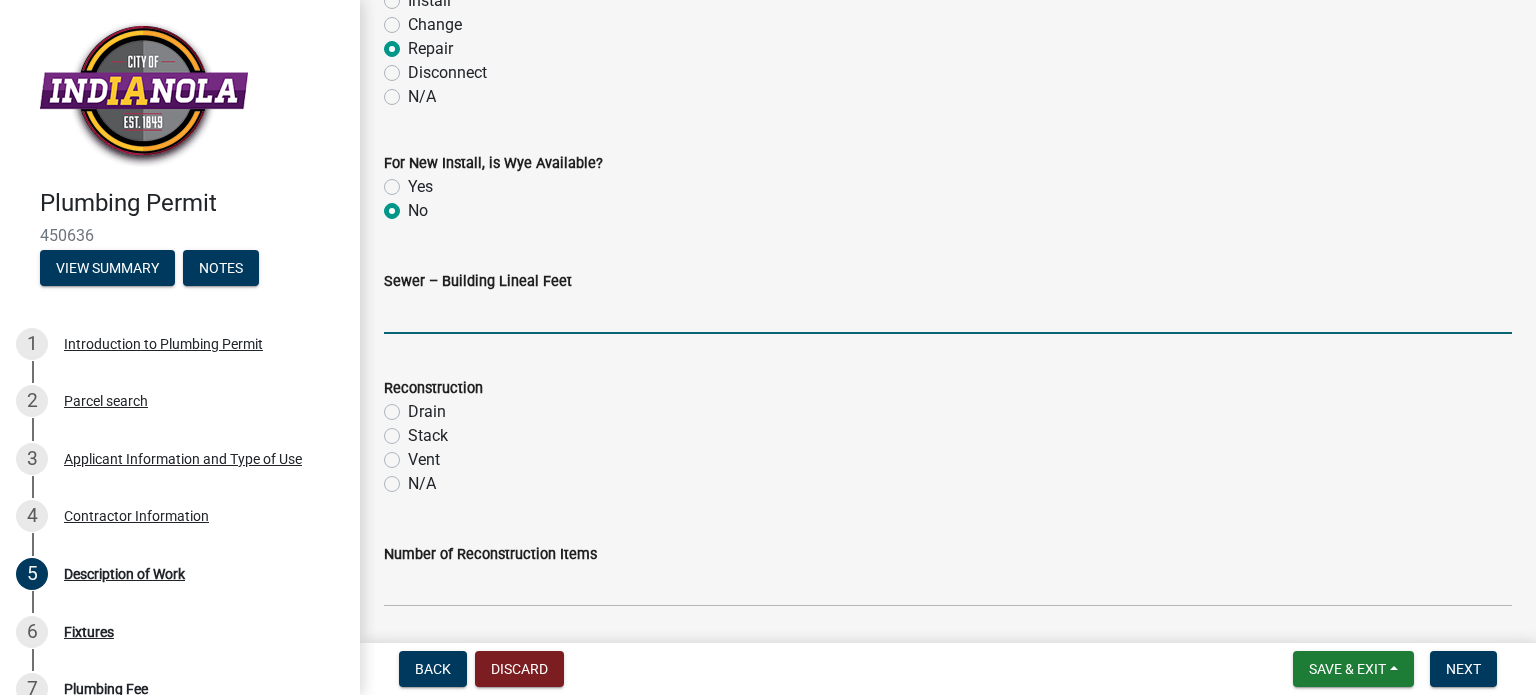 click 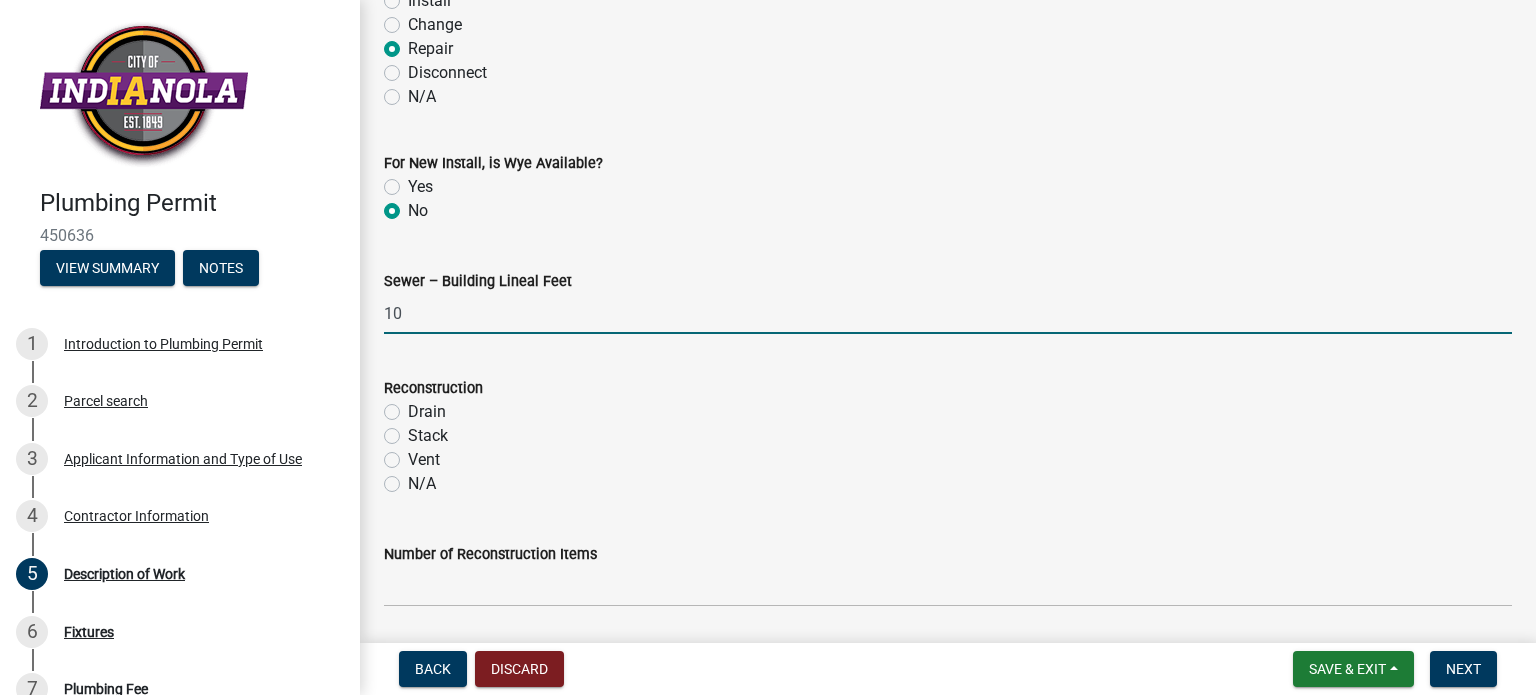 type on "10" 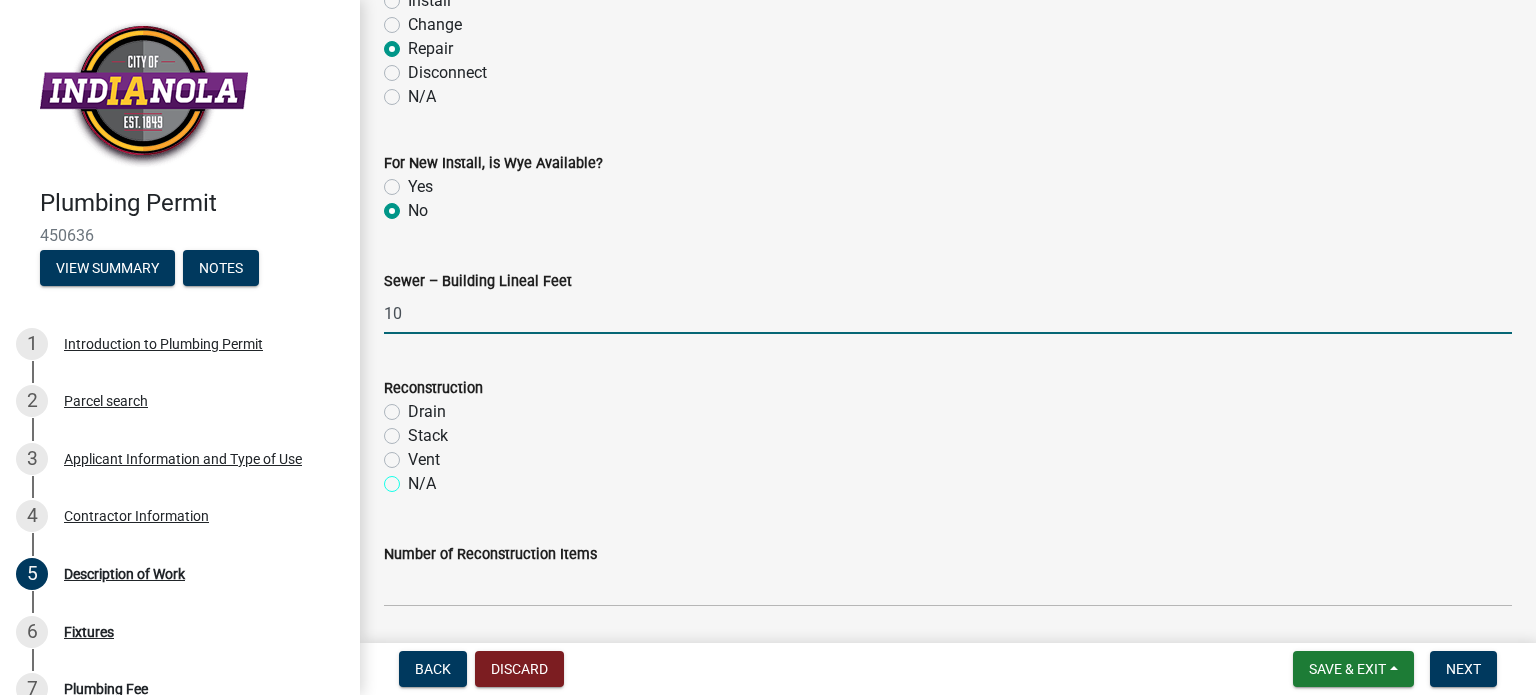 click on "N/A" at bounding box center (414, 478) 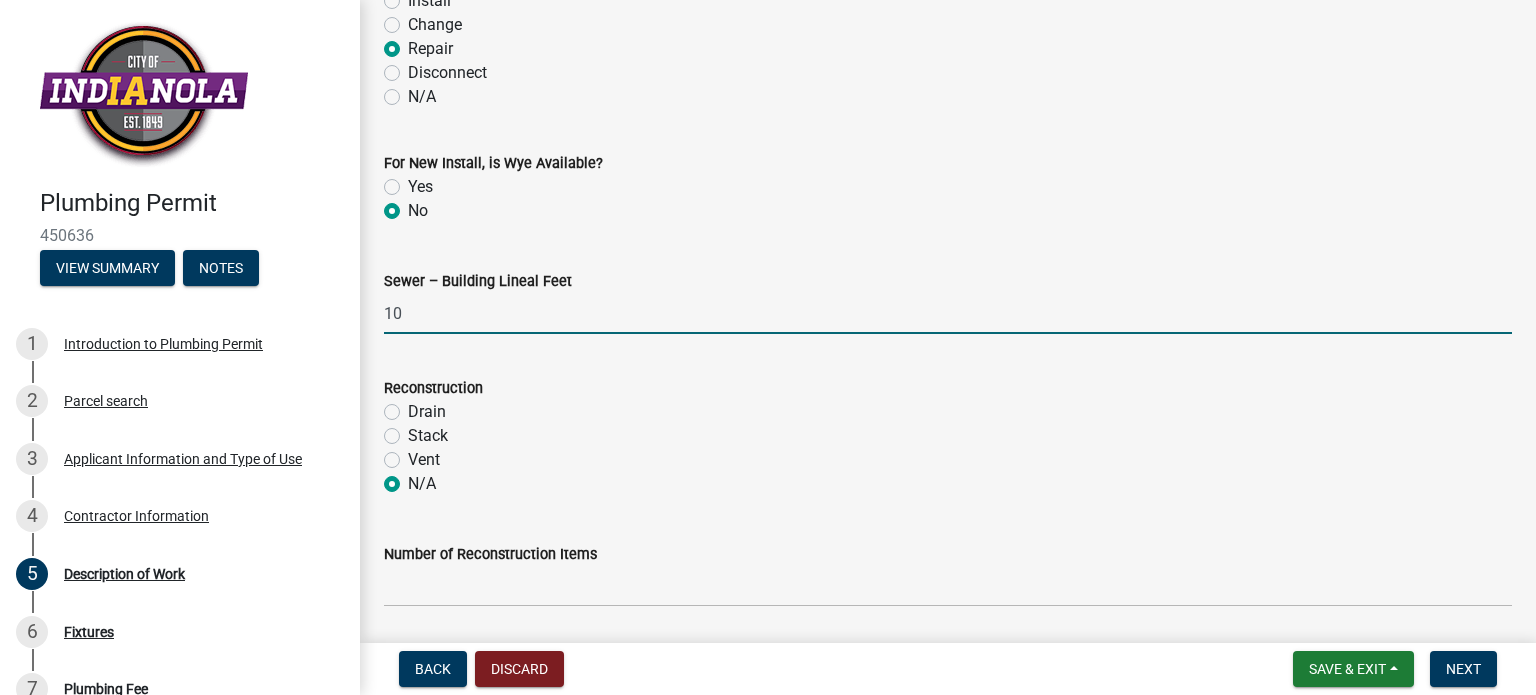 radio on "true" 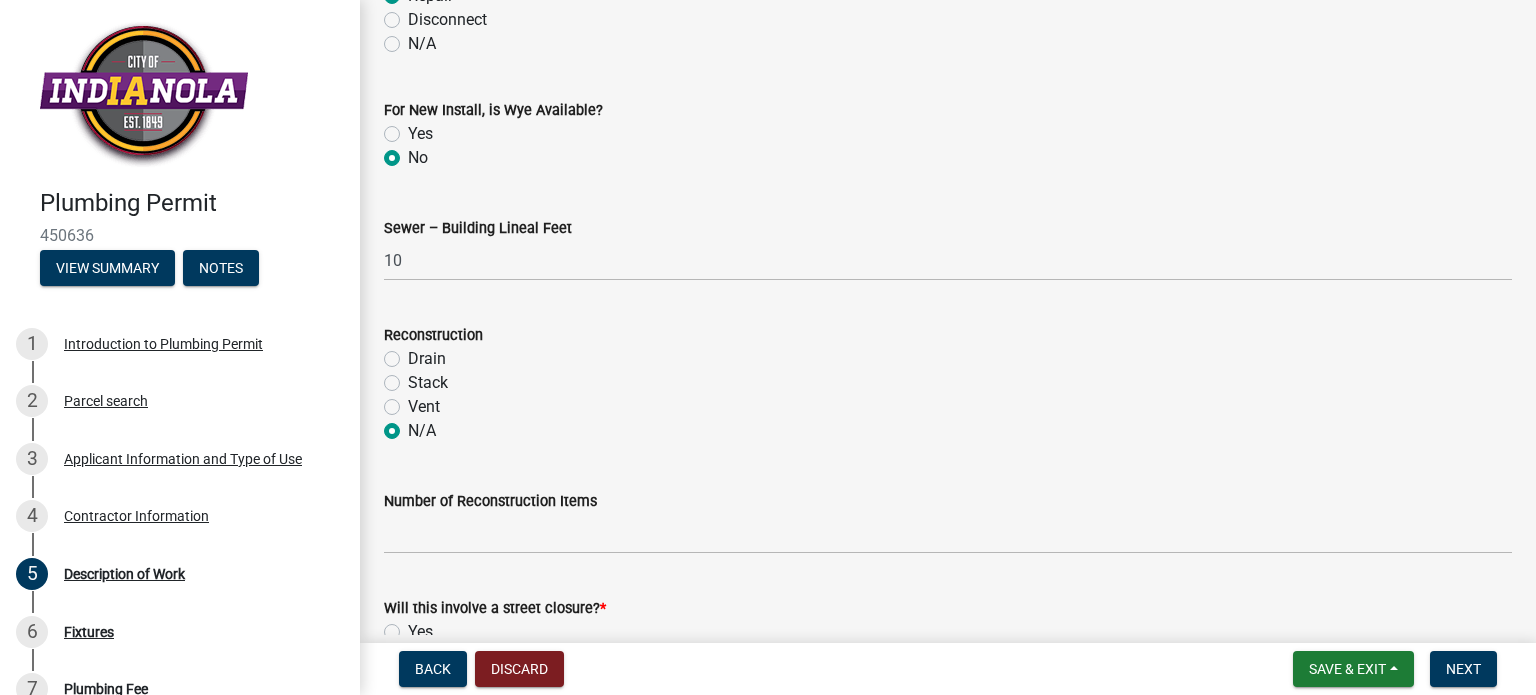 scroll, scrollTop: 2200, scrollLeft: 0, axis: vertical 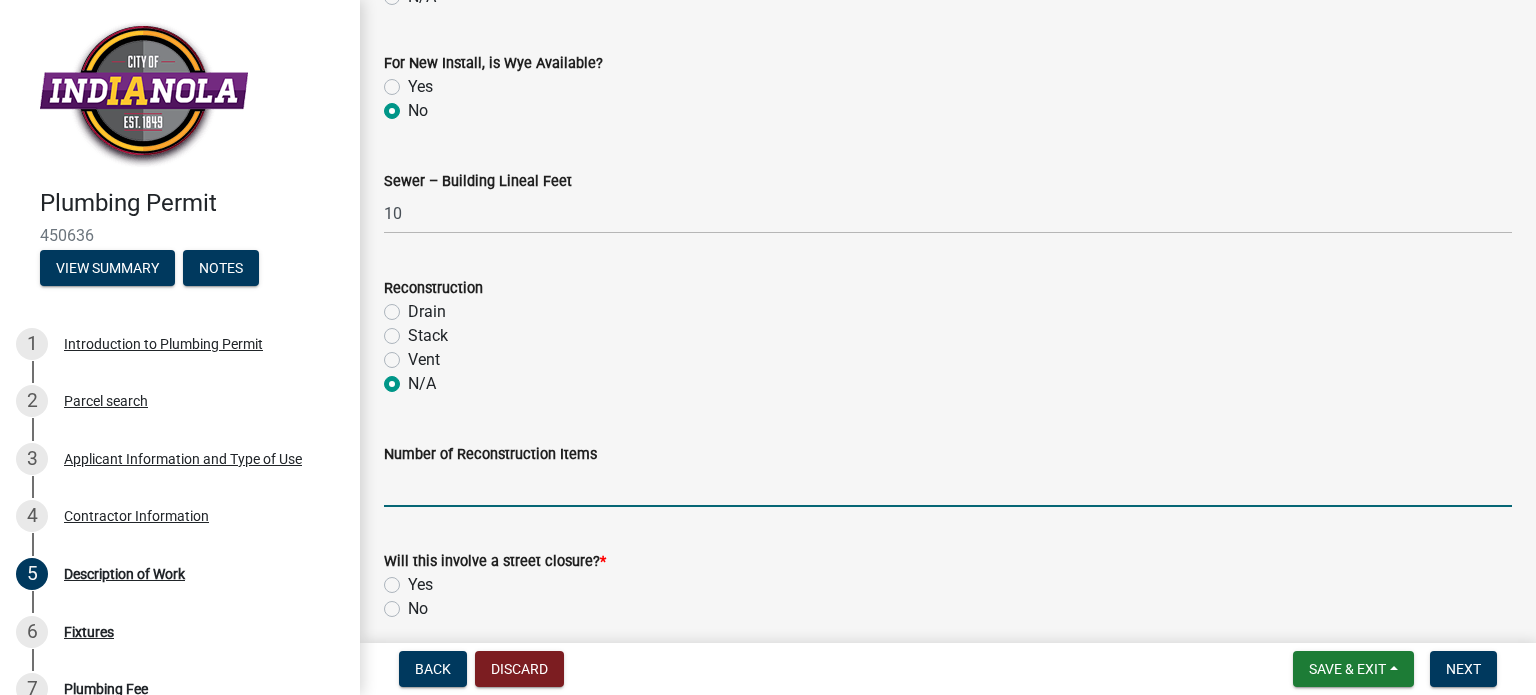 click 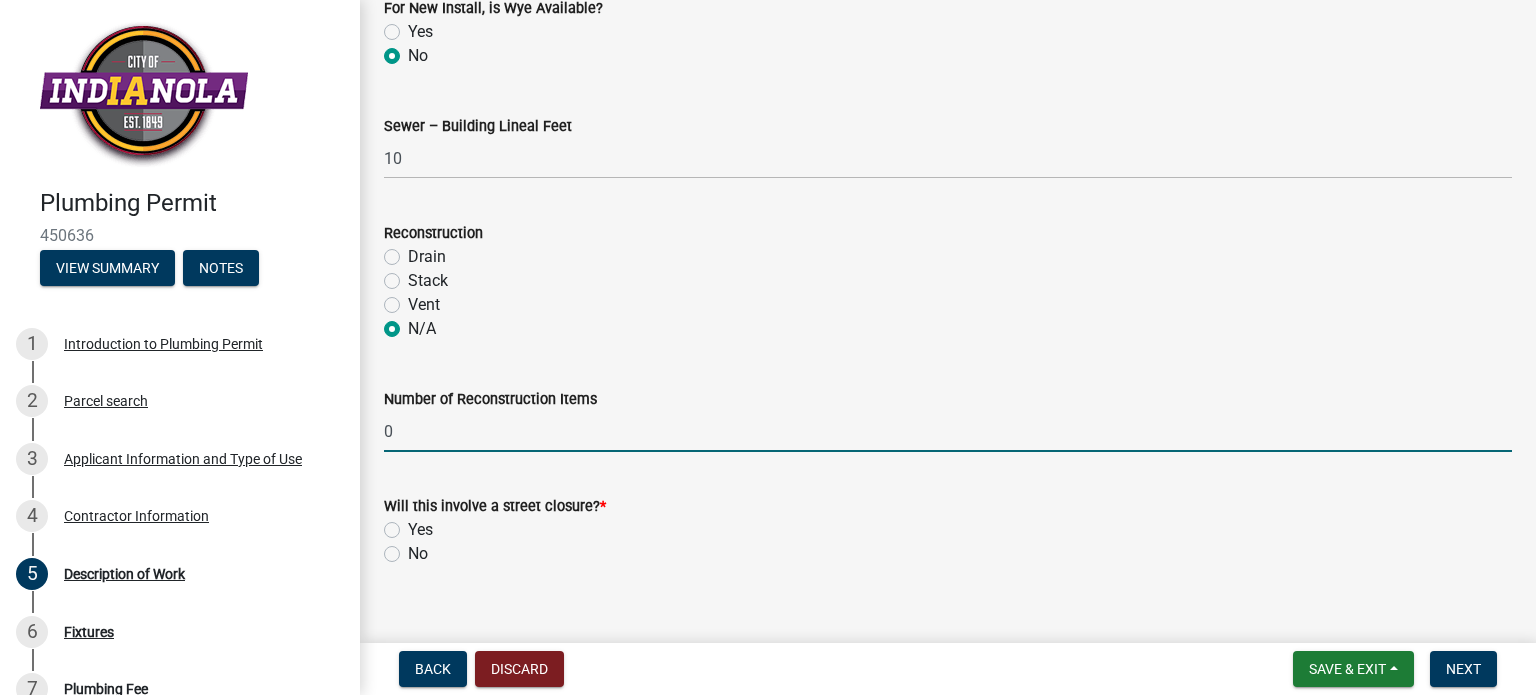 scroll, scrollTop: 2281, scrollLeft: 0, axis: vertical 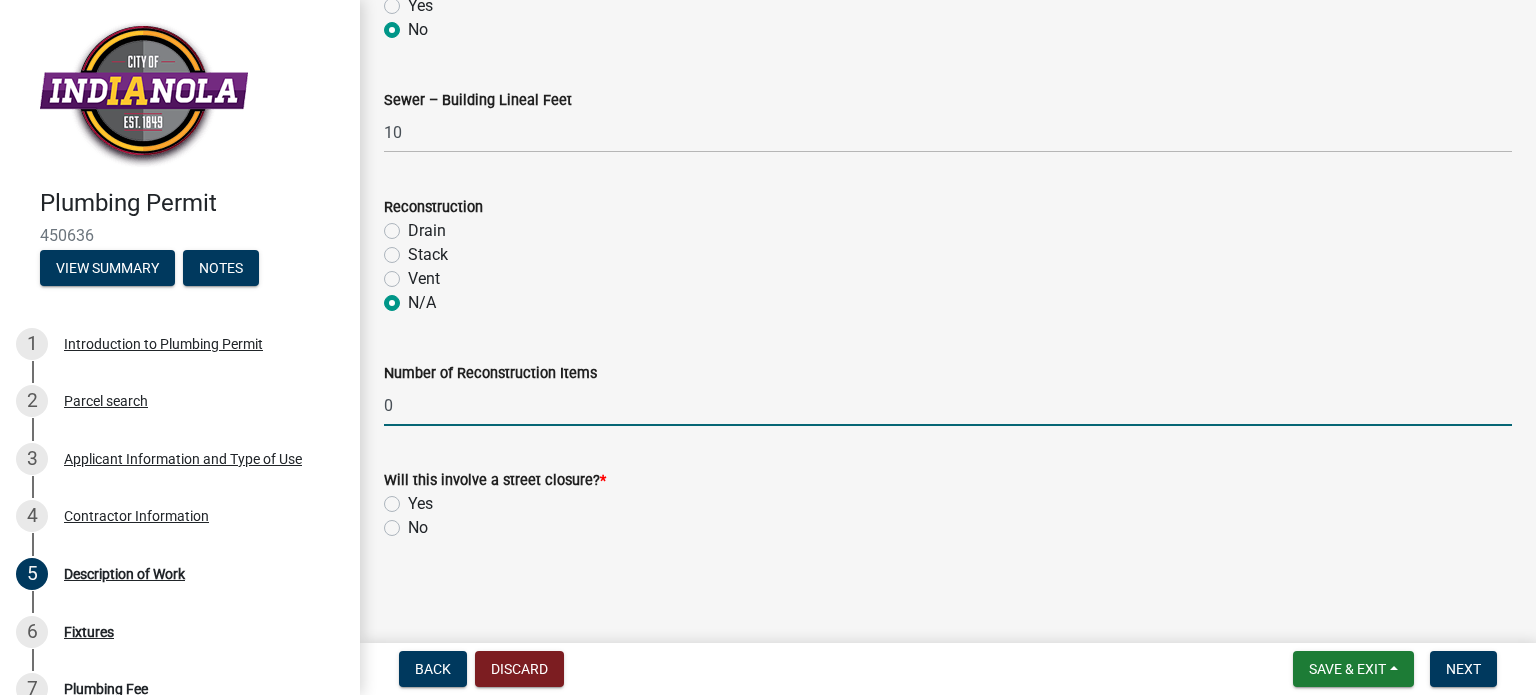 type on "0" 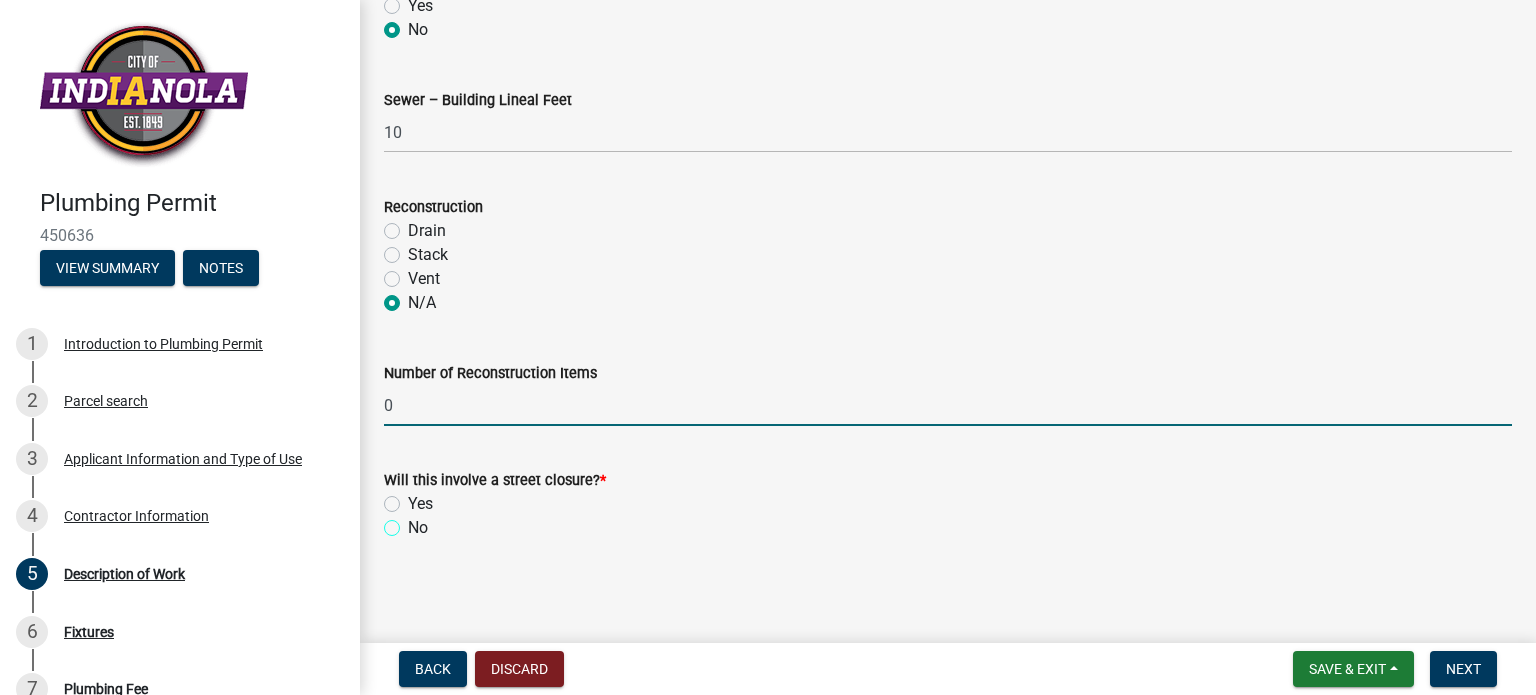 click on "No" at bounding box center [414, 522] 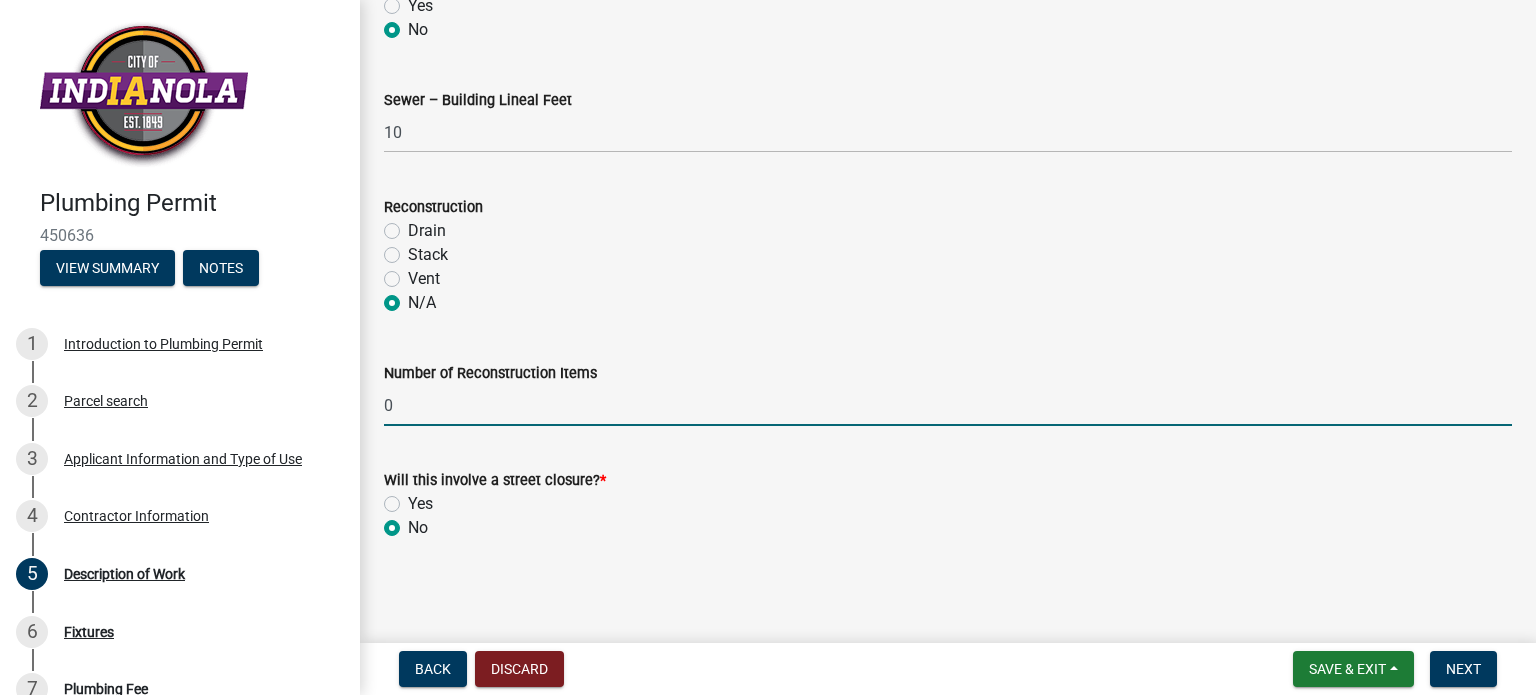 radio on "true" 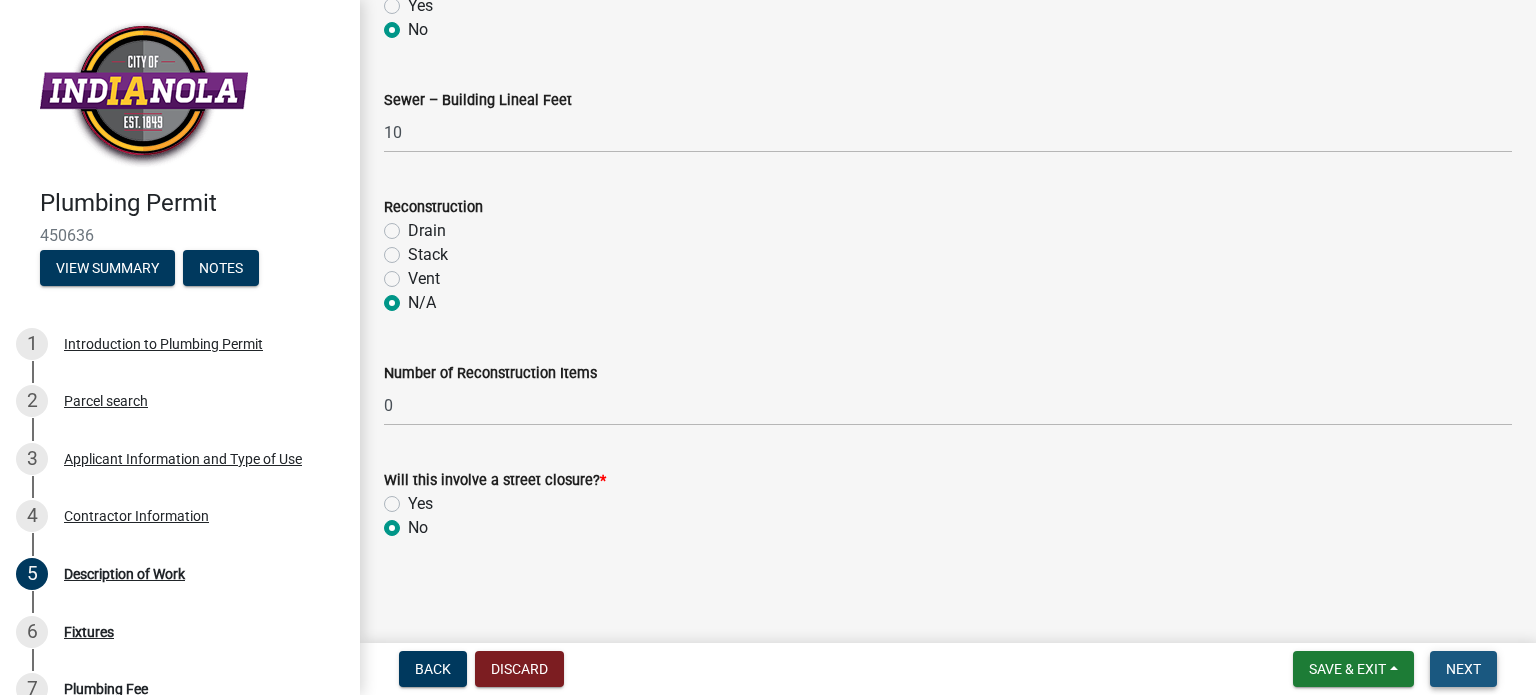 click on "Next" at bounding box center (1463, 669) 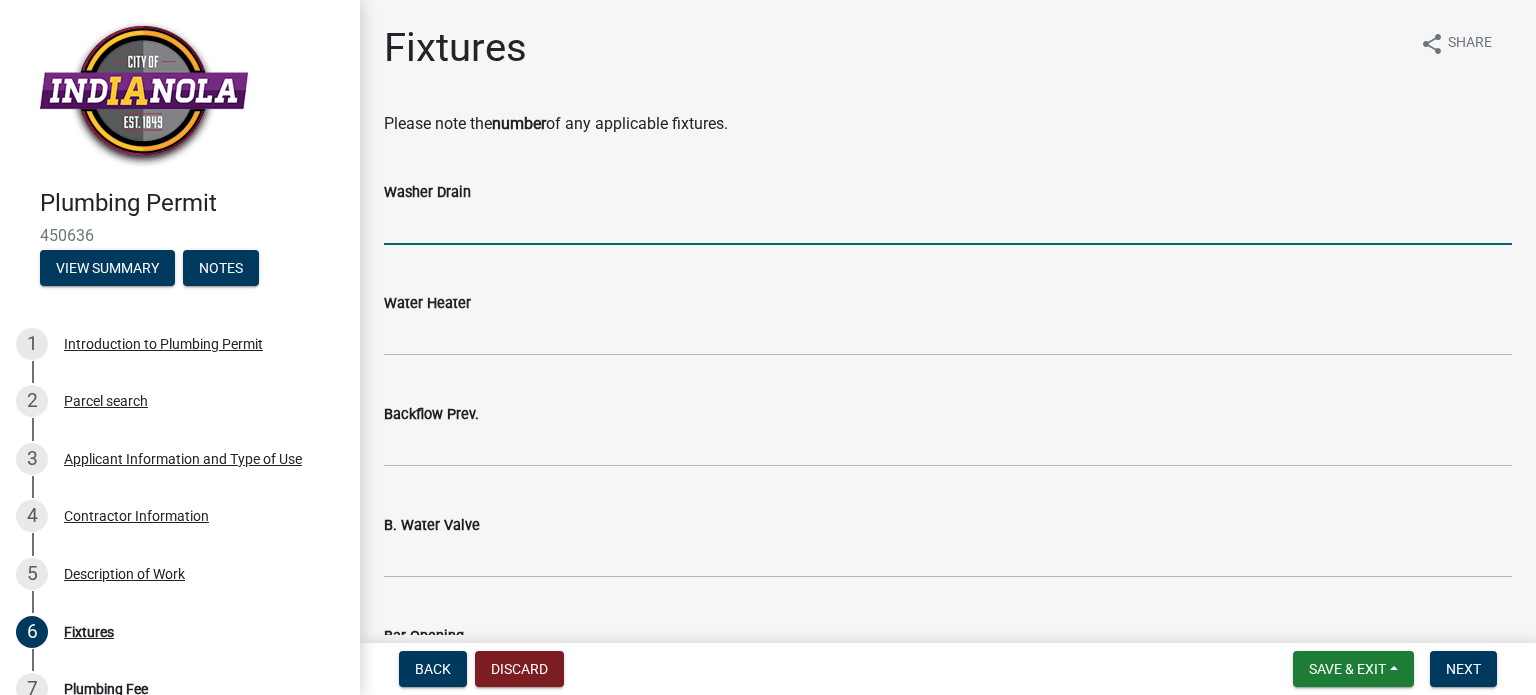 click 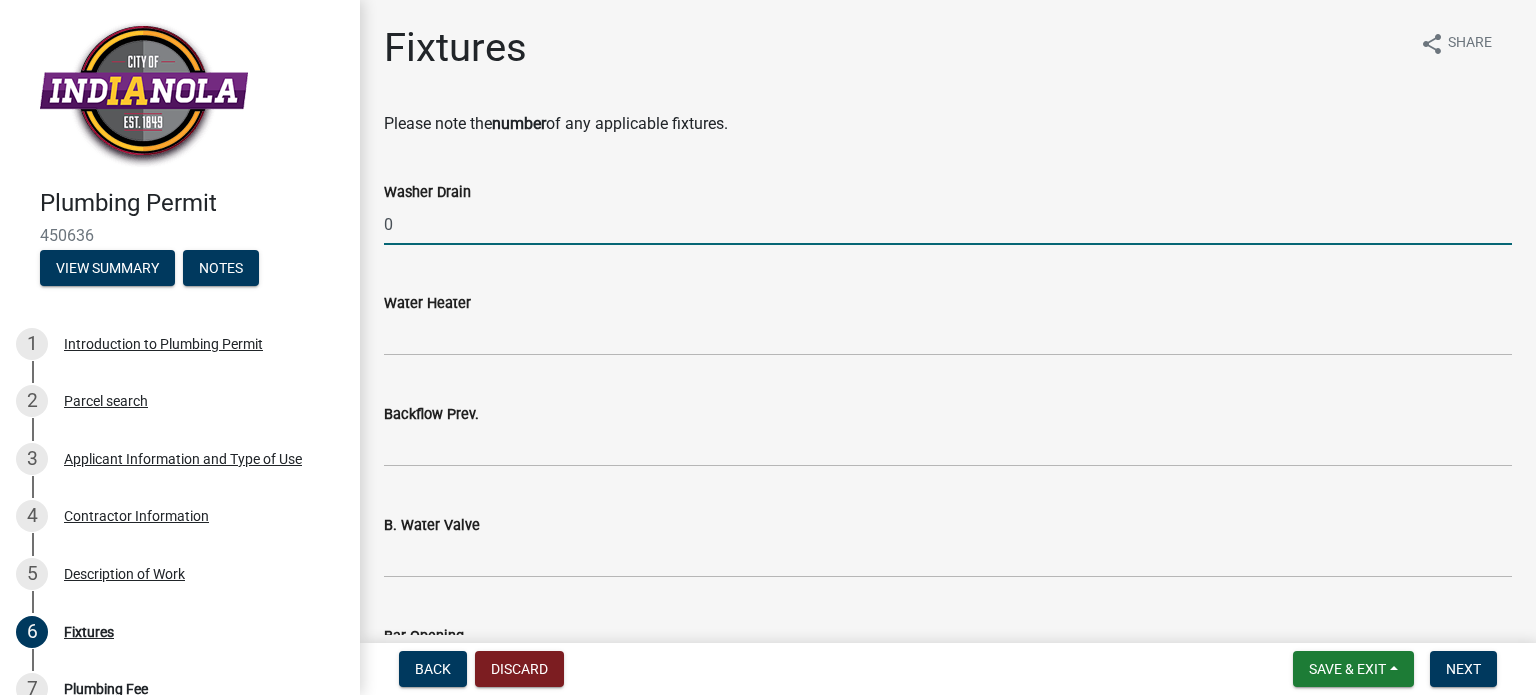type on "0" 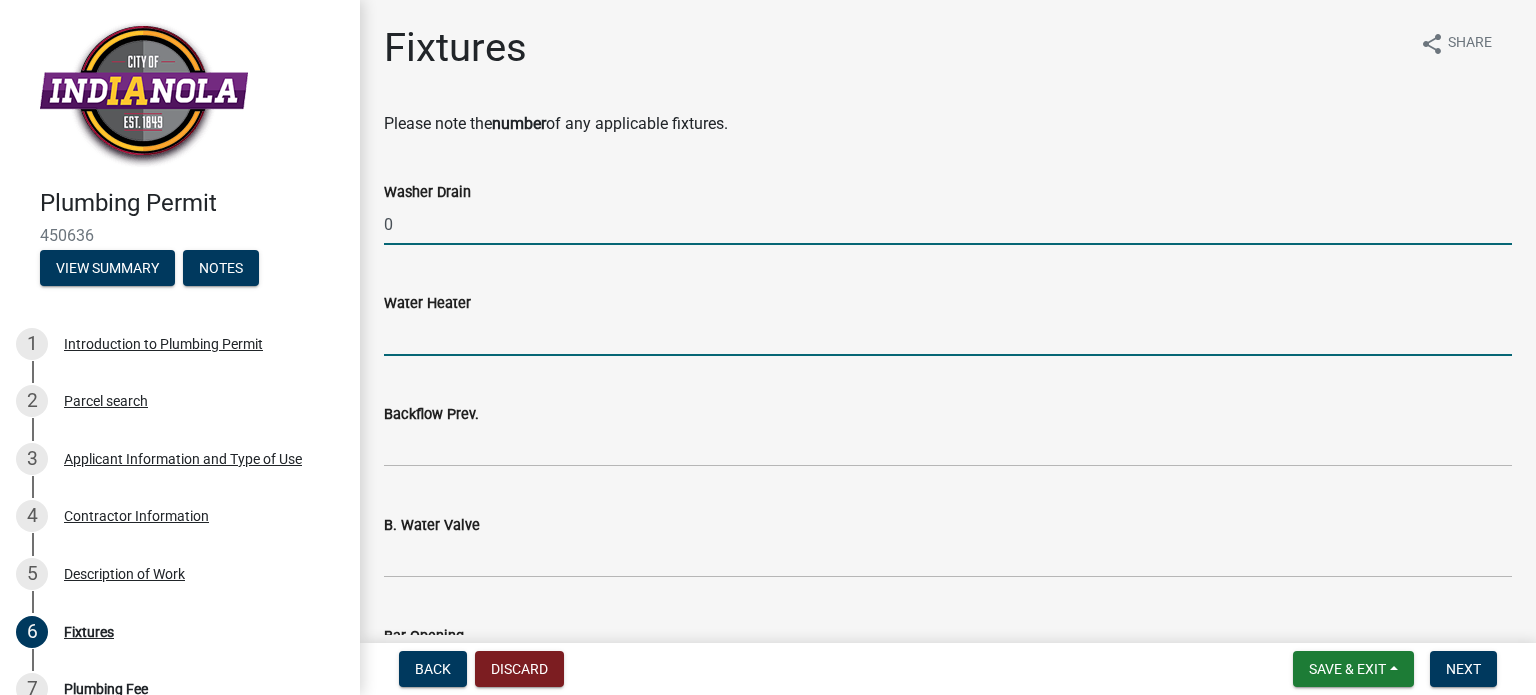 click 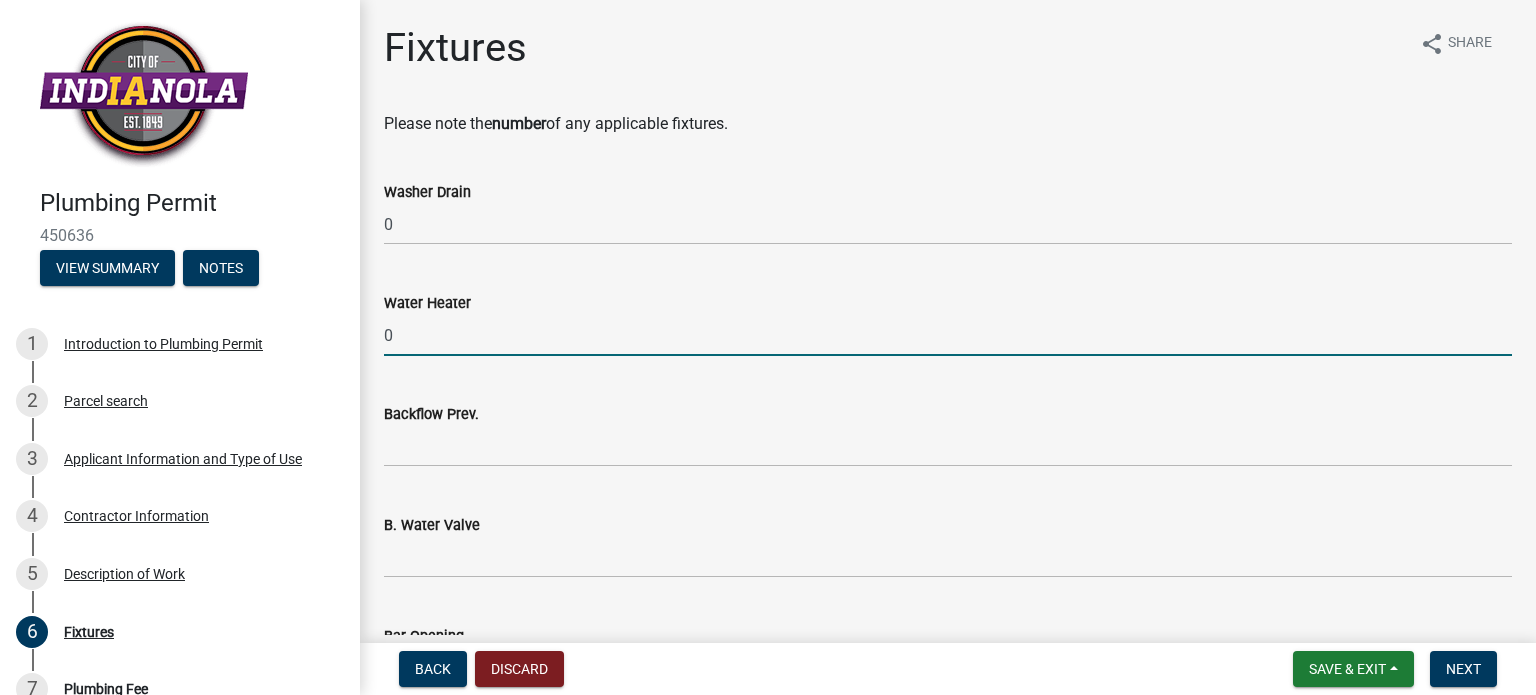 type on "0" 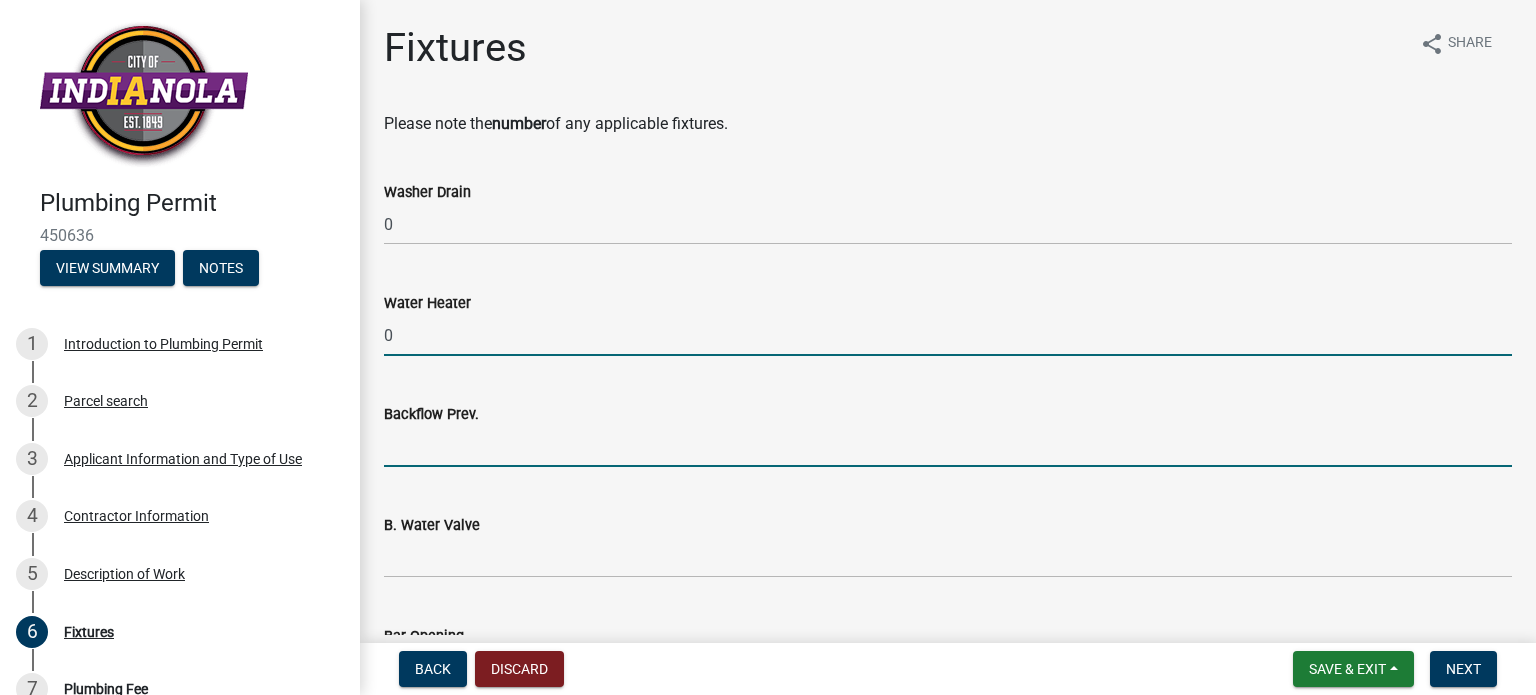 click 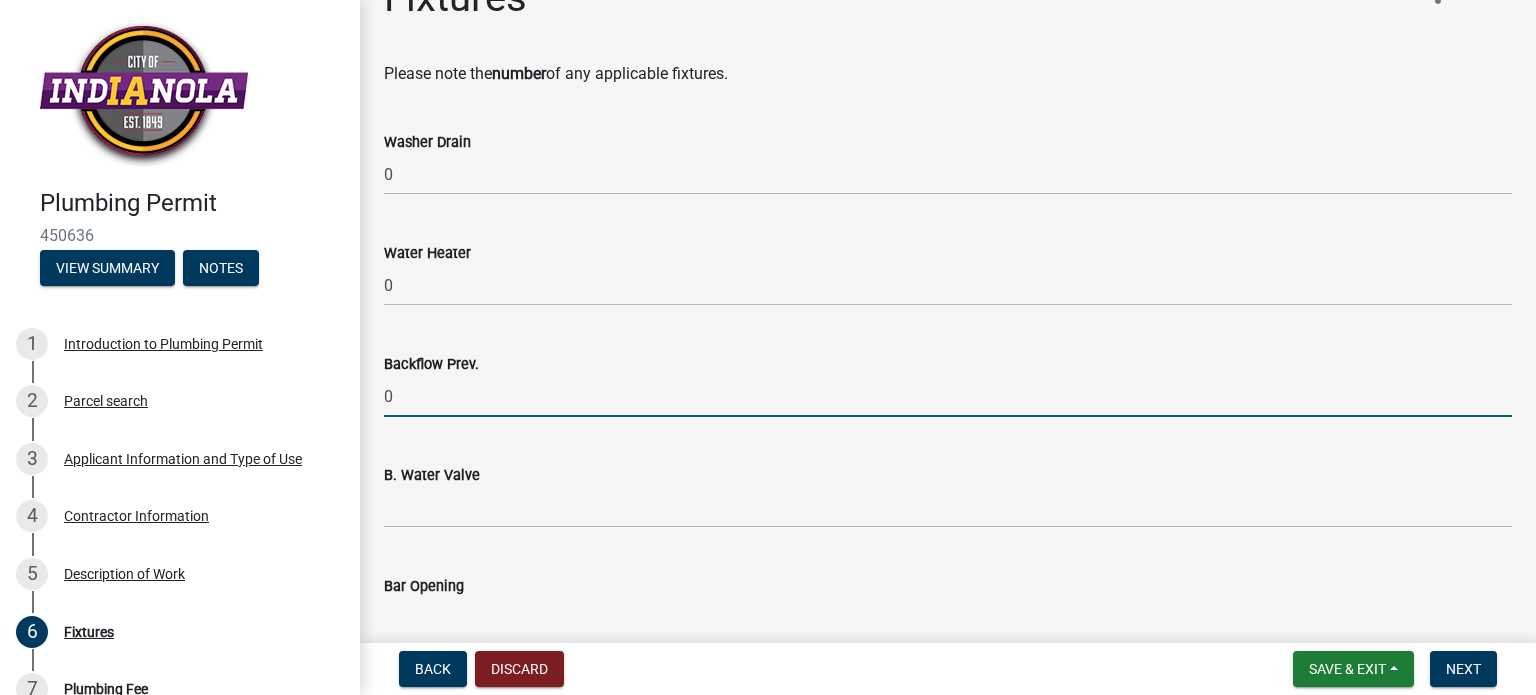 scroll, scrollTop: 100, scrollLeft: 0, axis: vertical 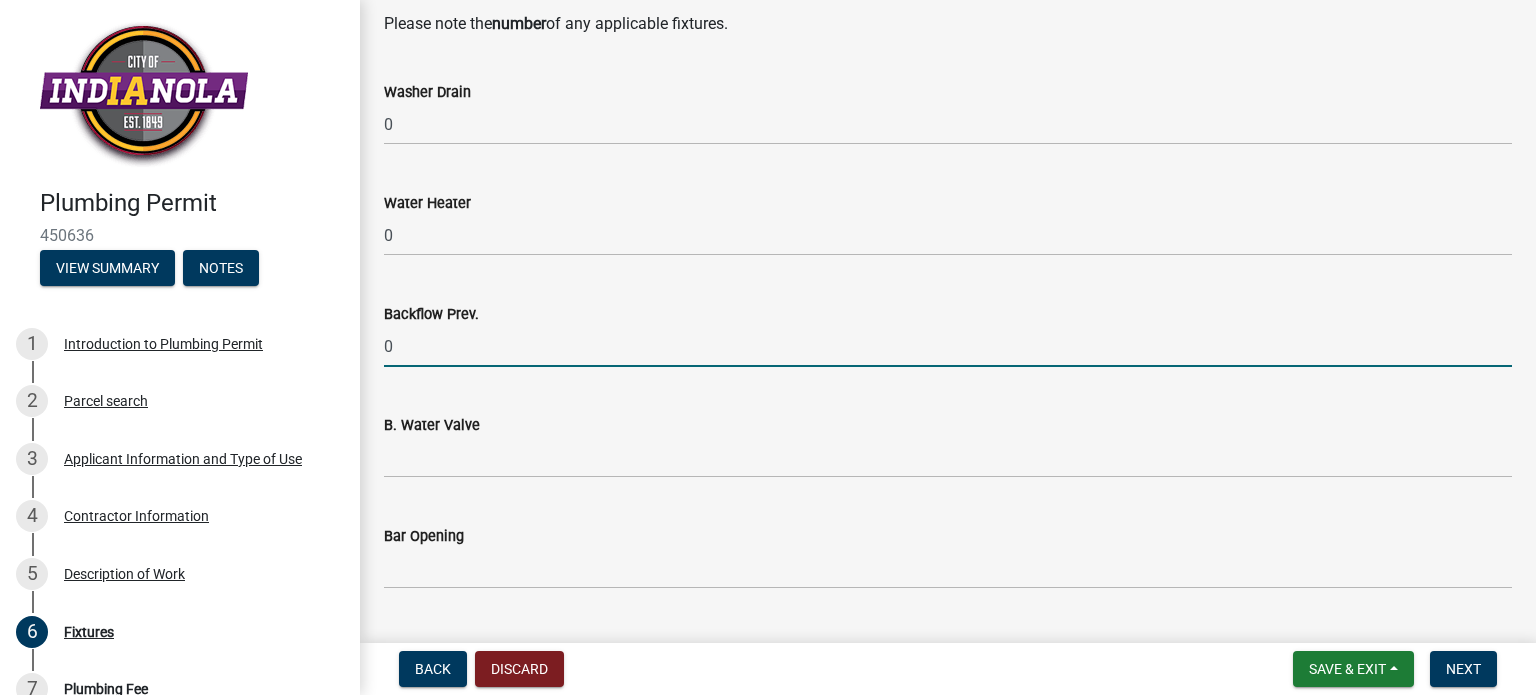 type on "0" 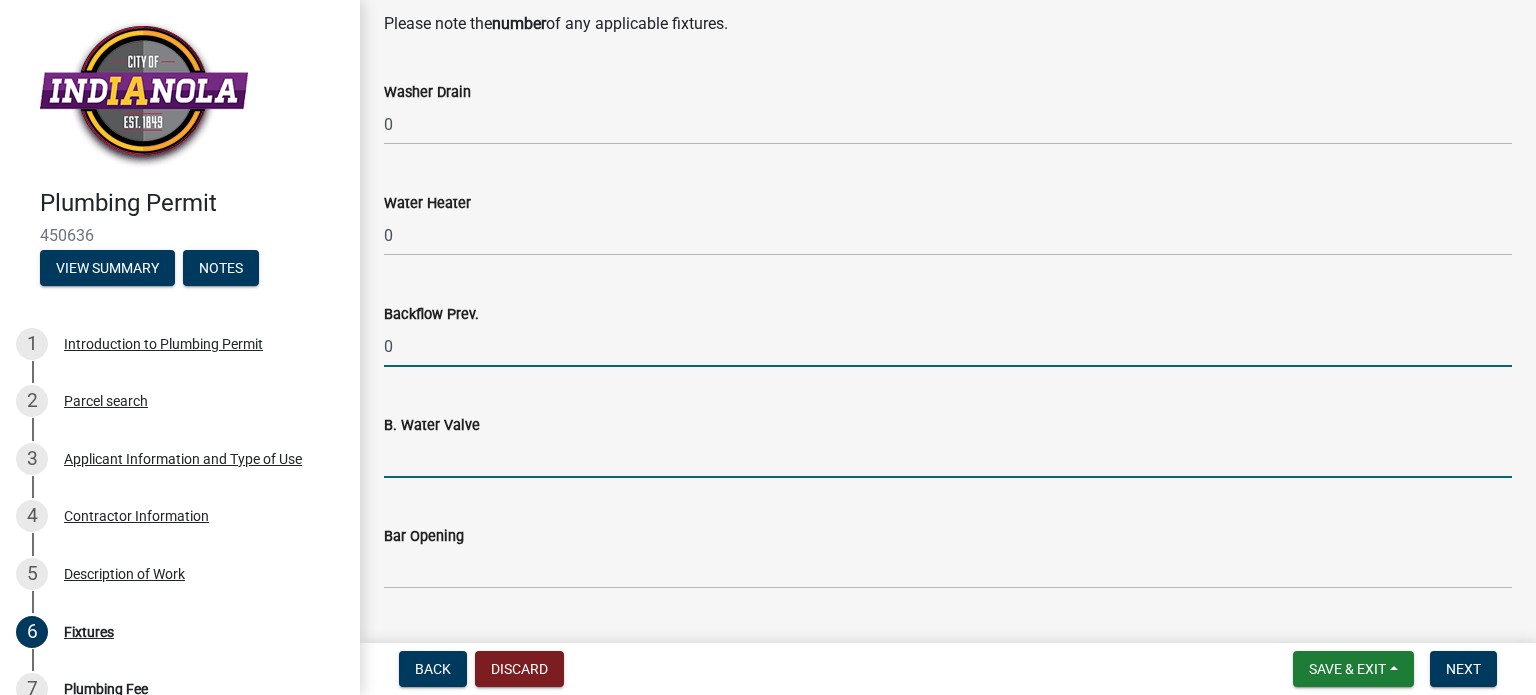 click 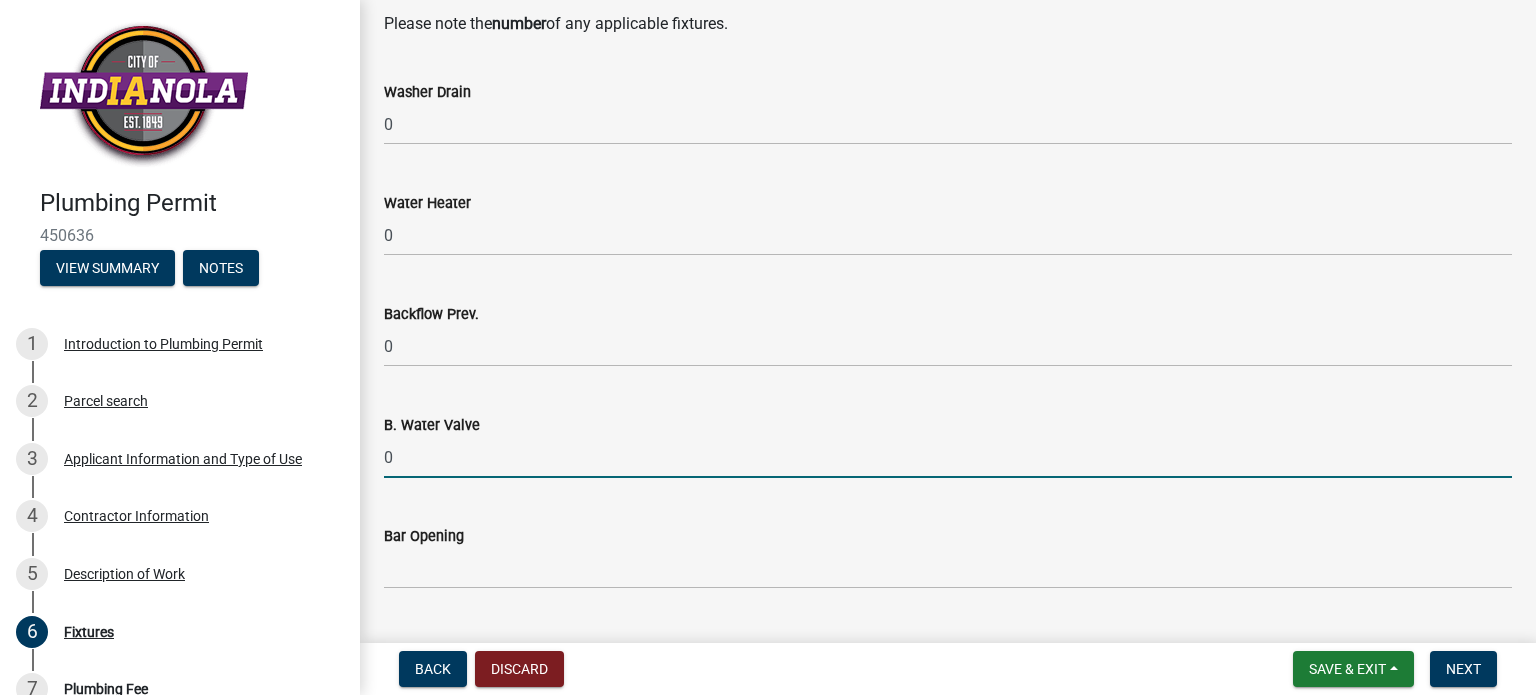 type on "0" 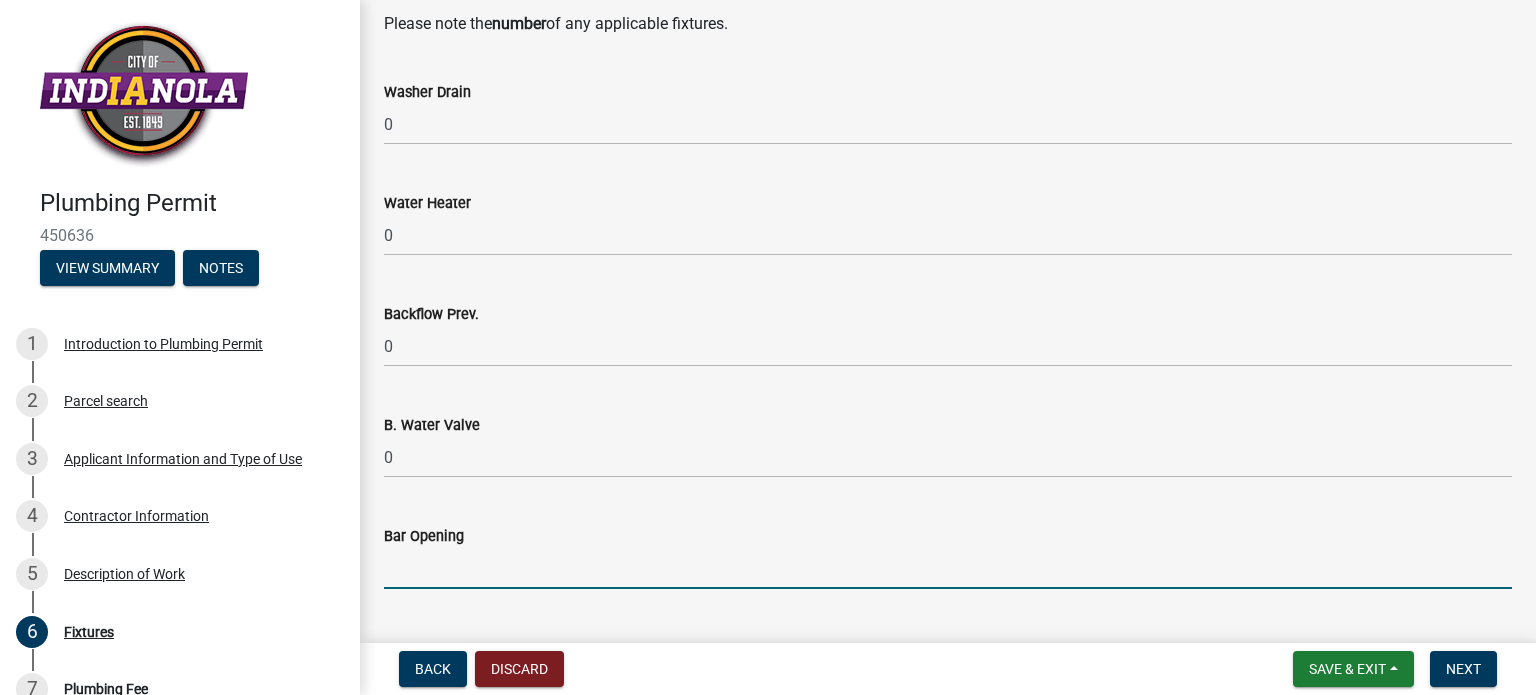 click 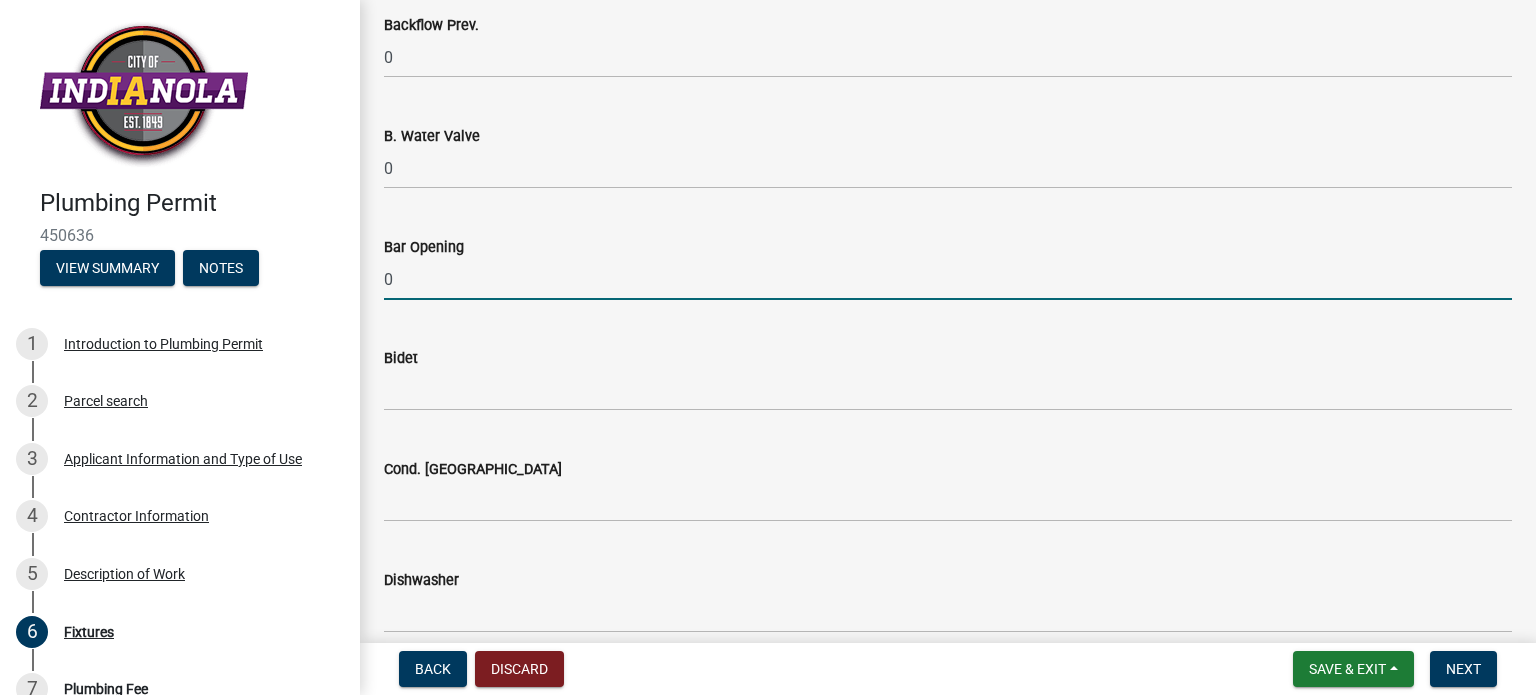 scroll, scrollTop: 400, scrollLeft: 0, axis: vertical 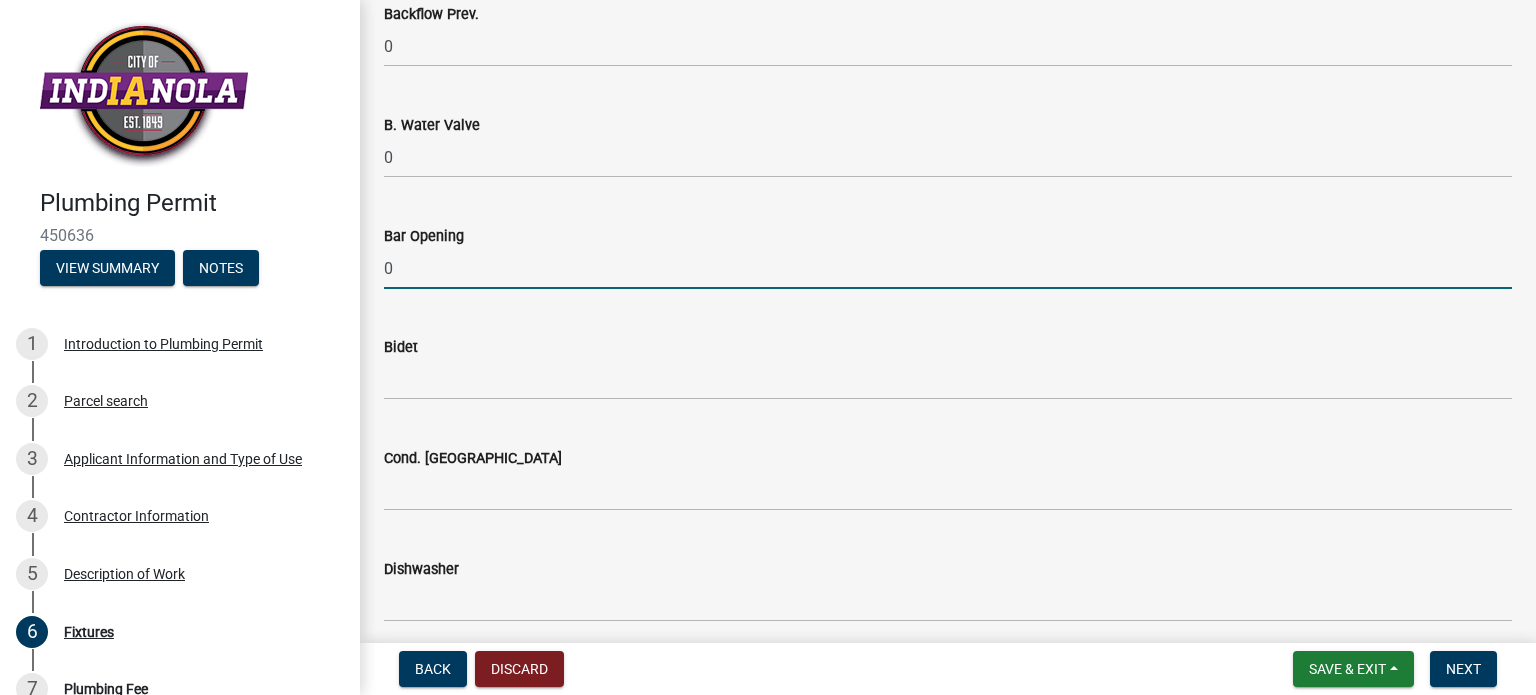 type on "0" 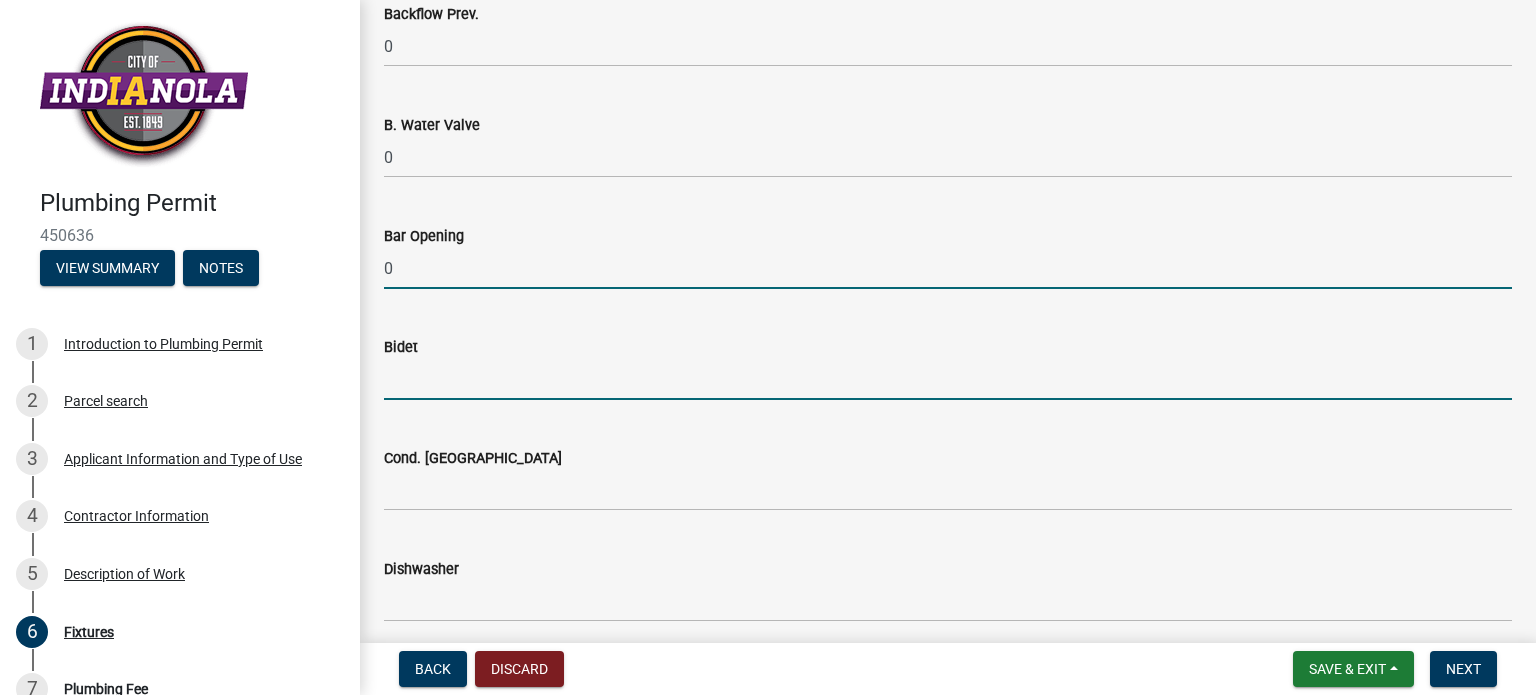 click 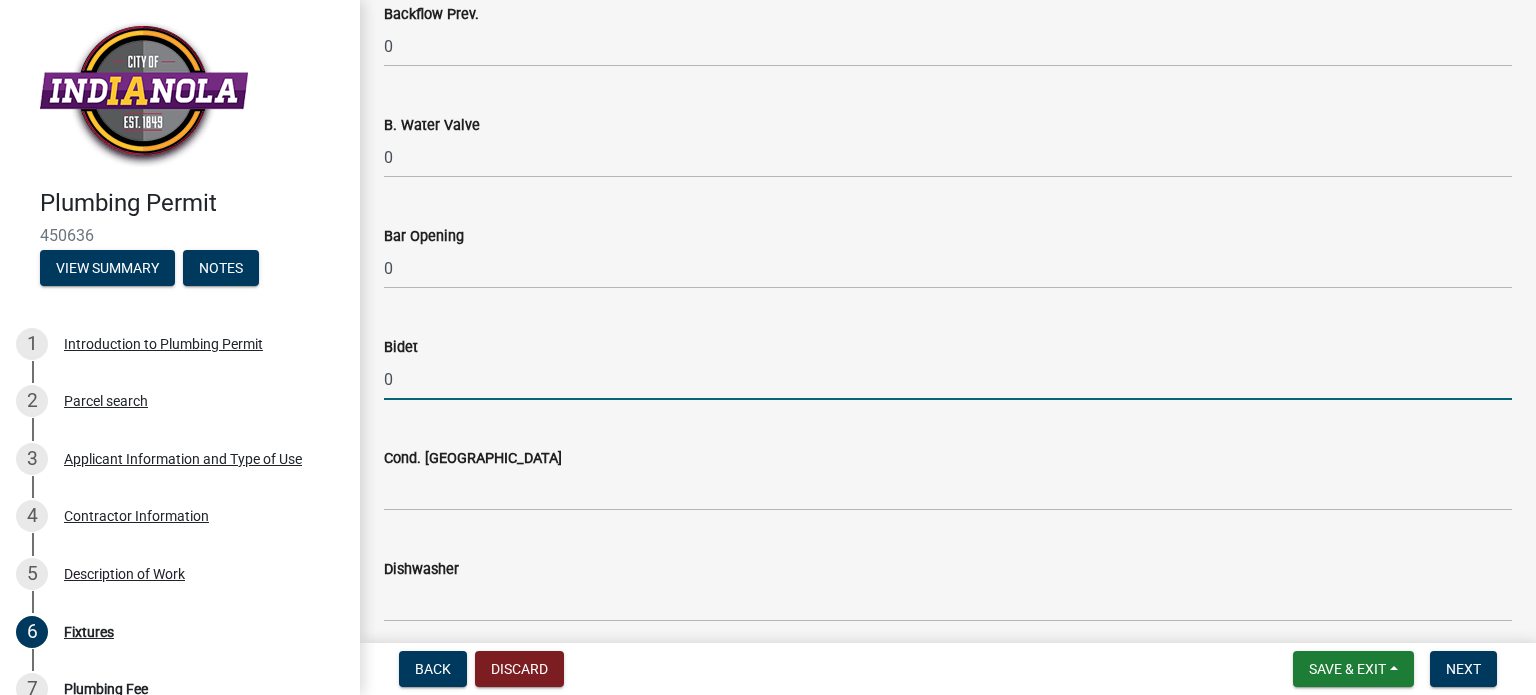 type on "0" 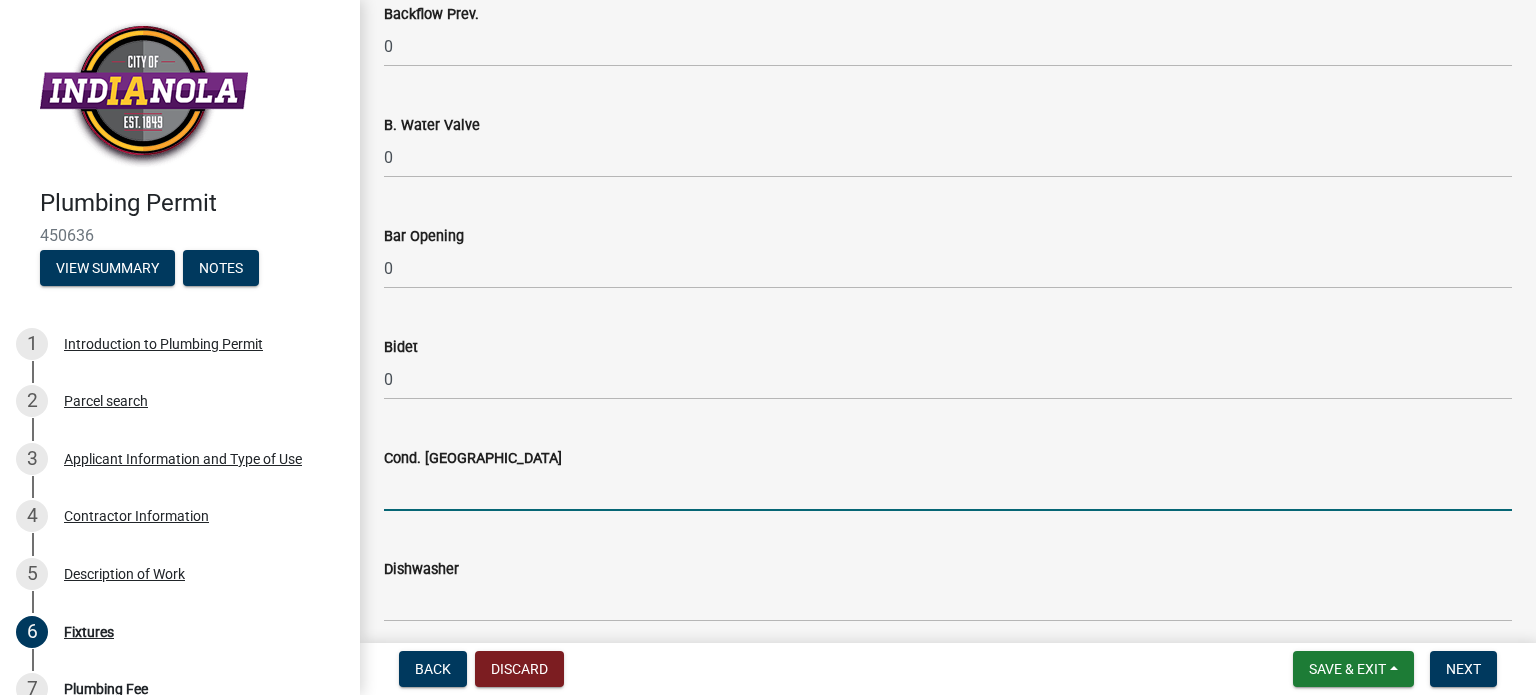 click 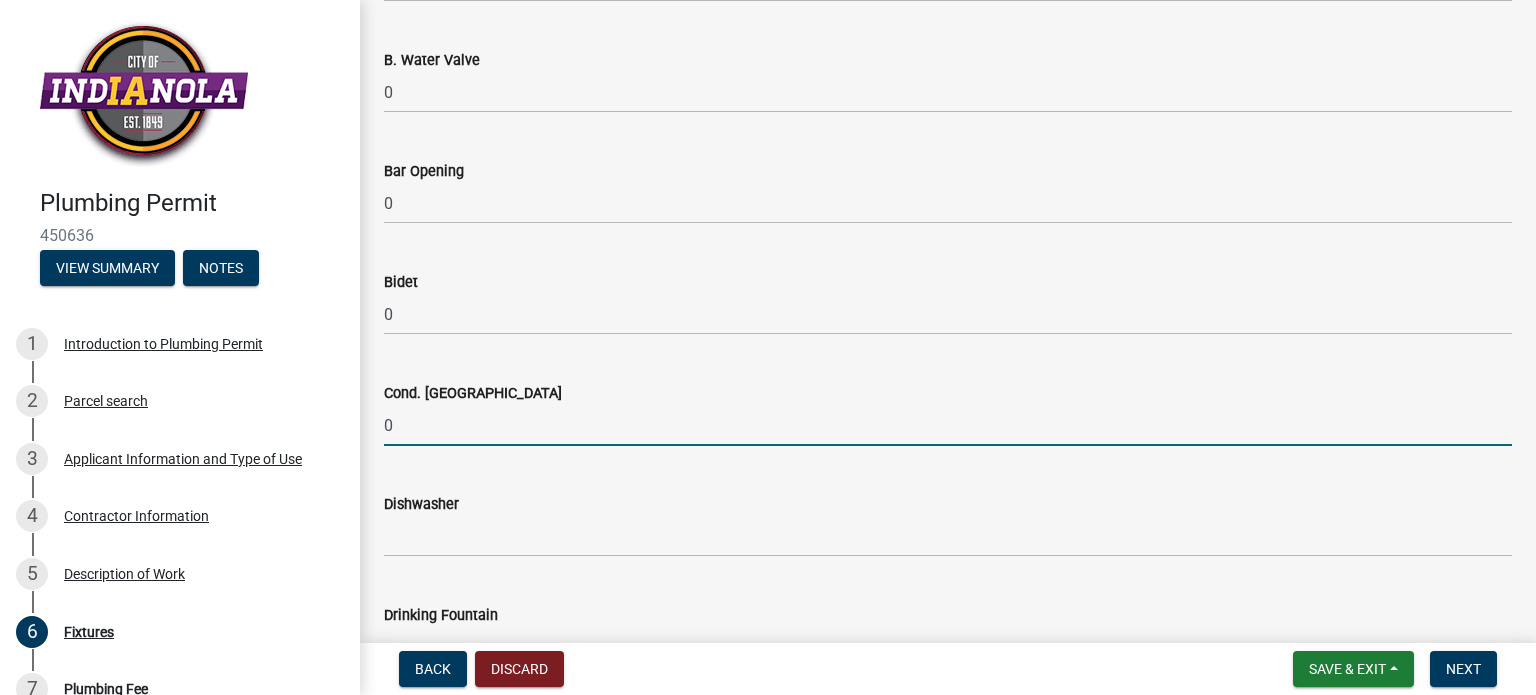 scroll, scrollTop: 600, scrollLeft: 0, axis: vertical 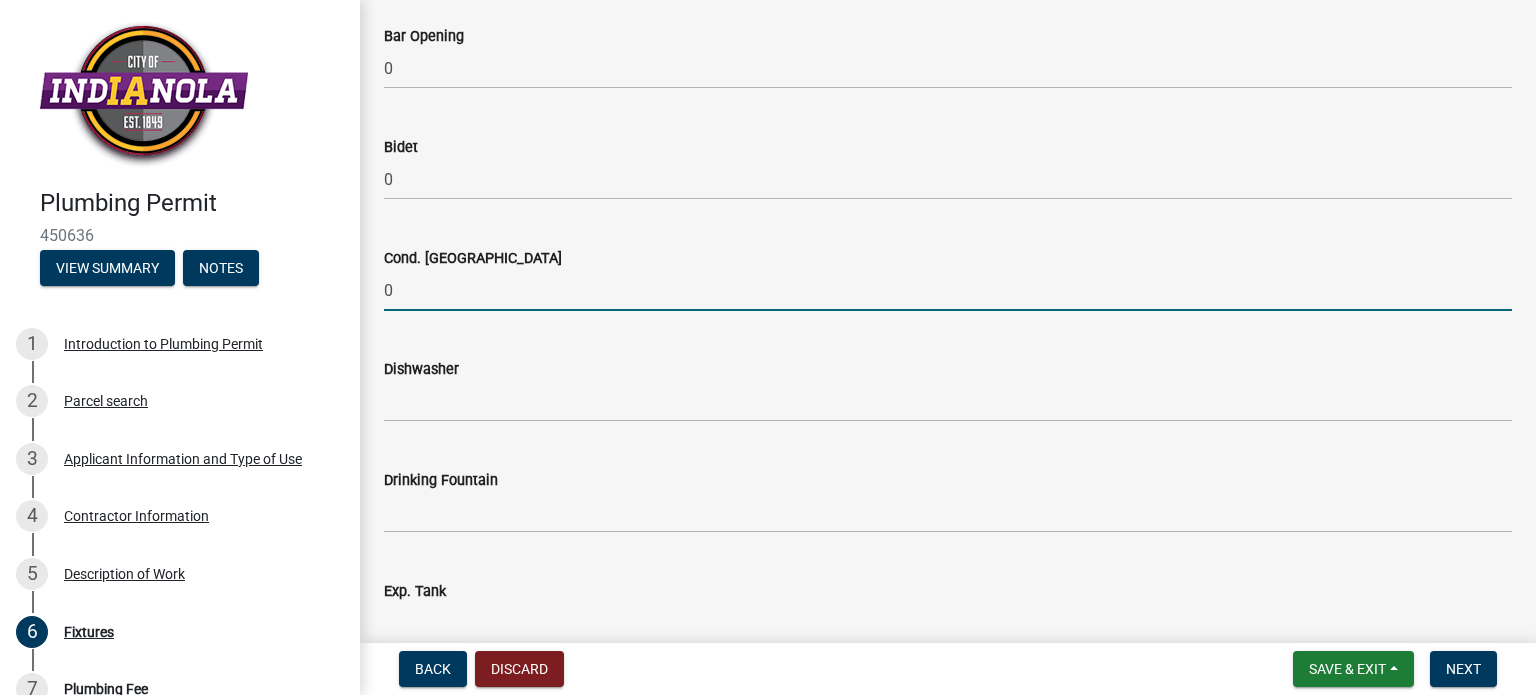 type on "0" 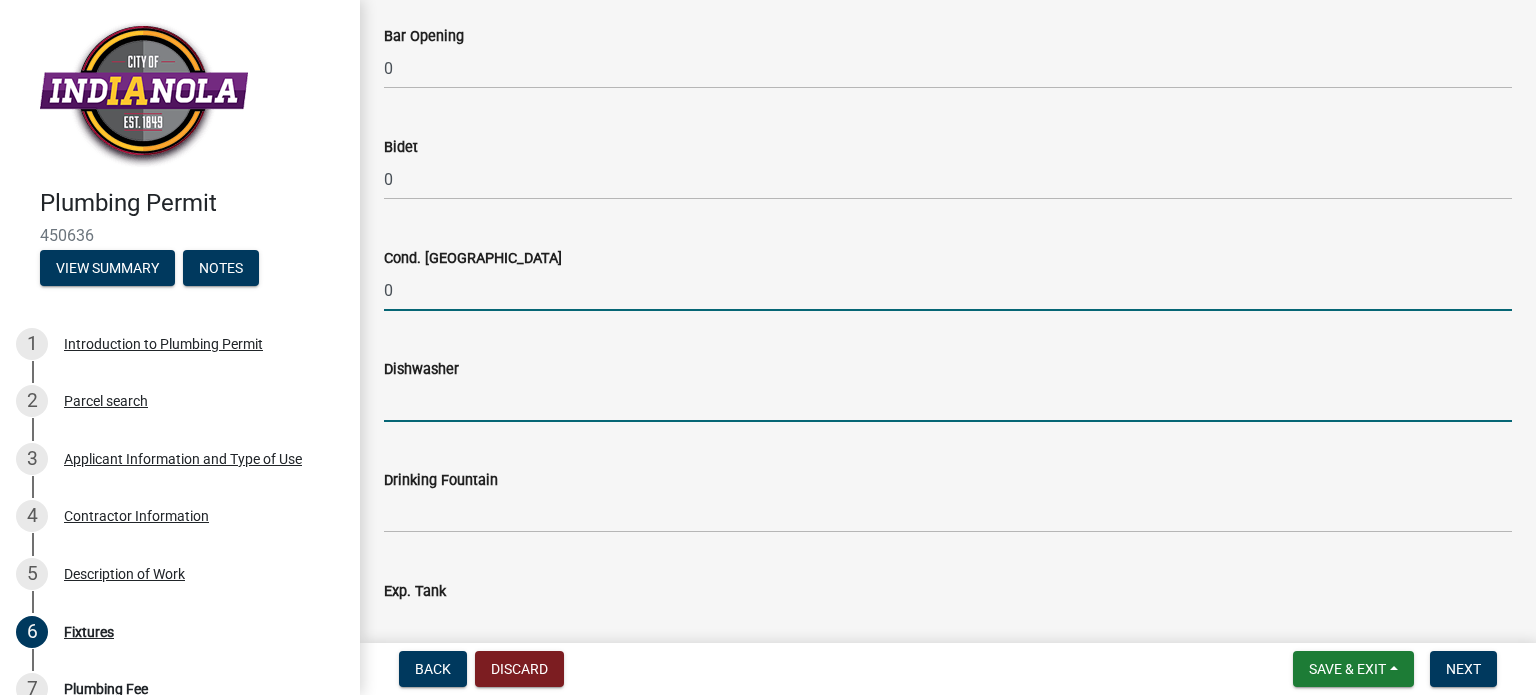 click 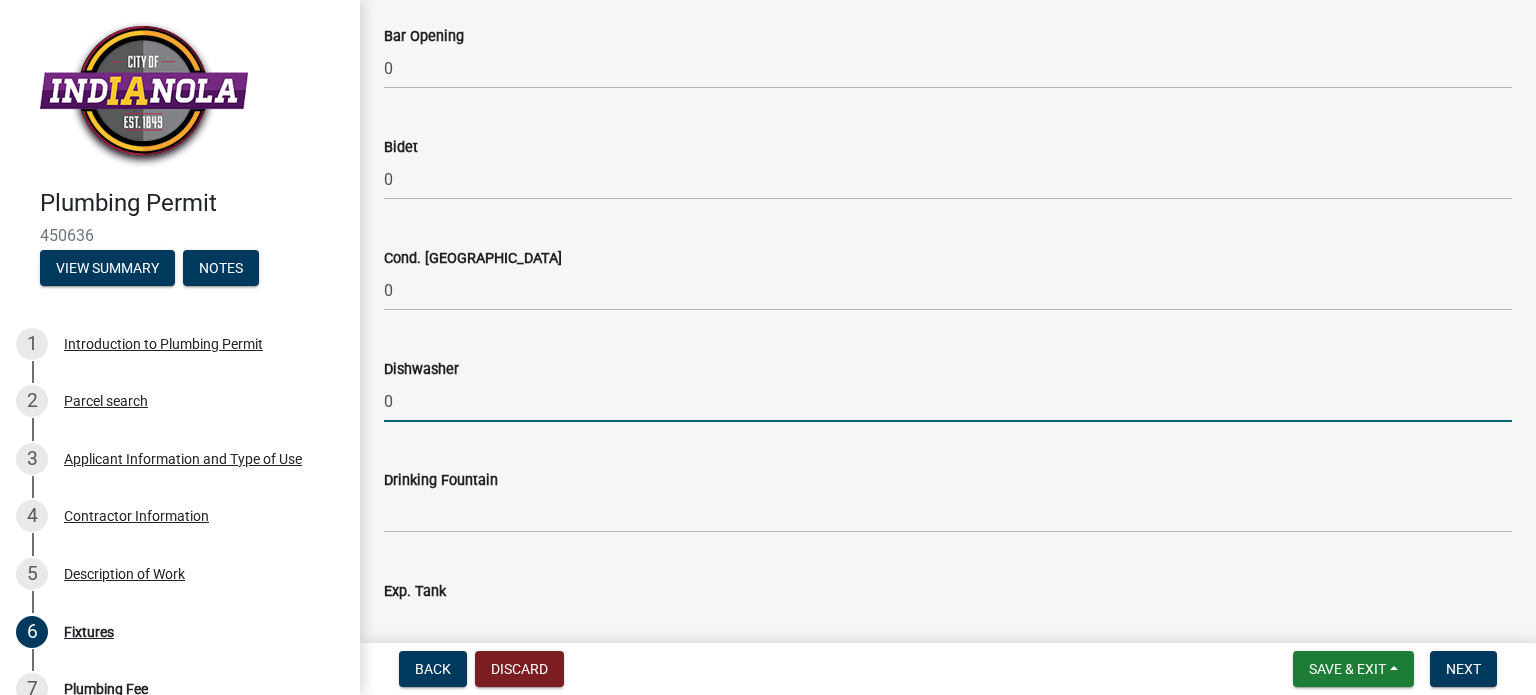 type on "0" 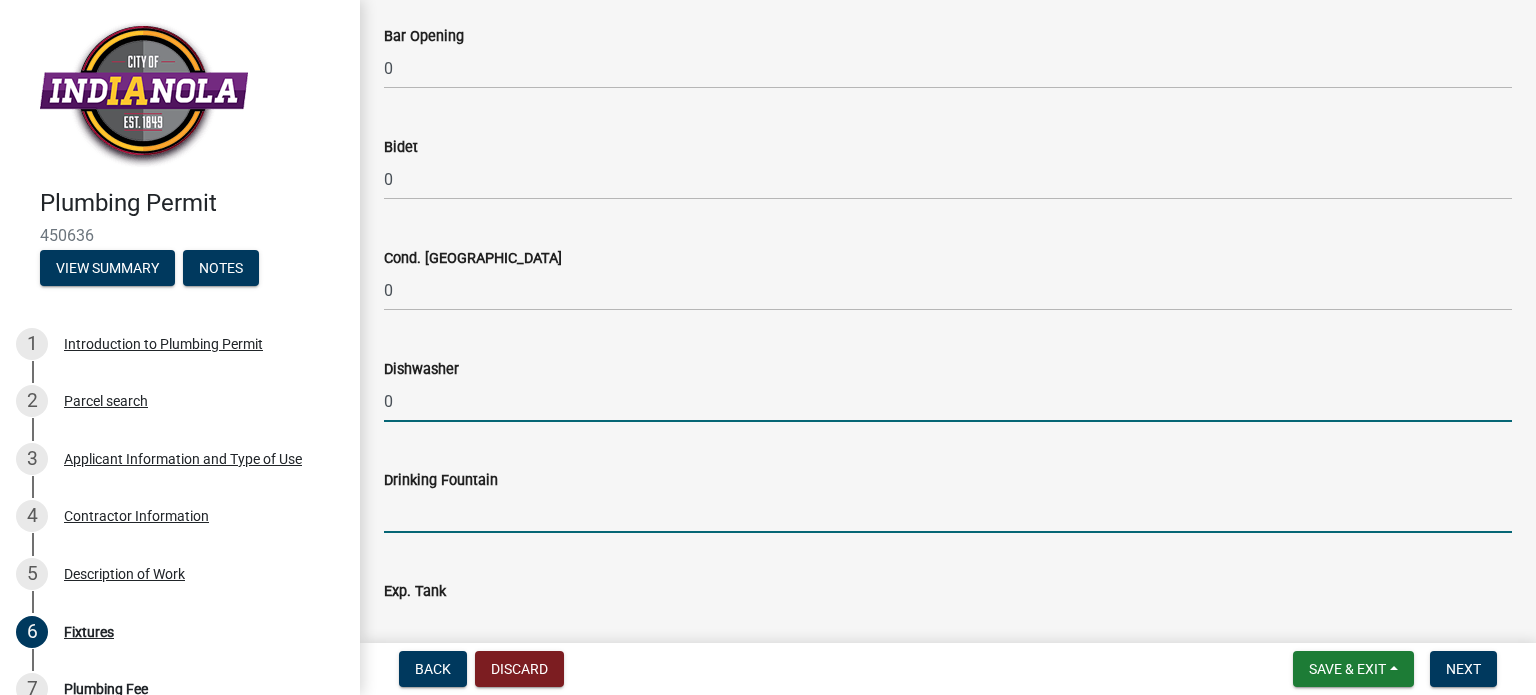 click 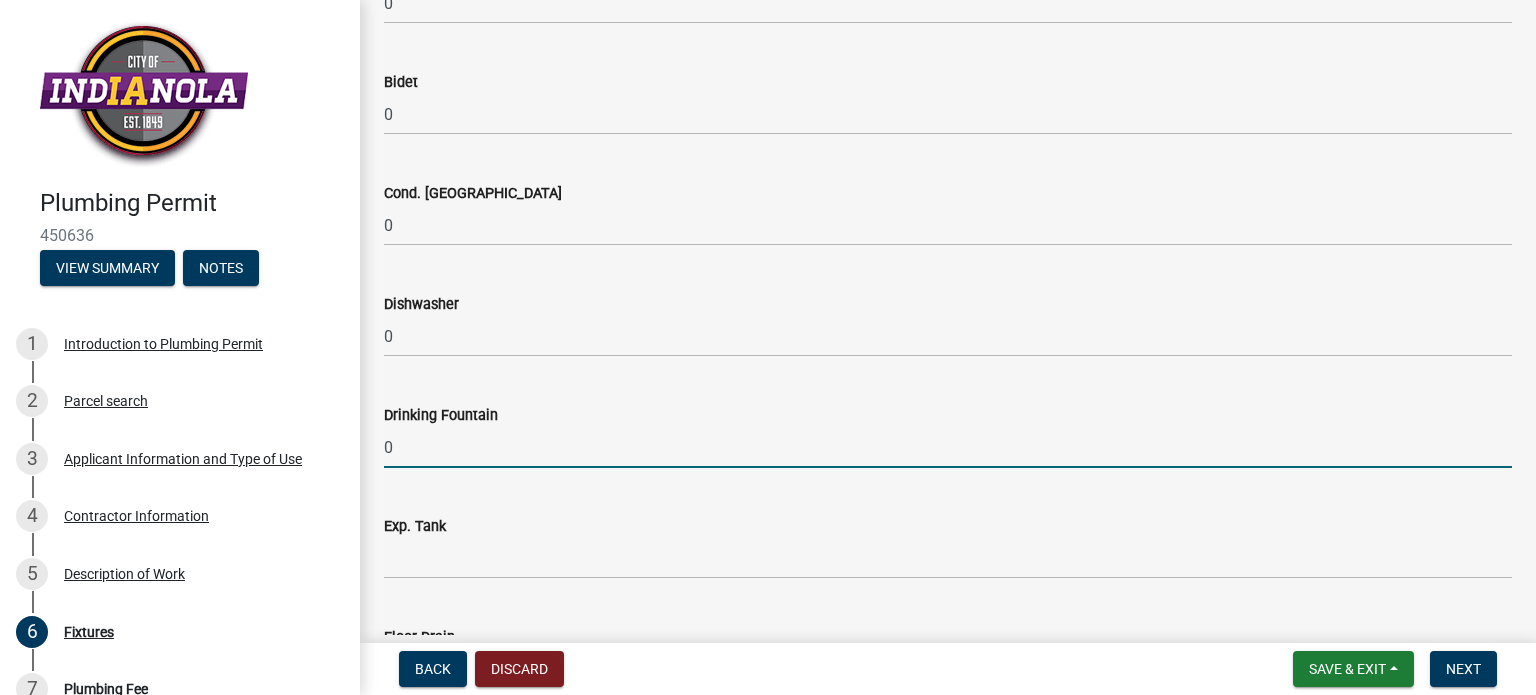 scroll, scrollTop: 800, scrollLeft: 0, axis: vertical 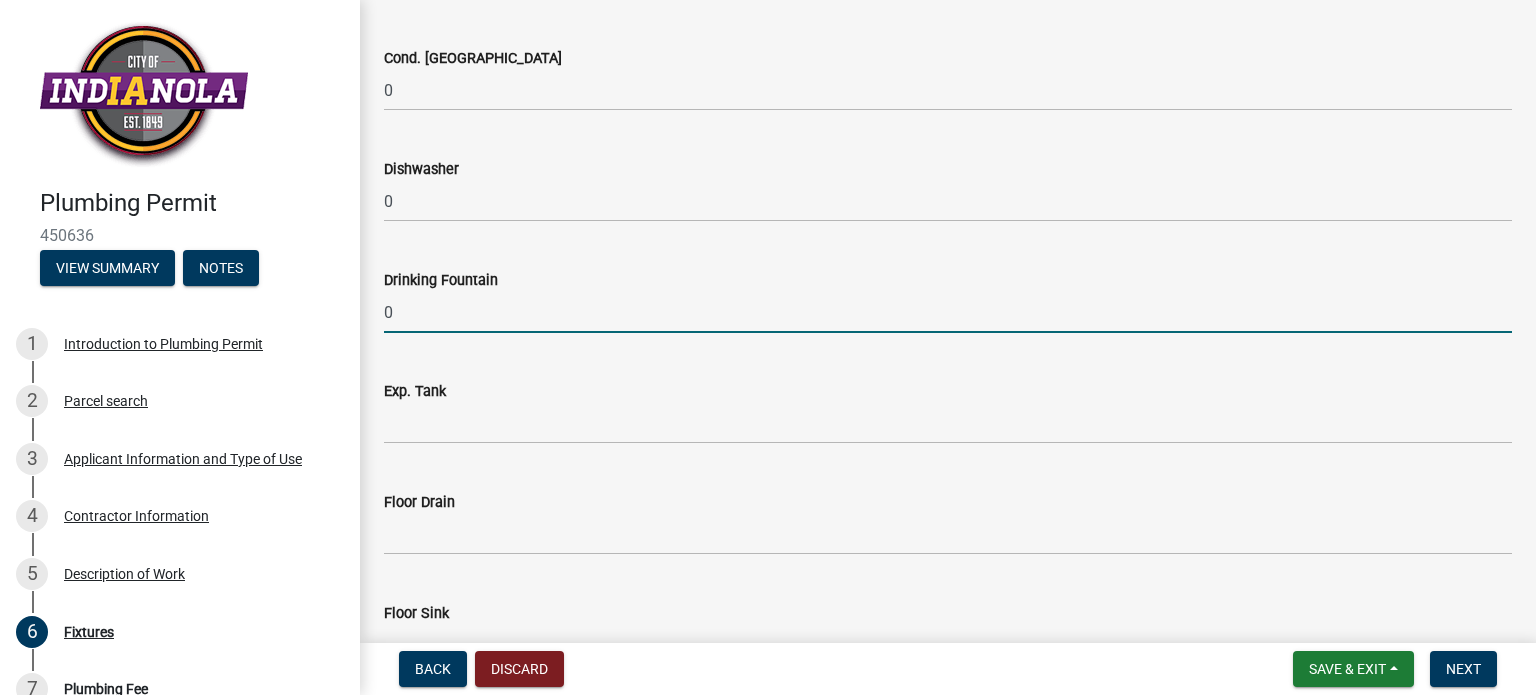type on "0" 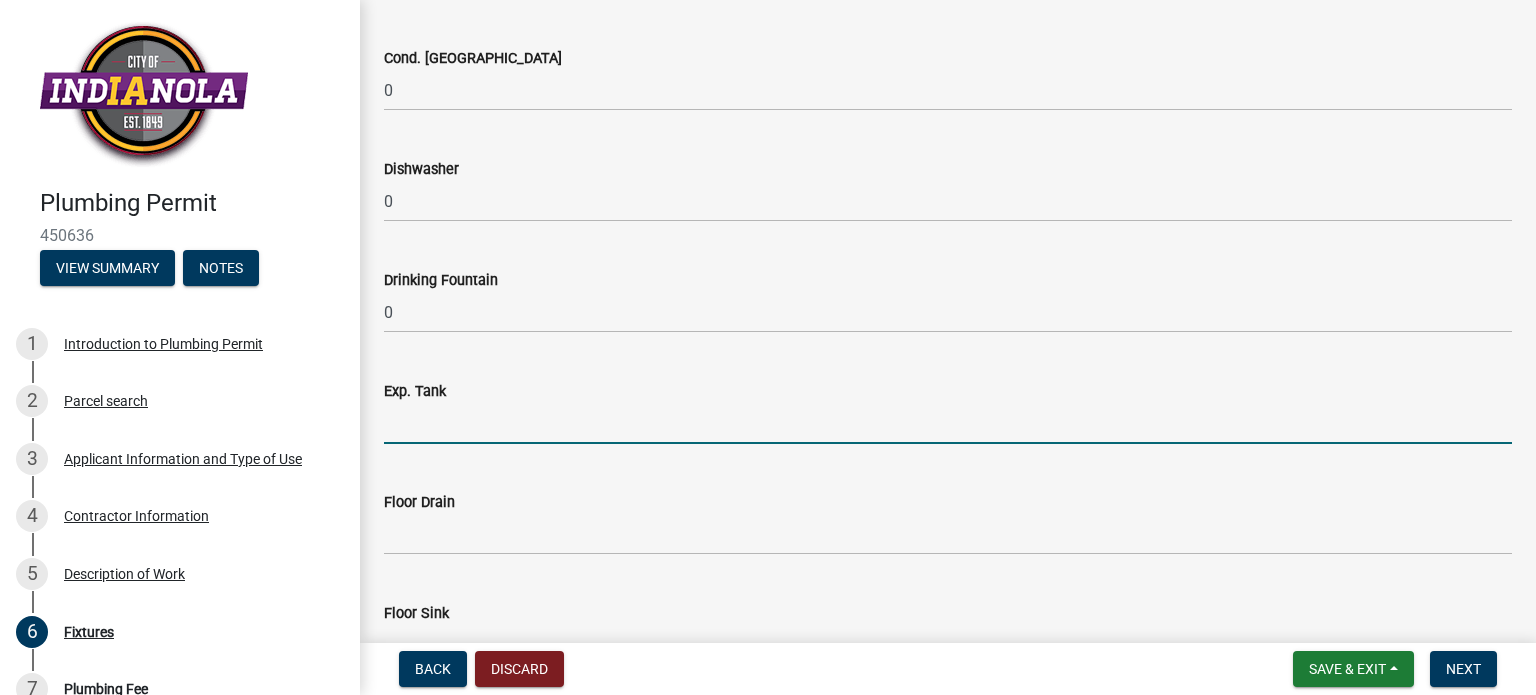 click 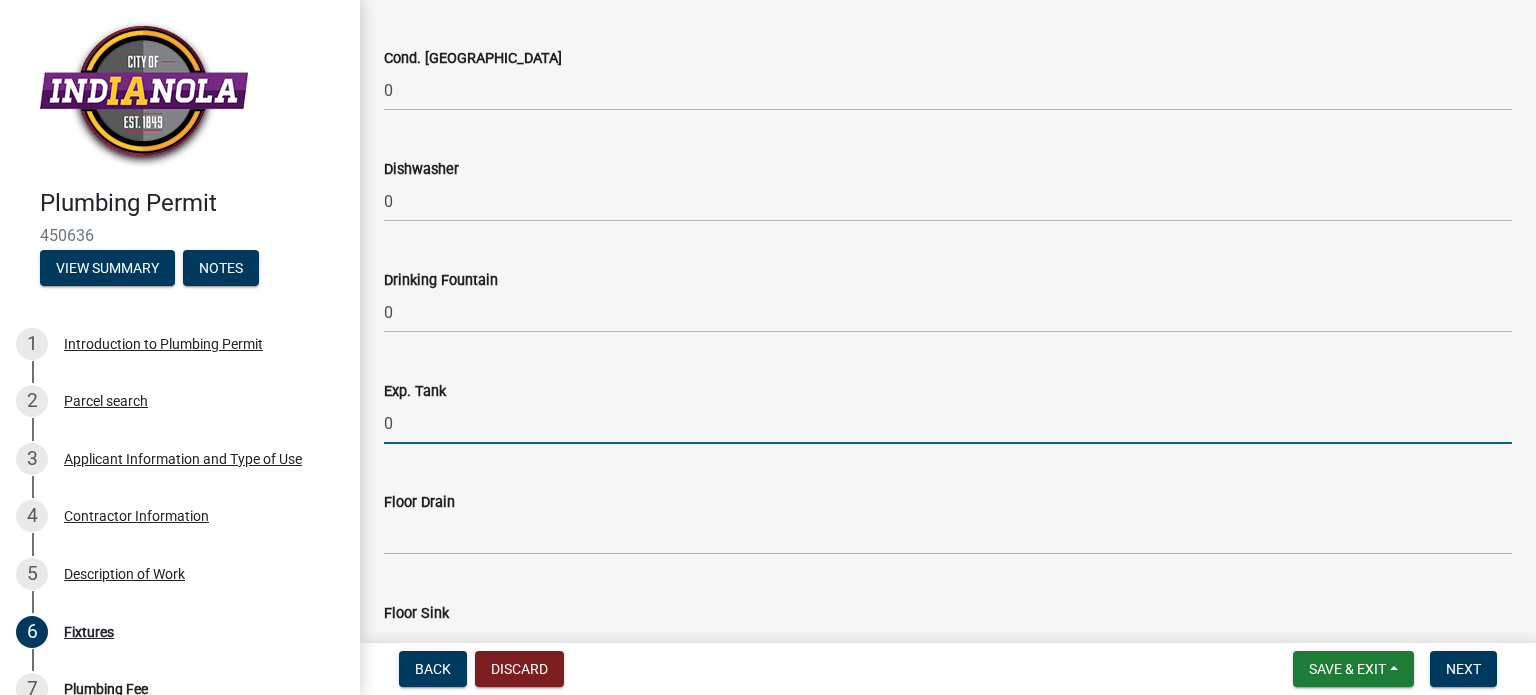 type on "0" 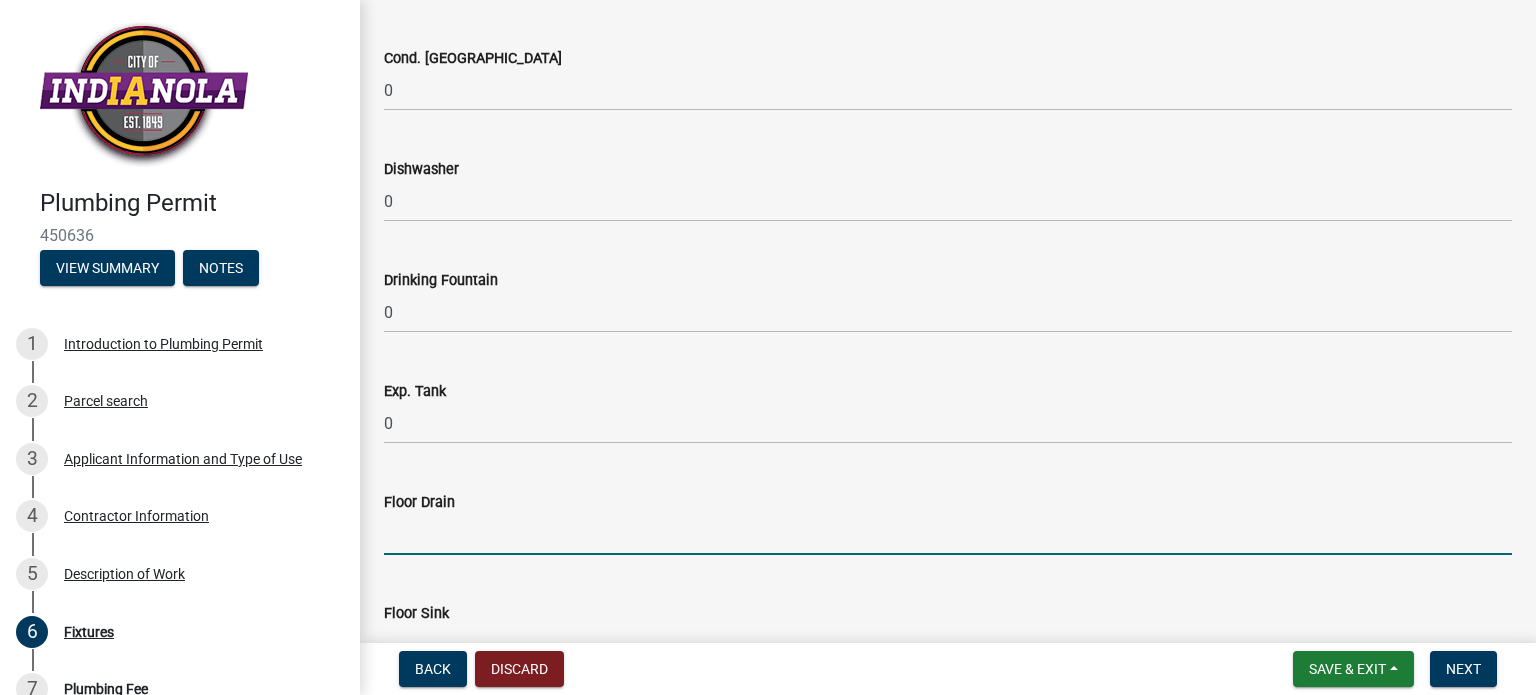 click 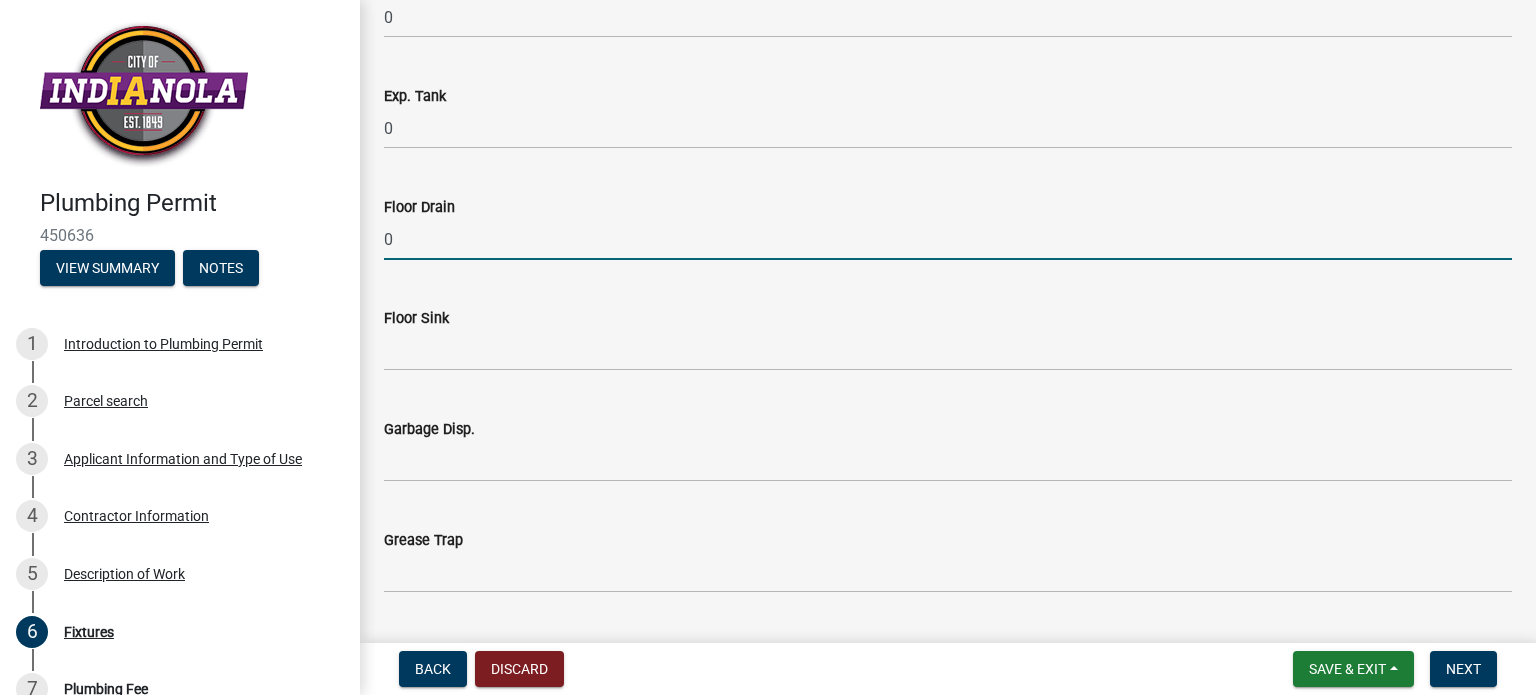 scroll, scrollTop: 1100, scrollLeft: 0, axis: vertical 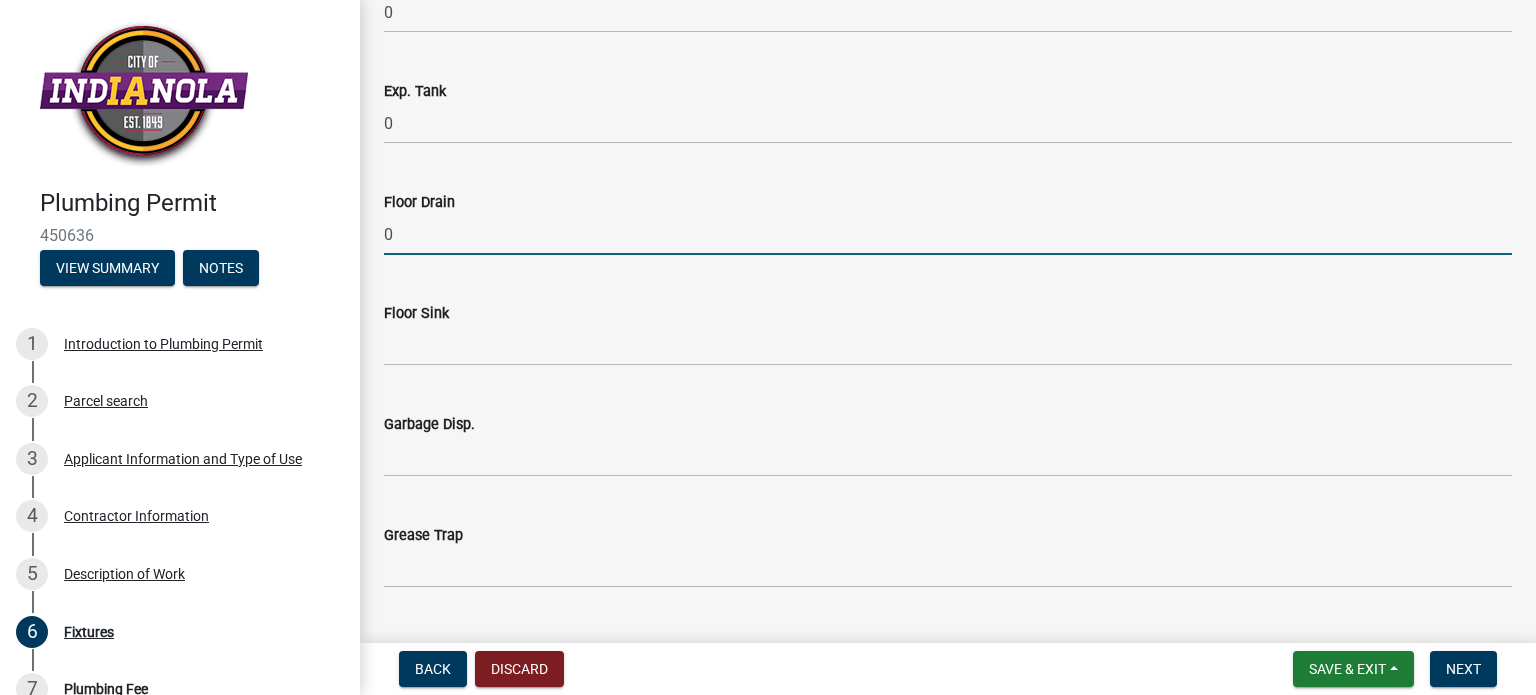 type on "0" 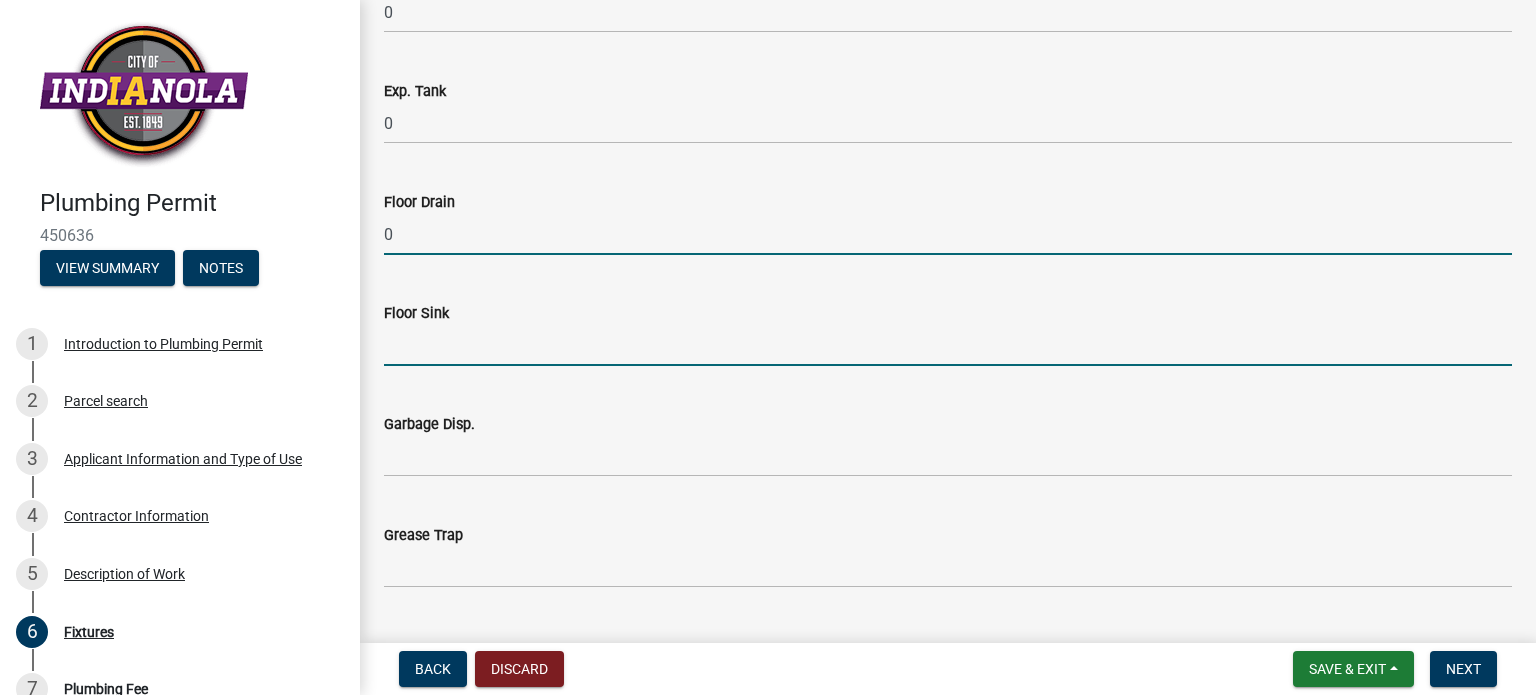 drag, startPoint x: 416, startPoint y: 351, endPoint x: 416, endPoint y: 387, distance: 36 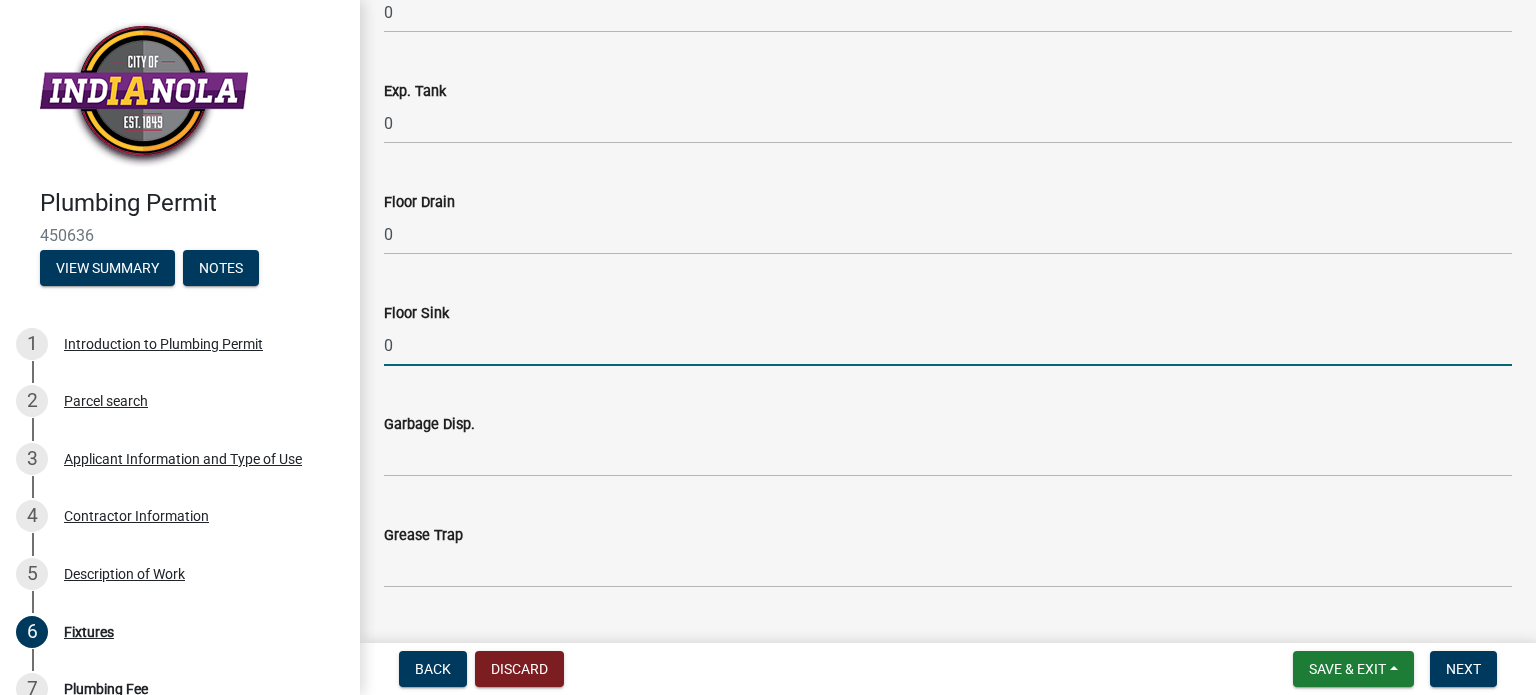 type on "0" 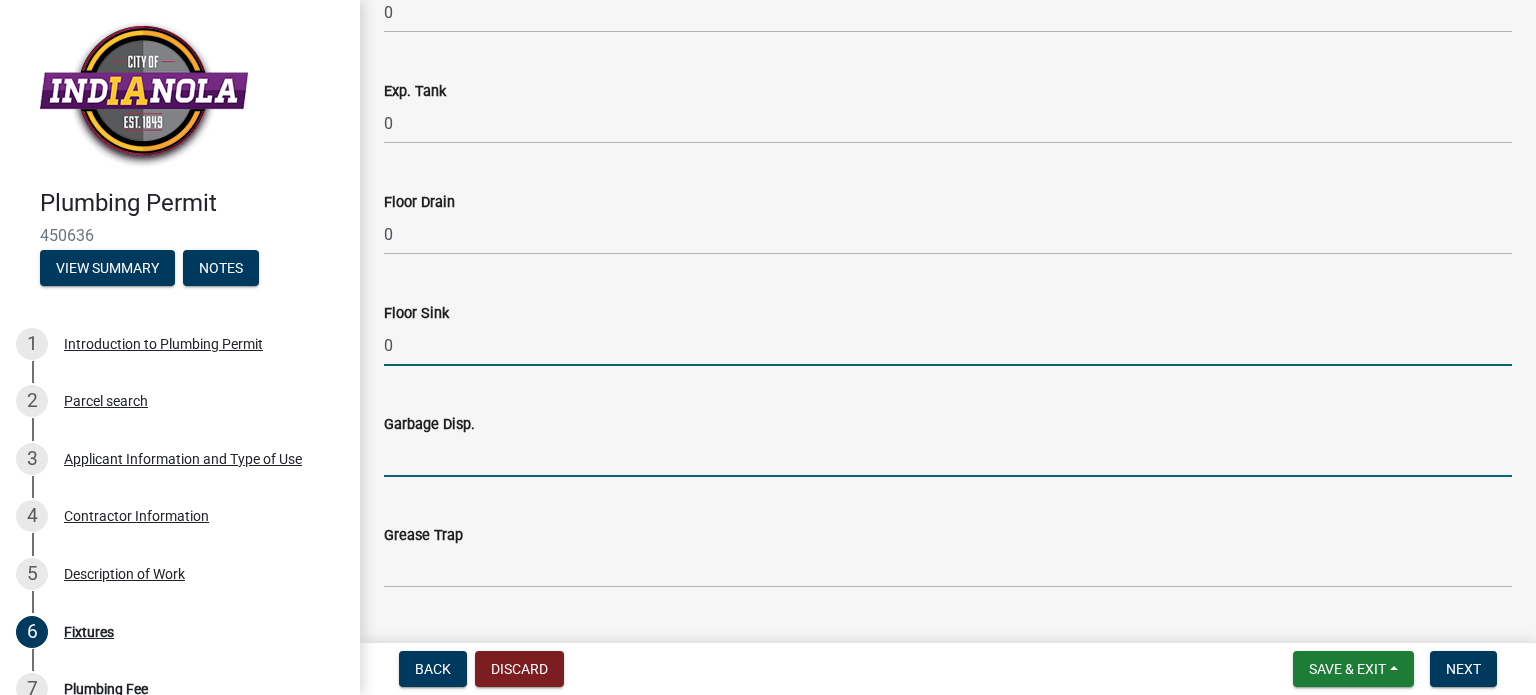 drag, startPoint x: 416, startPoint y: 473, endPoint x: 419, endPoint y: 486, distance: 13.341664 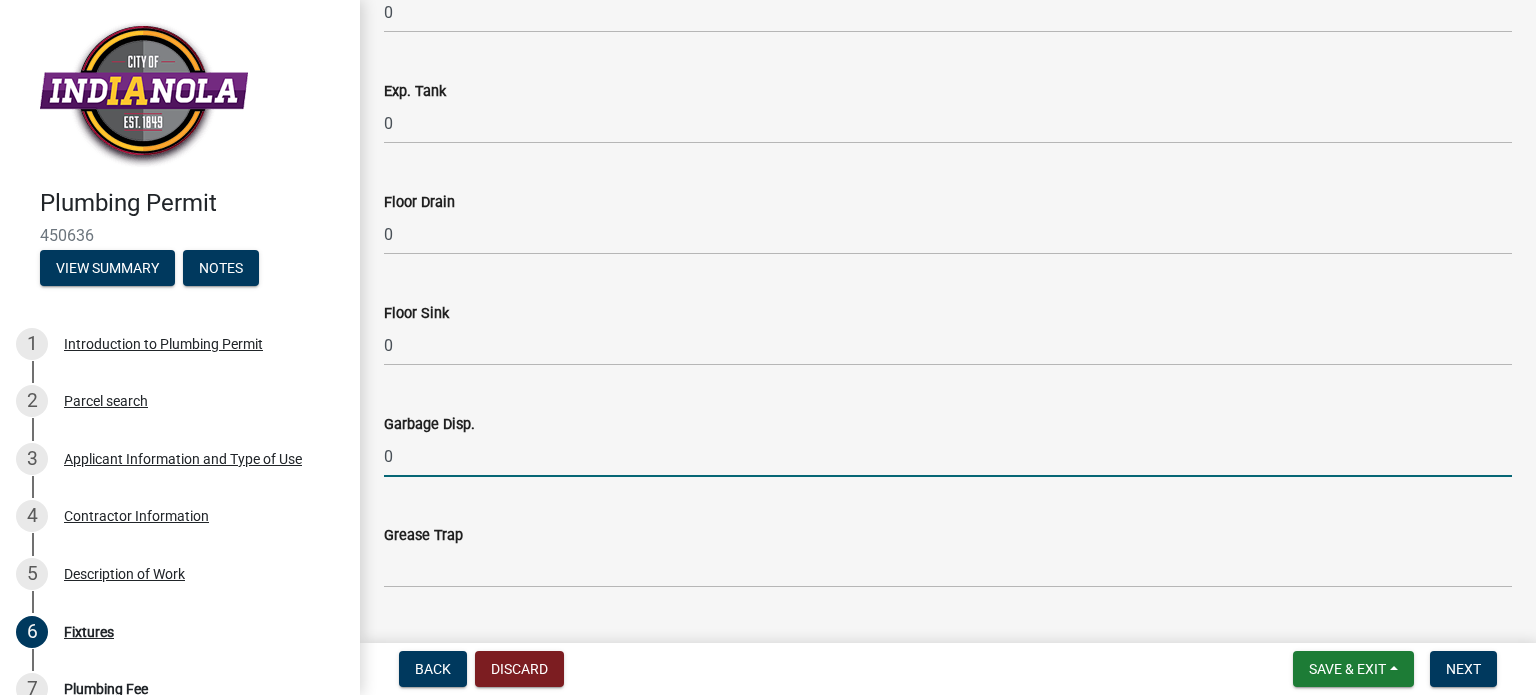 type on "0" 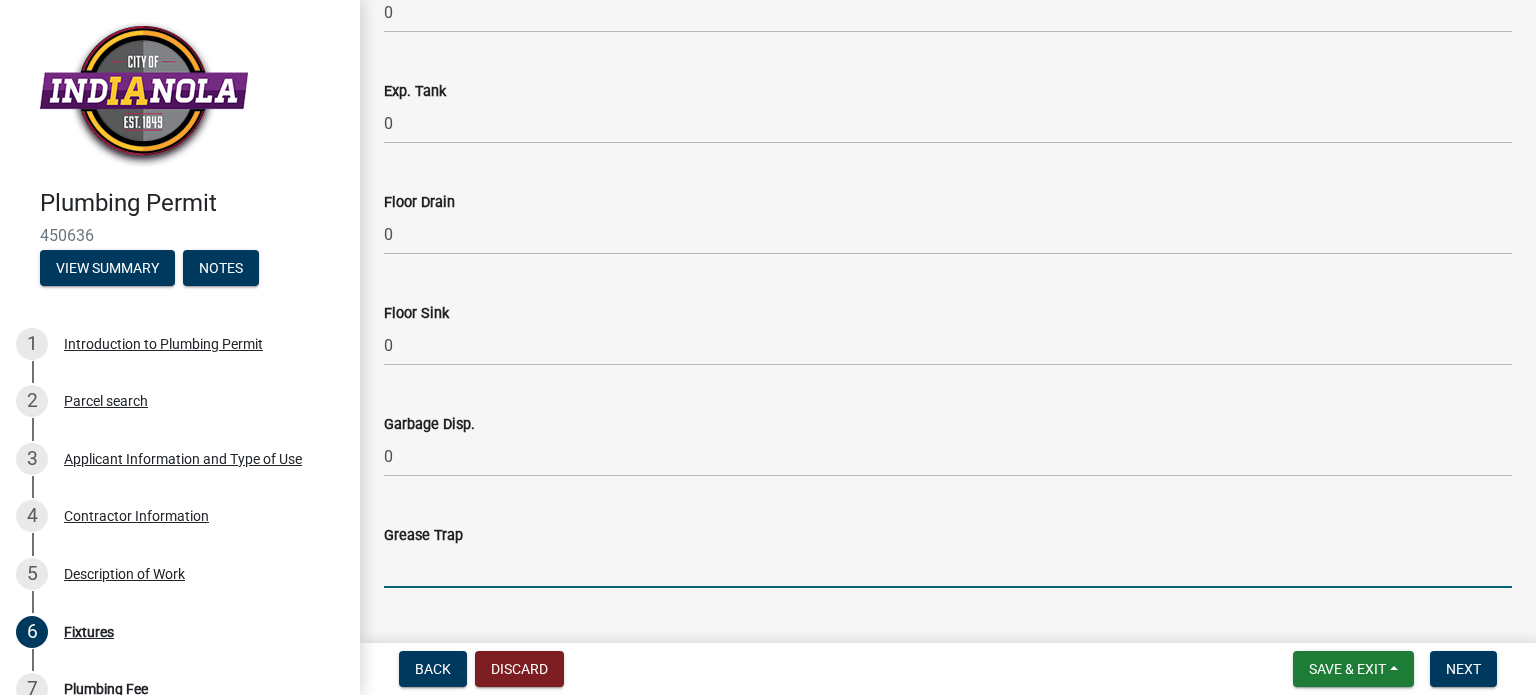 click 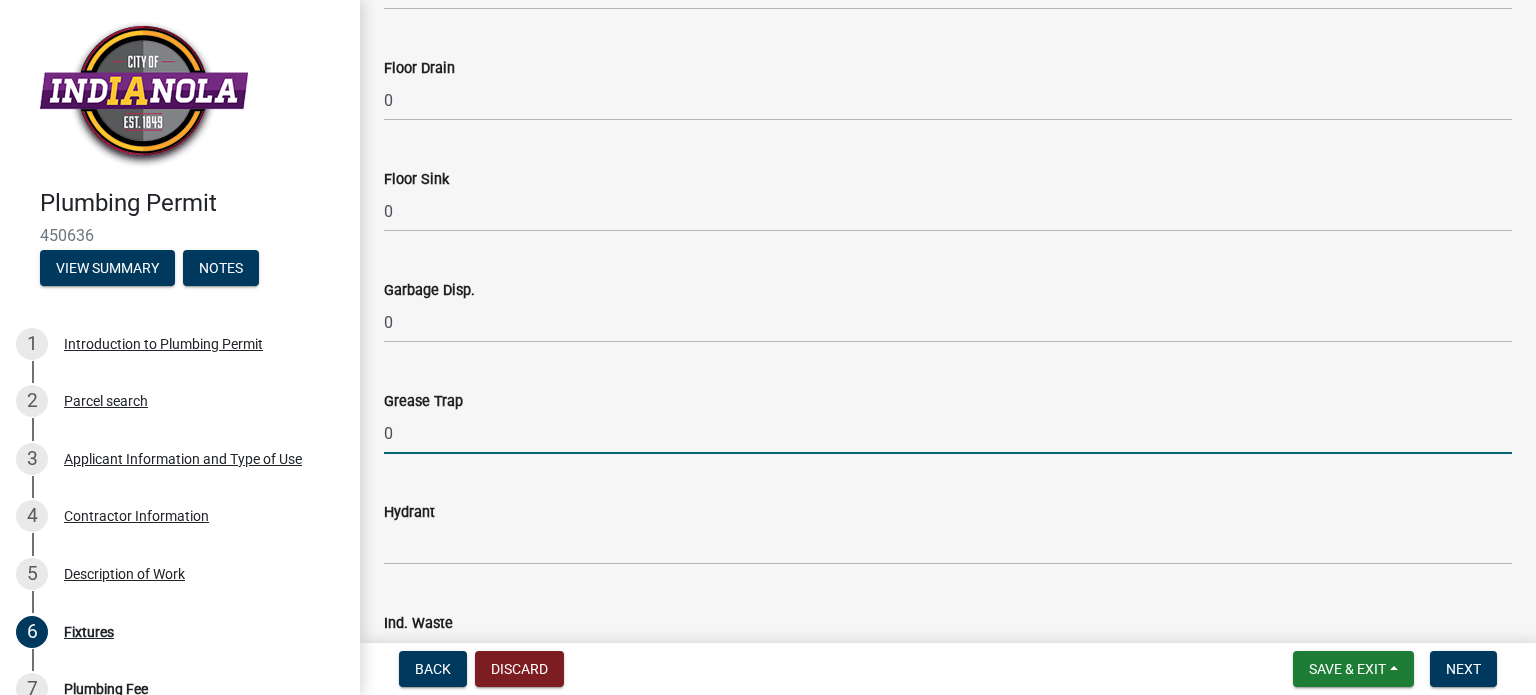 scroll, scrollTop: 1400, scrollLeft: 0, axis: vertical 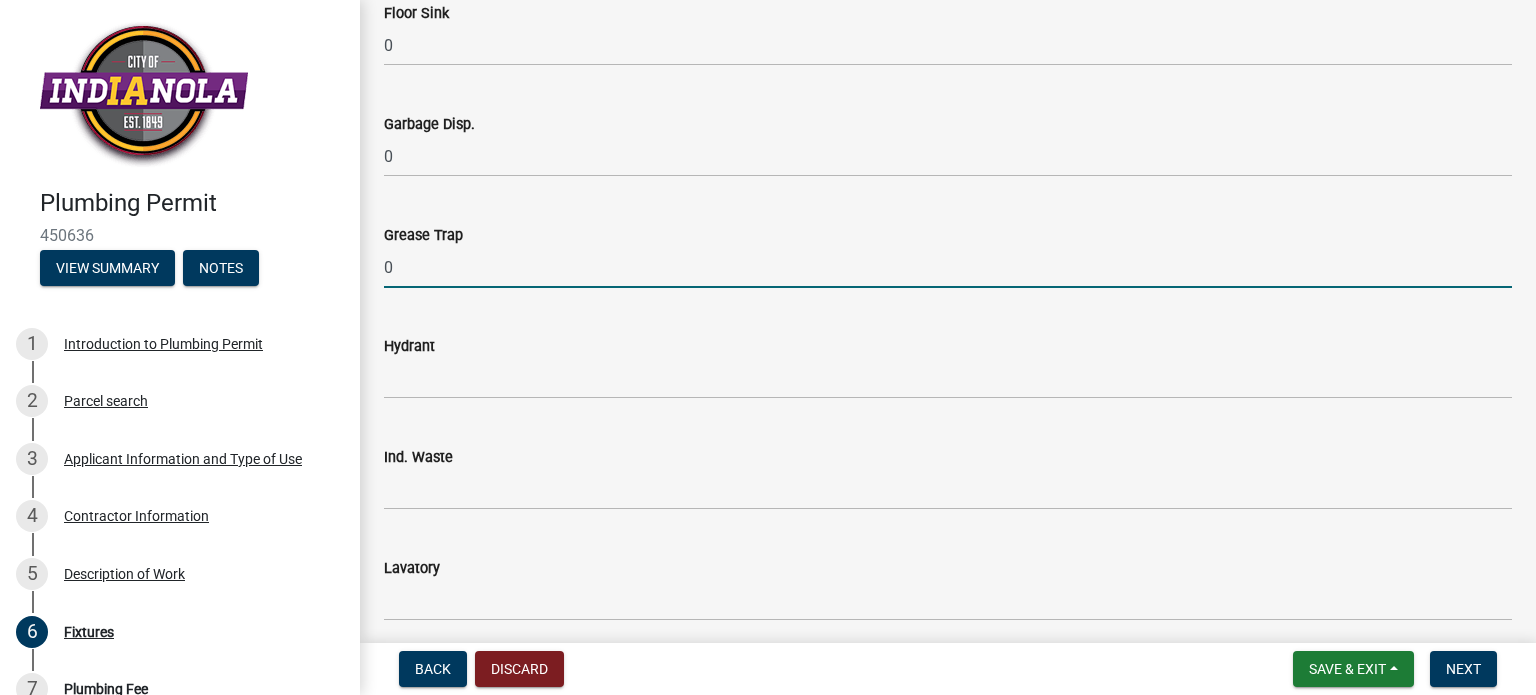 type on "0" 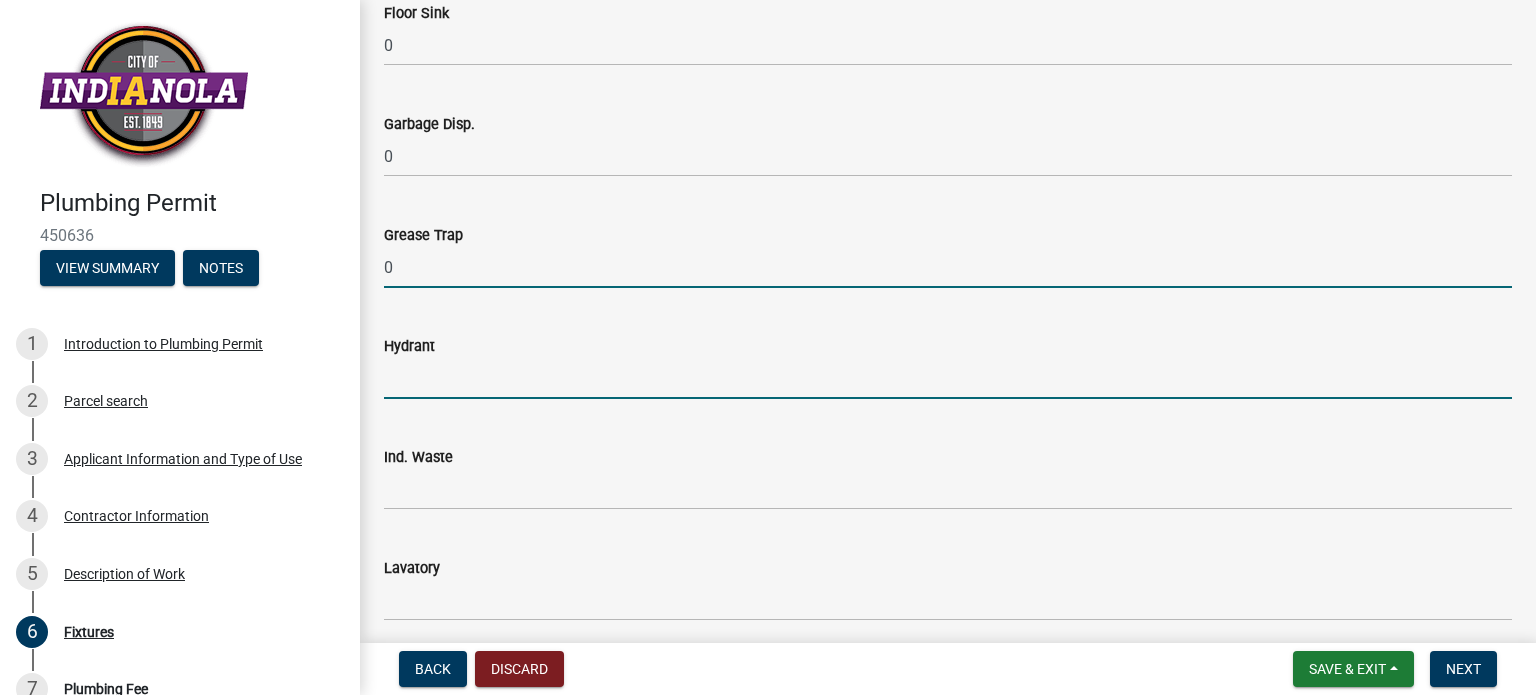 drag, startPoint x: 407, startPoint y: 387, endPoint x: 417, endPoint y: 422, distance: 36.40055 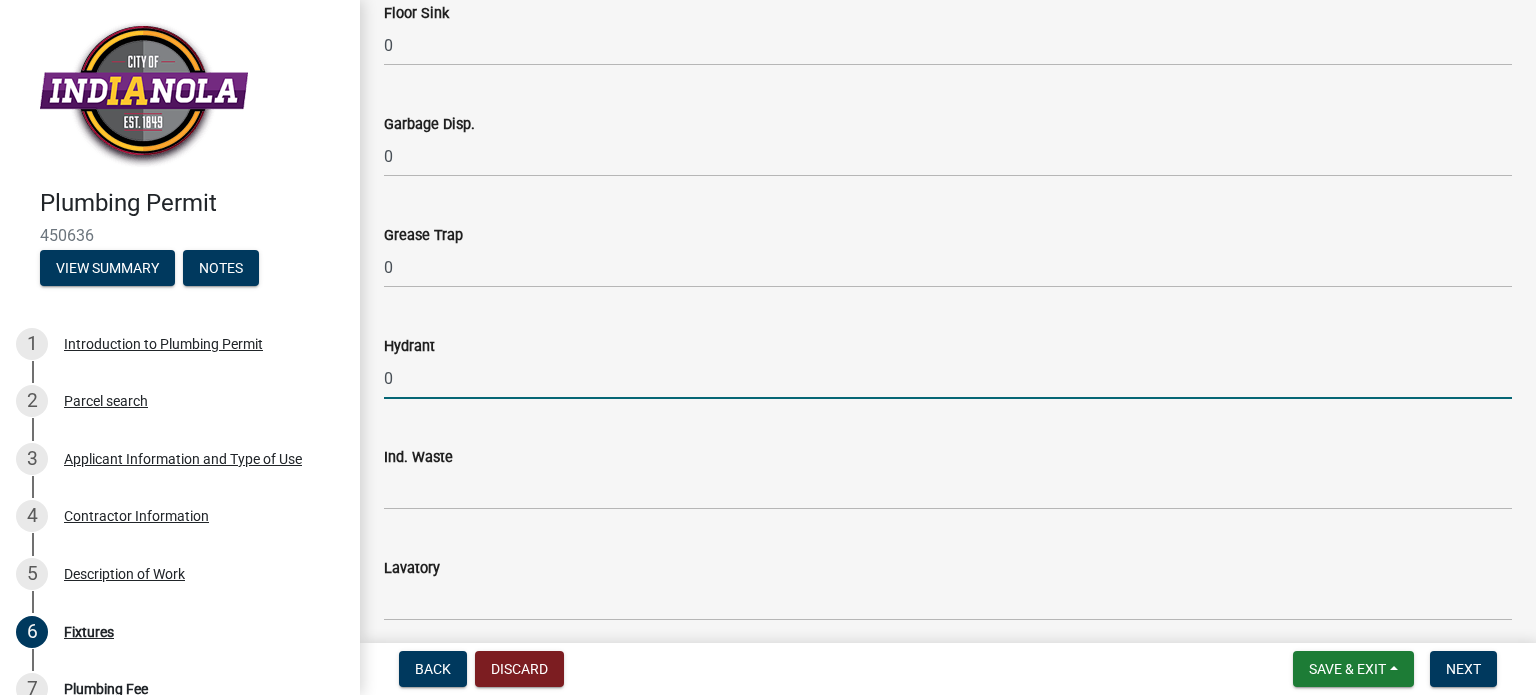 type on "0" 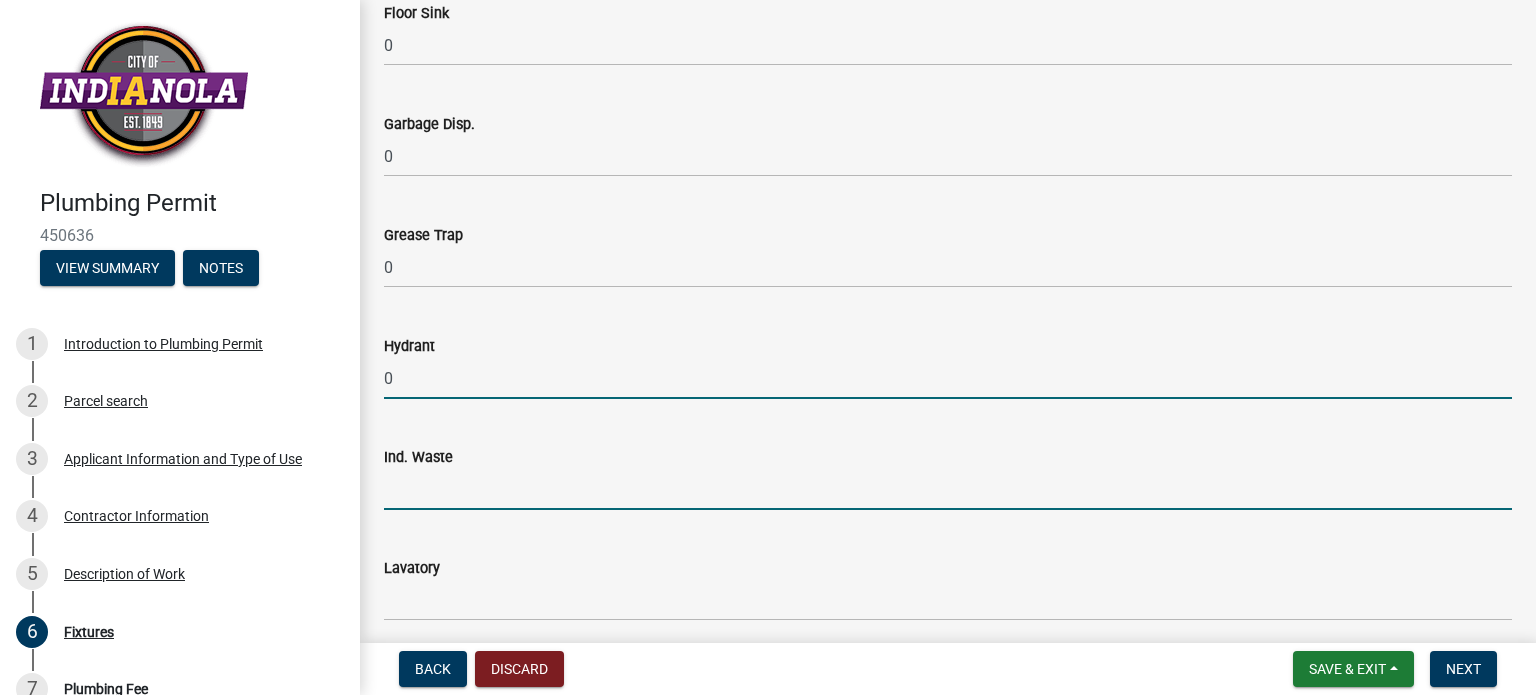 click 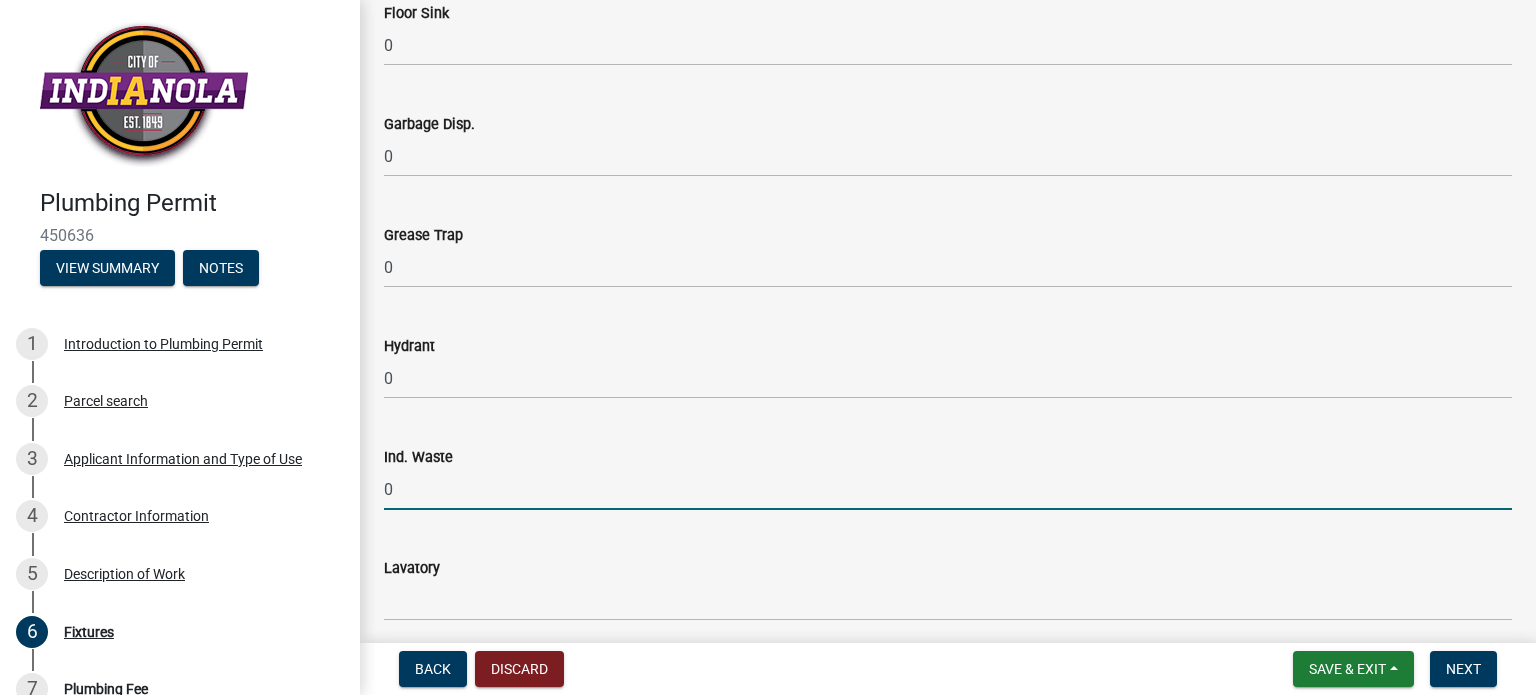 type on "0" 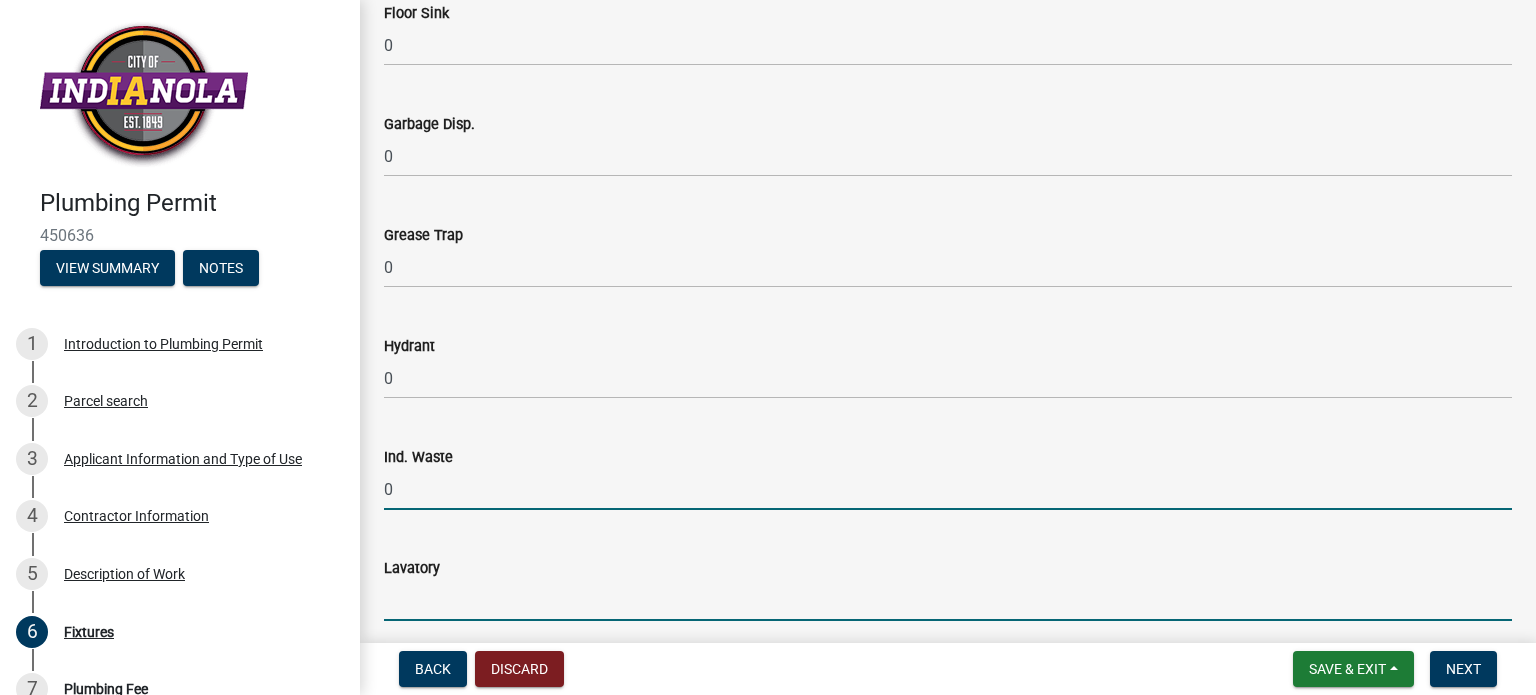 click 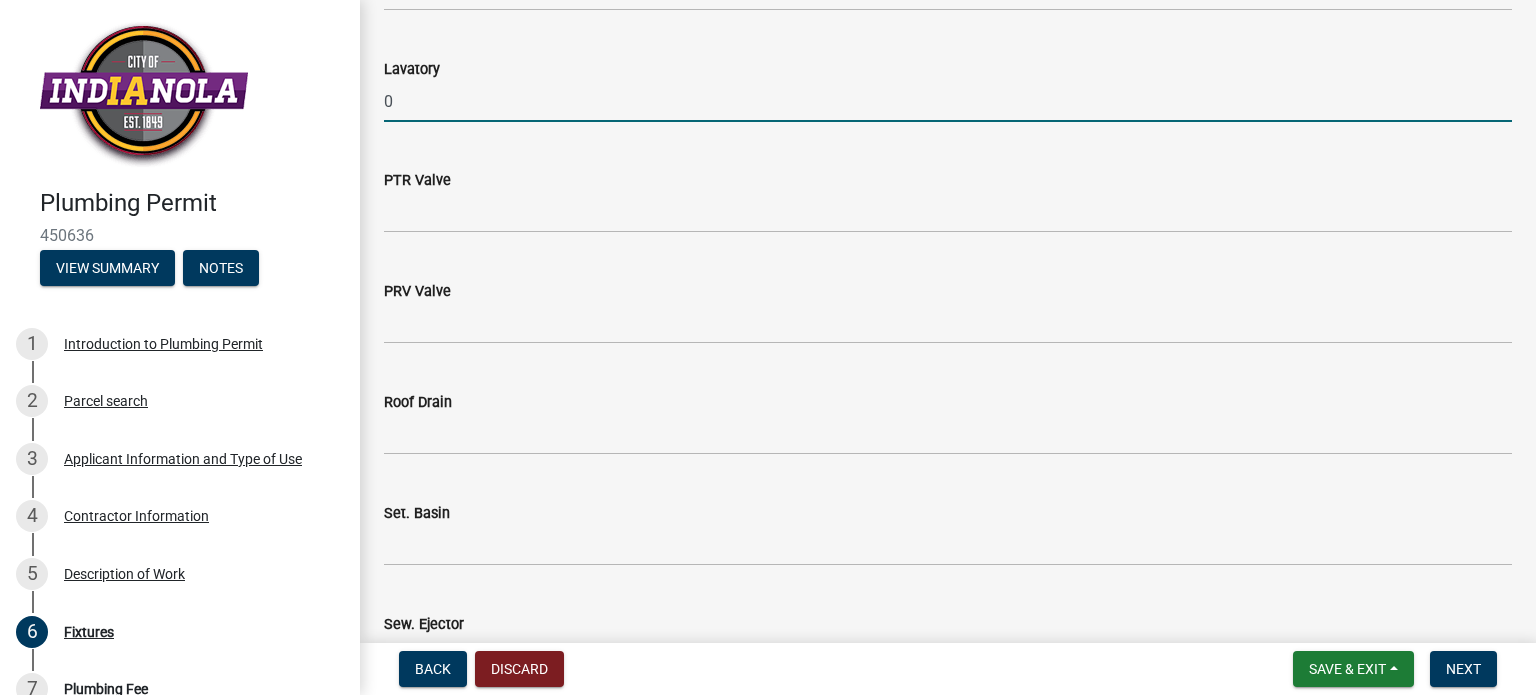 scroll, scrollTop: 1900, scrollLeft: 0, axis: vertical 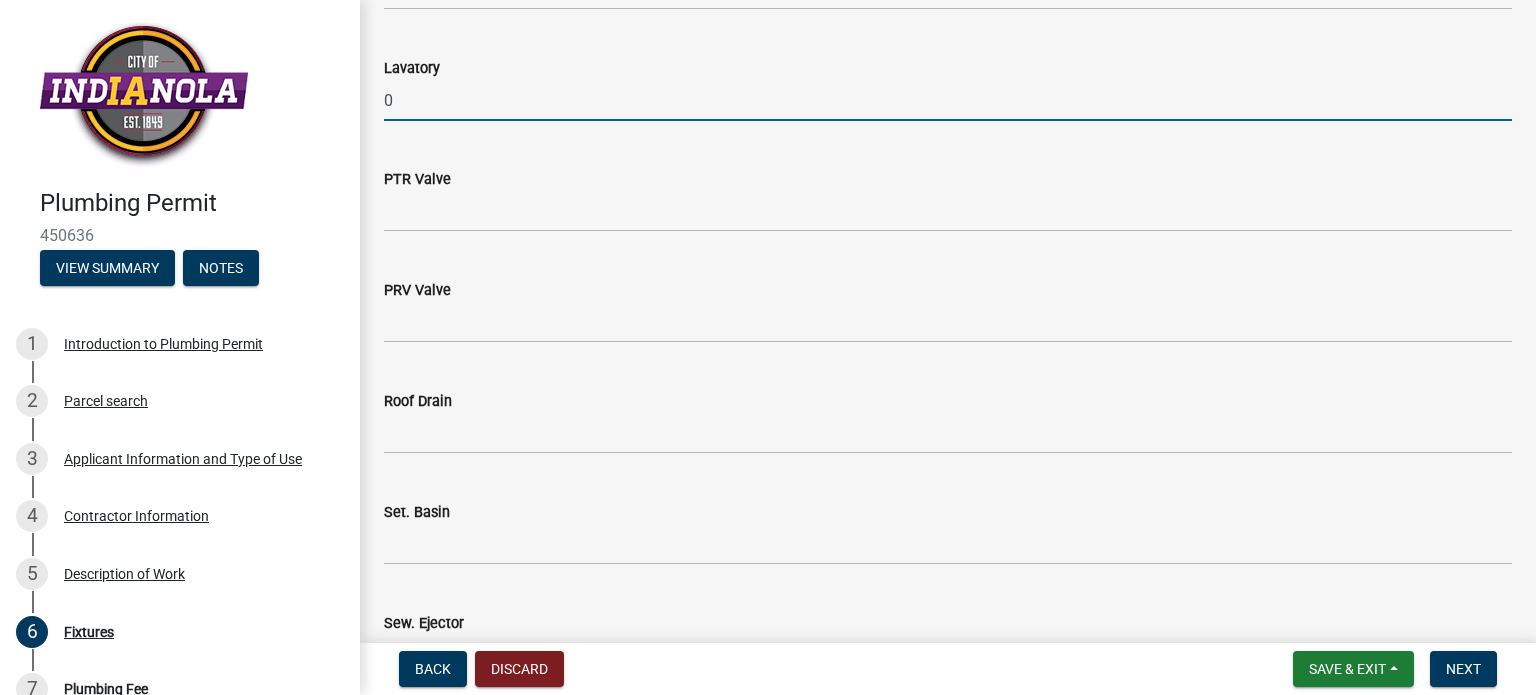 type on "0" 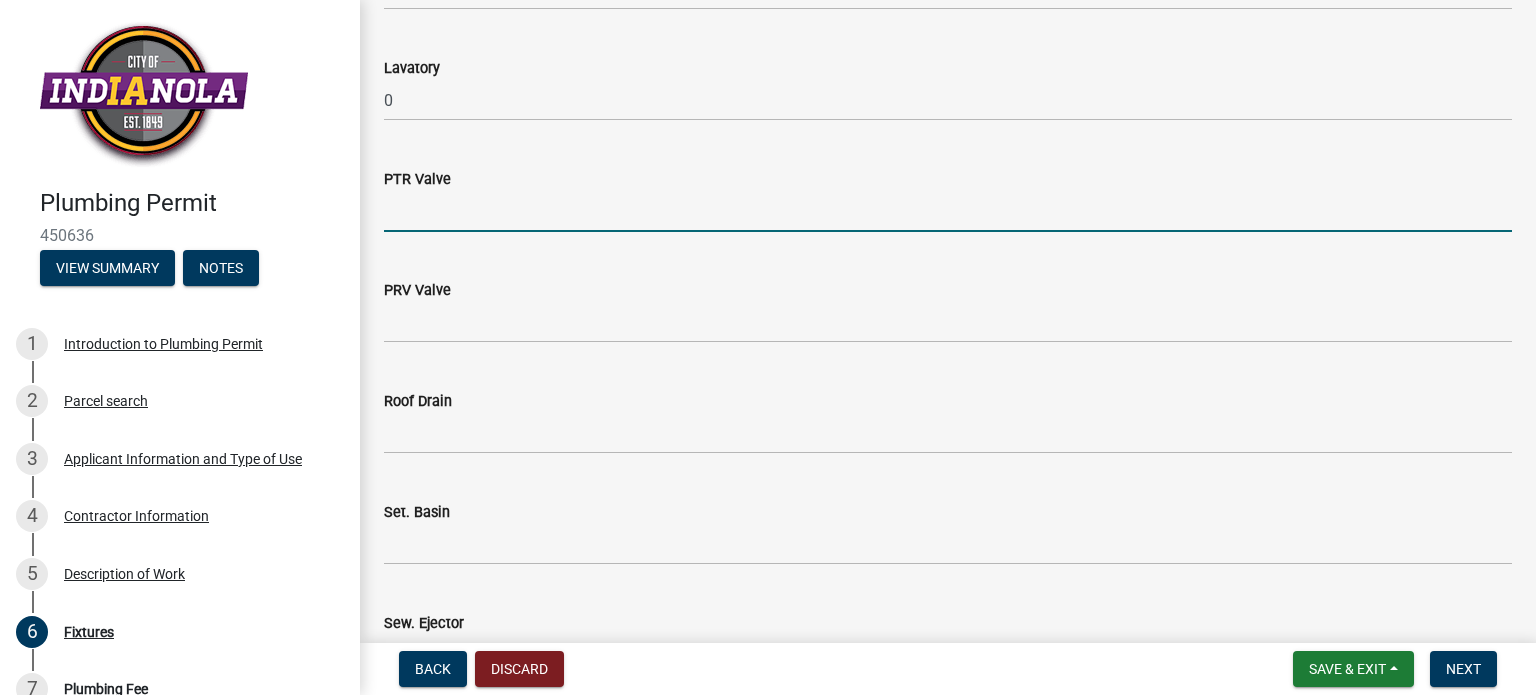 click 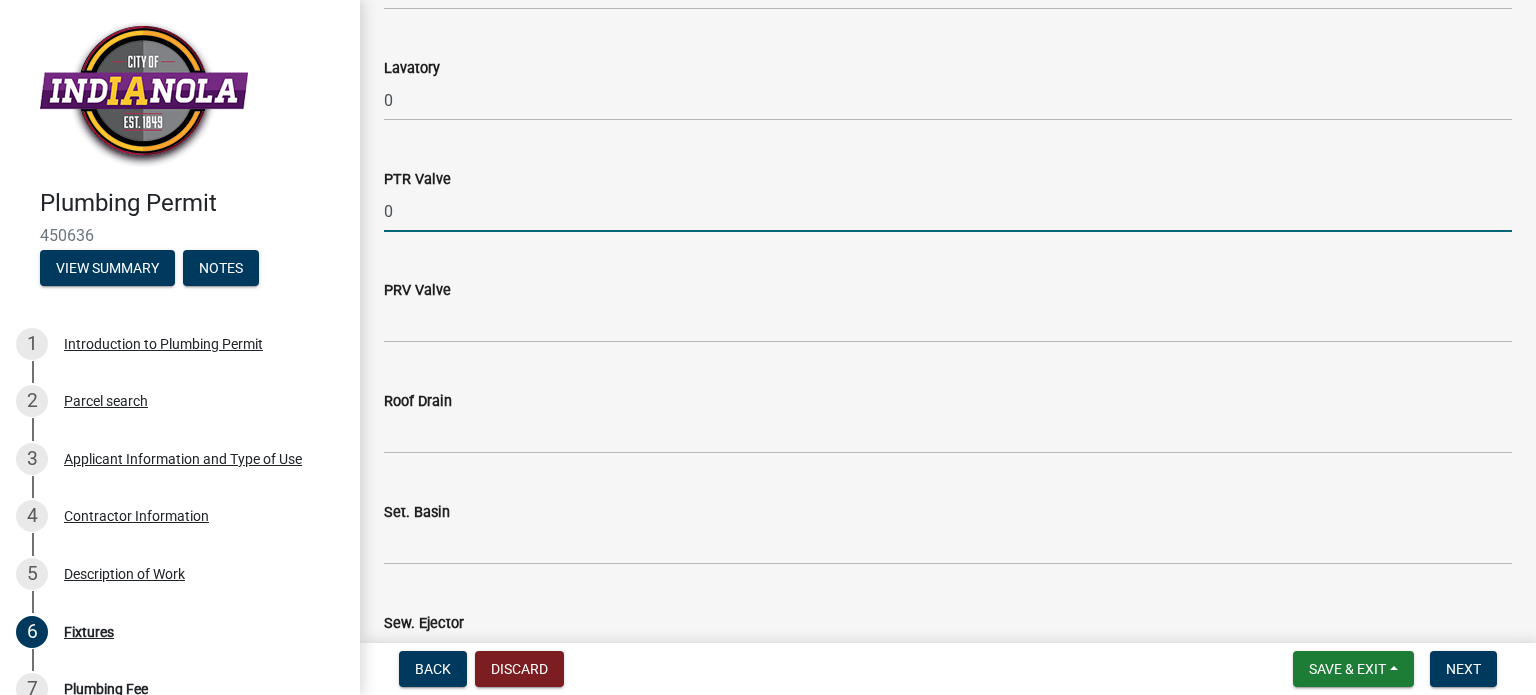 type on "0" 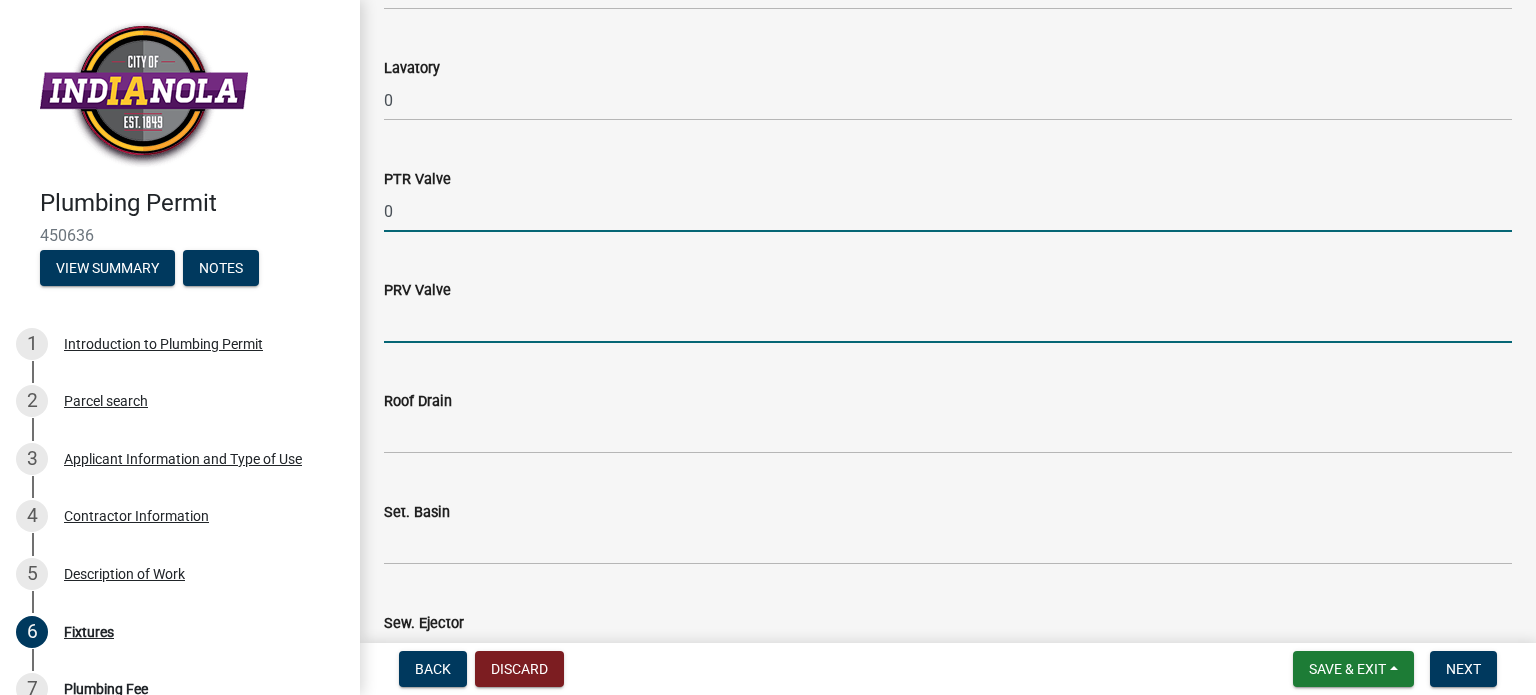 click 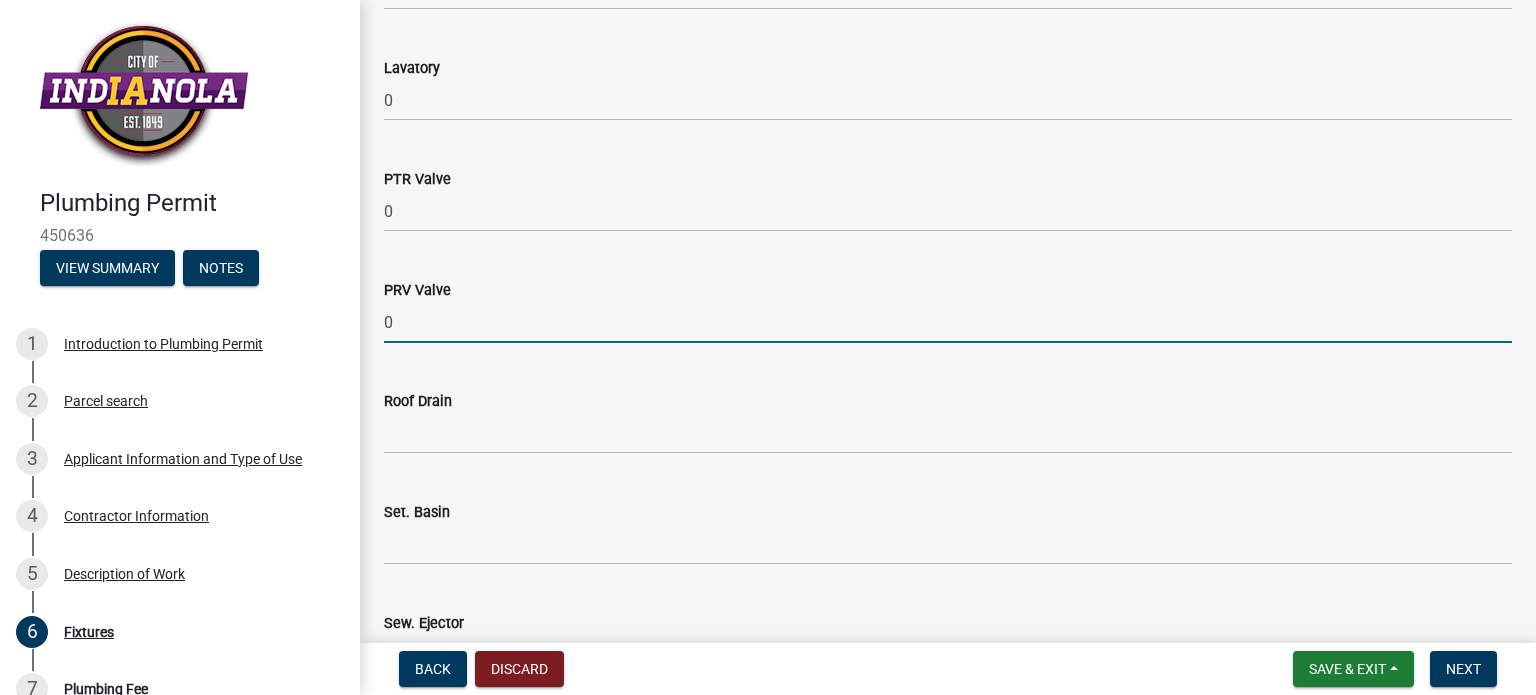 type on "0" 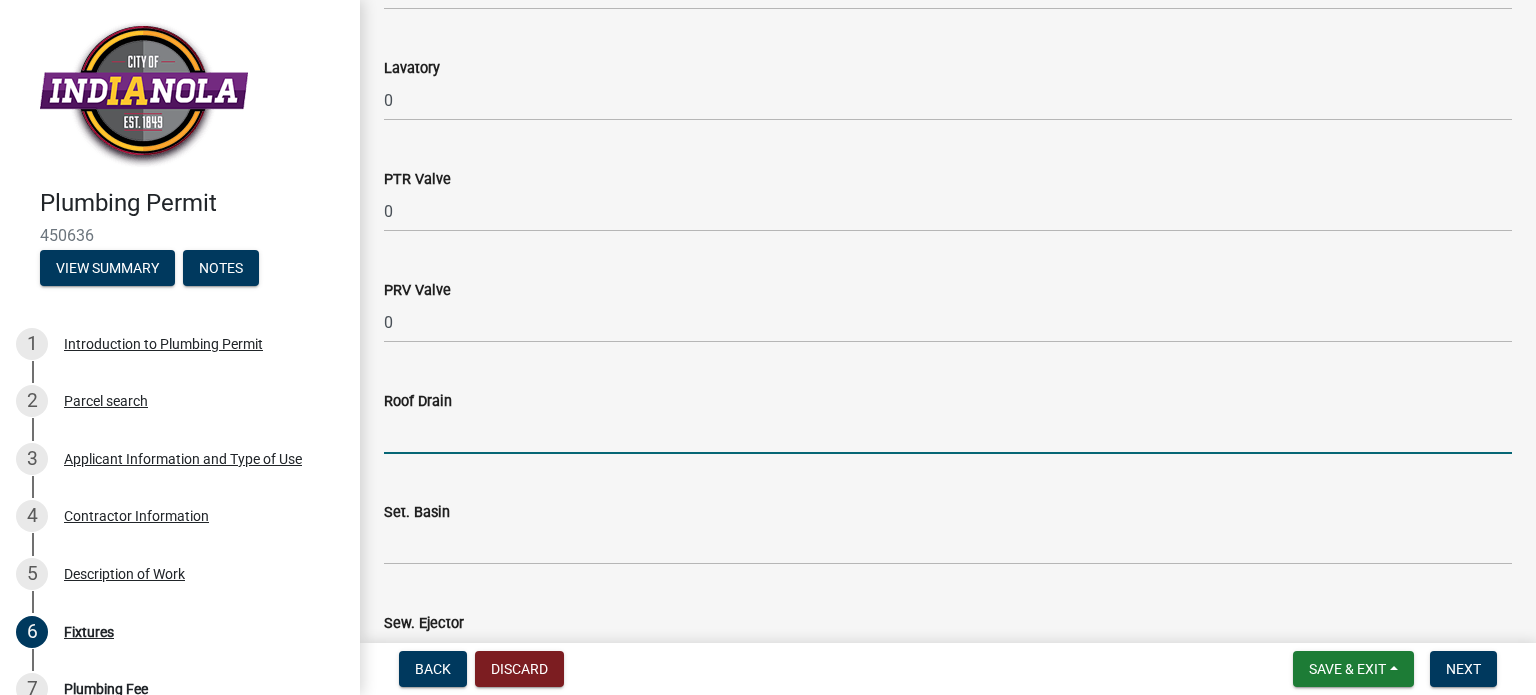 click 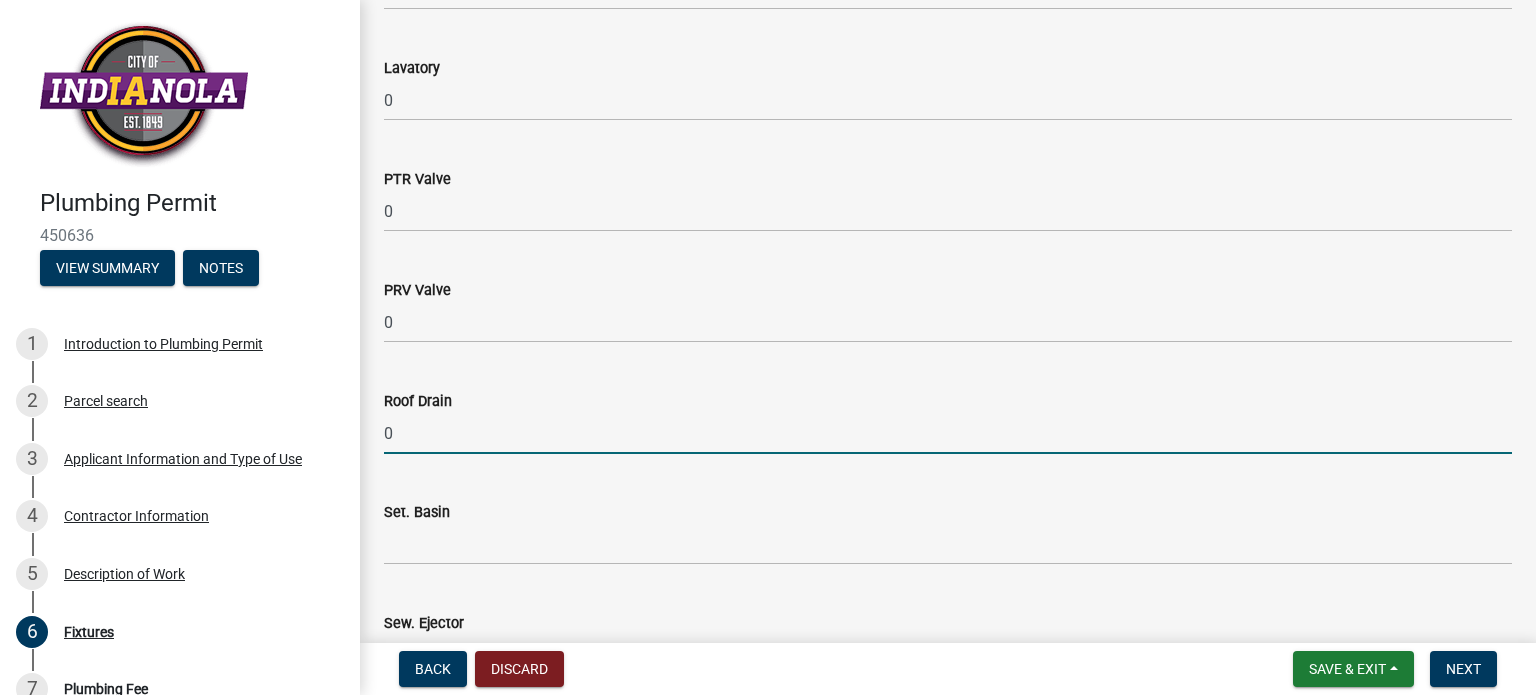 type on "0" 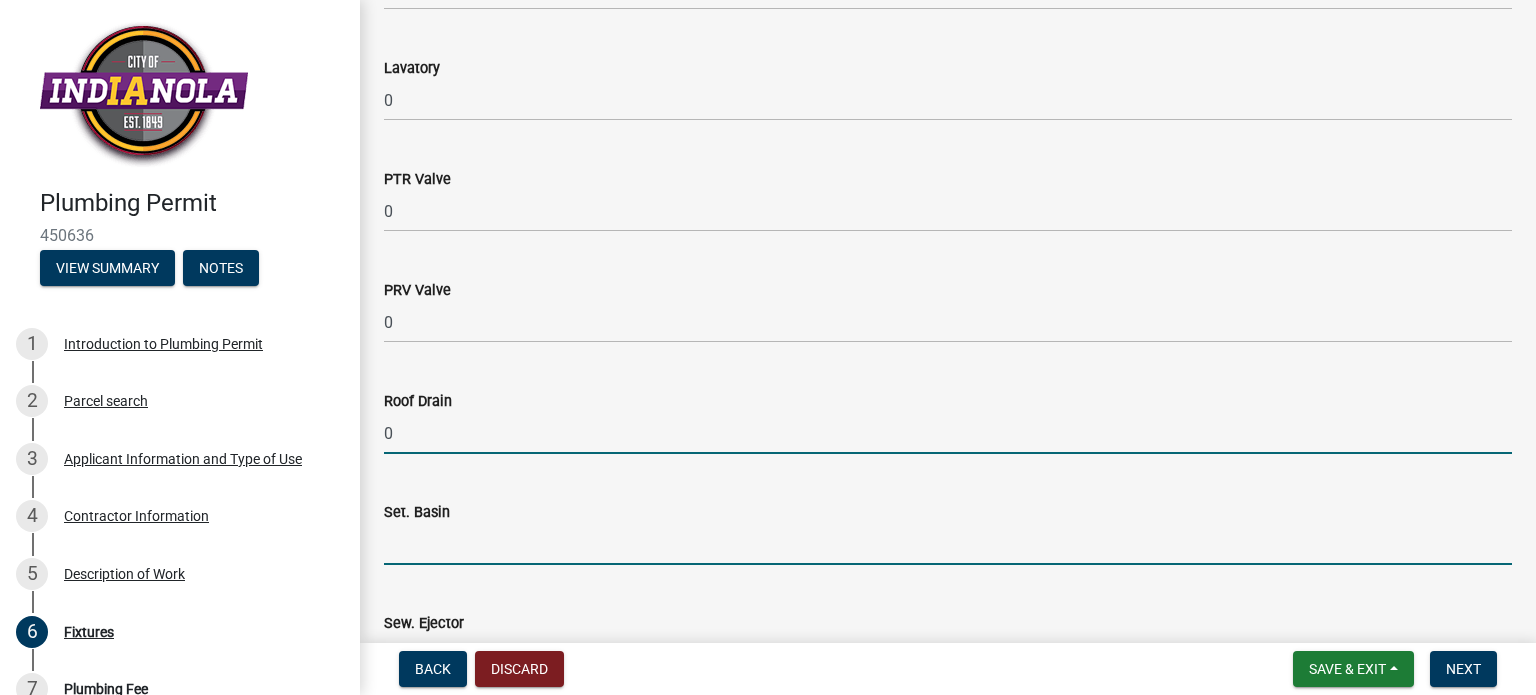 click 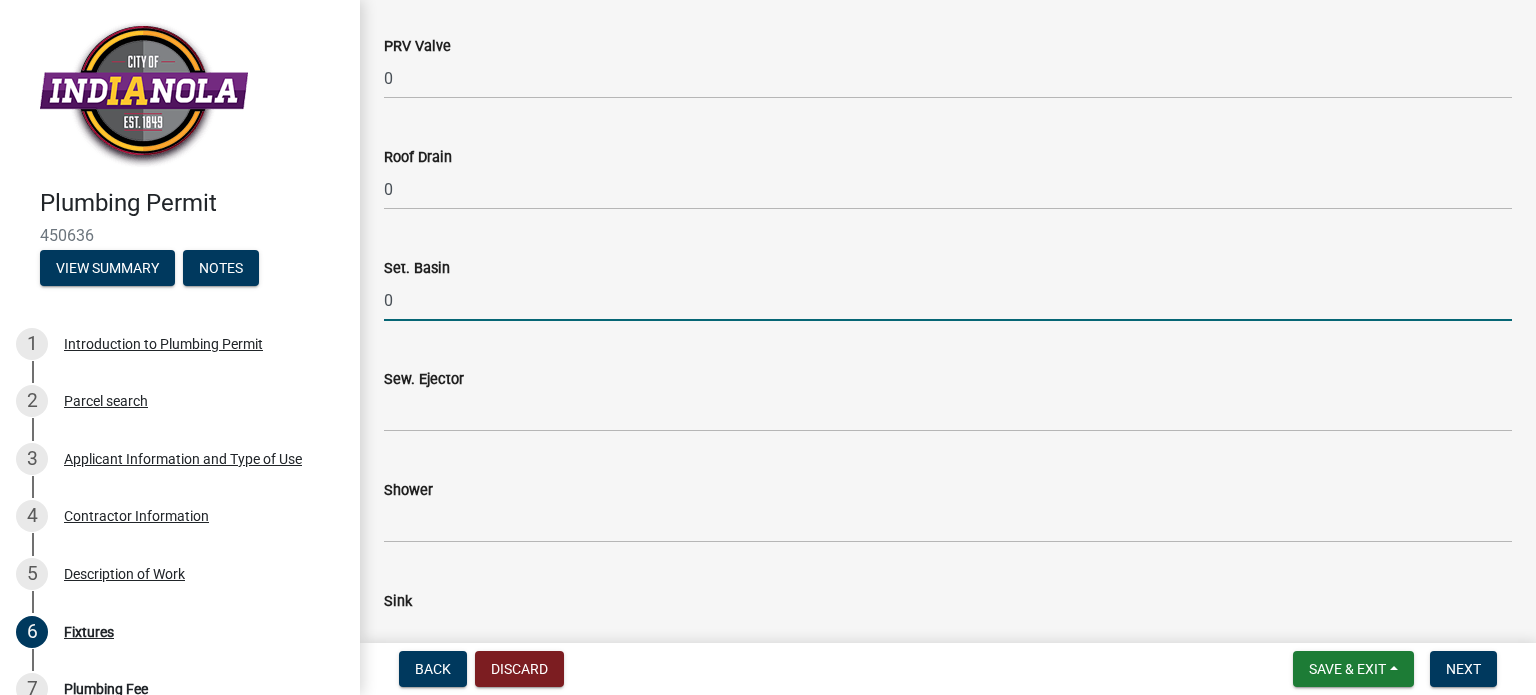 scroll, scrollTop: 2200, scrollLeft: 0, axis: vertical 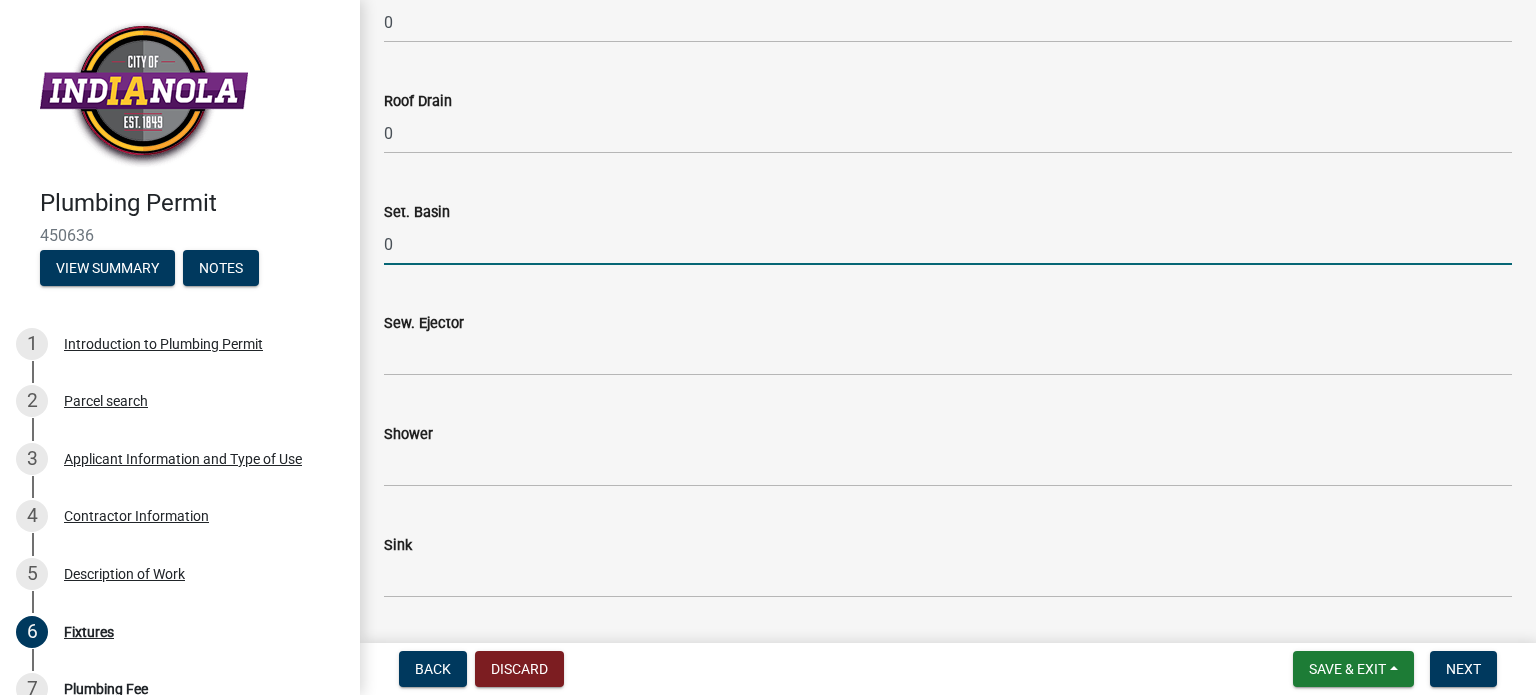 type on "0" 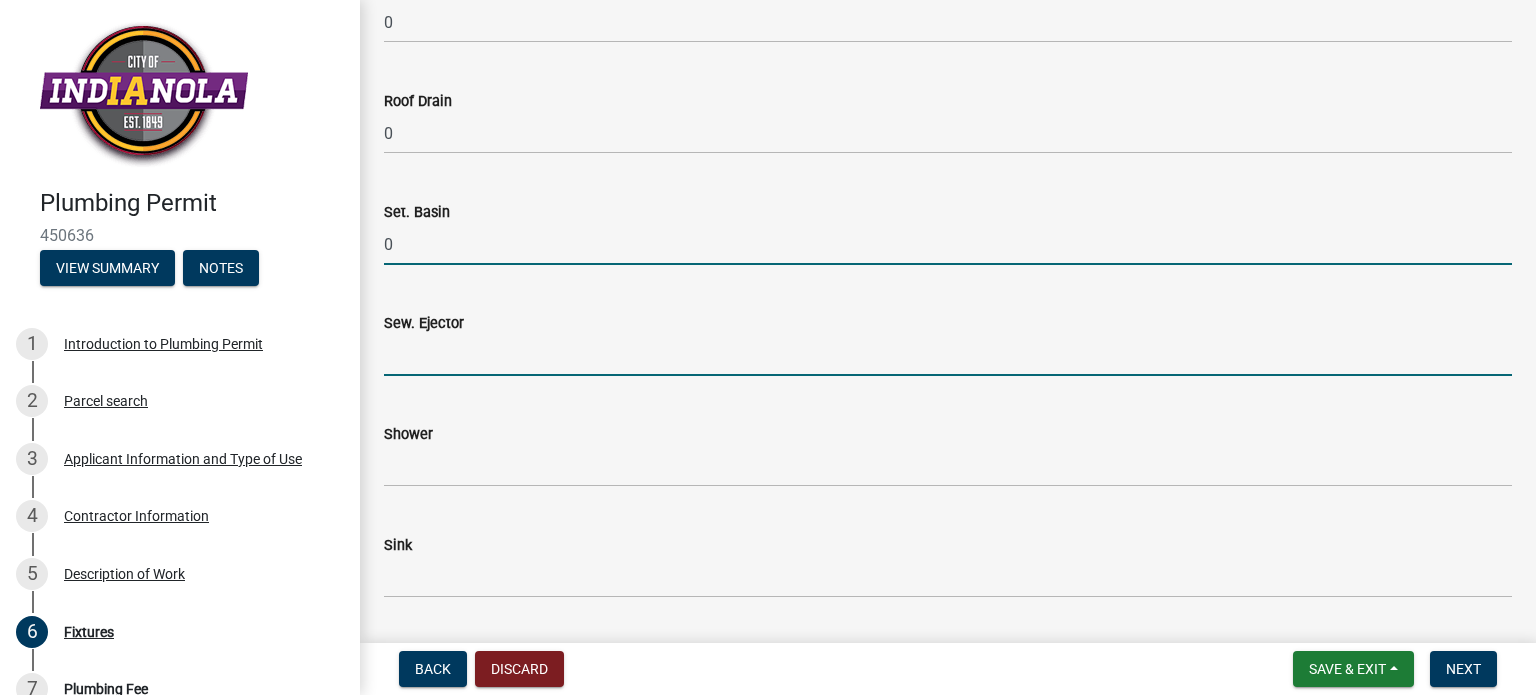 drag, startPoint x: 409, startPoint y: 359, endPoint x: 413, endPoint y: 376, distance: 17.464249 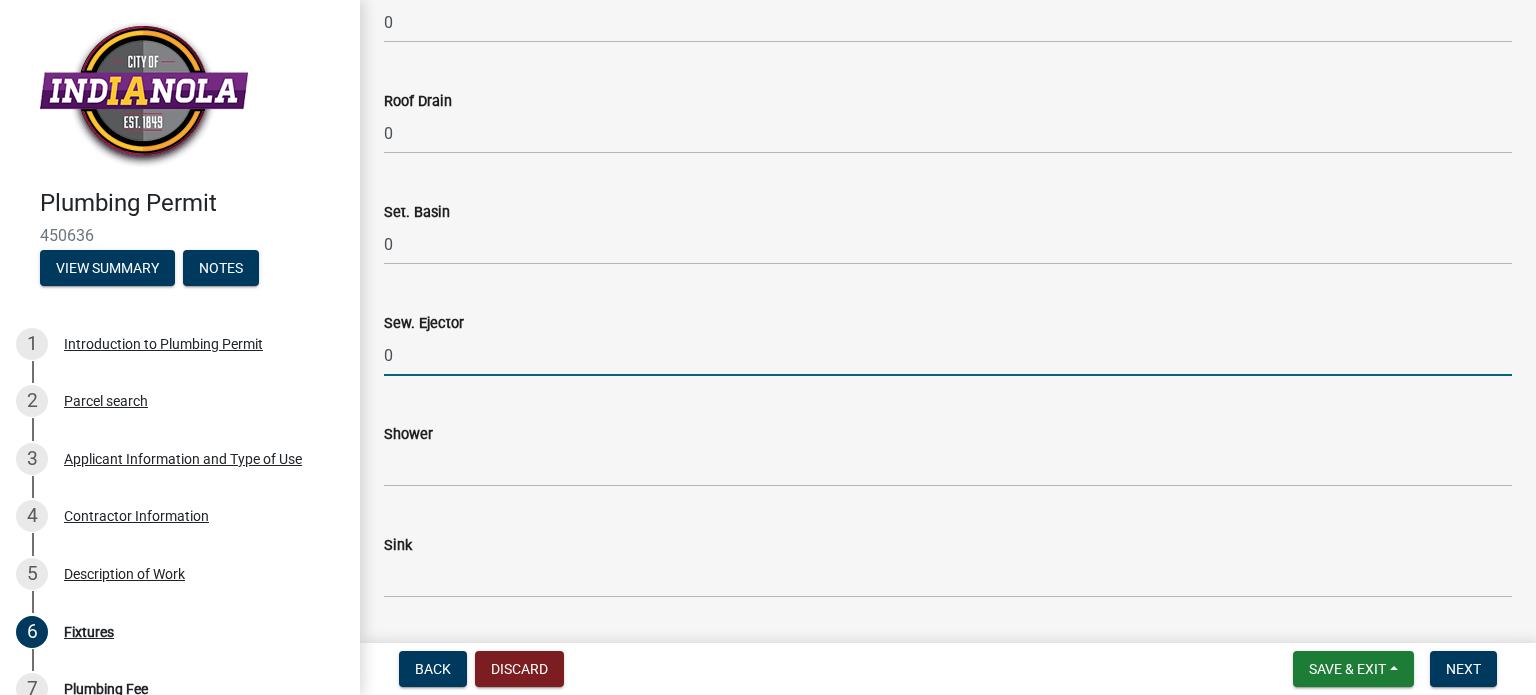 type on "0" 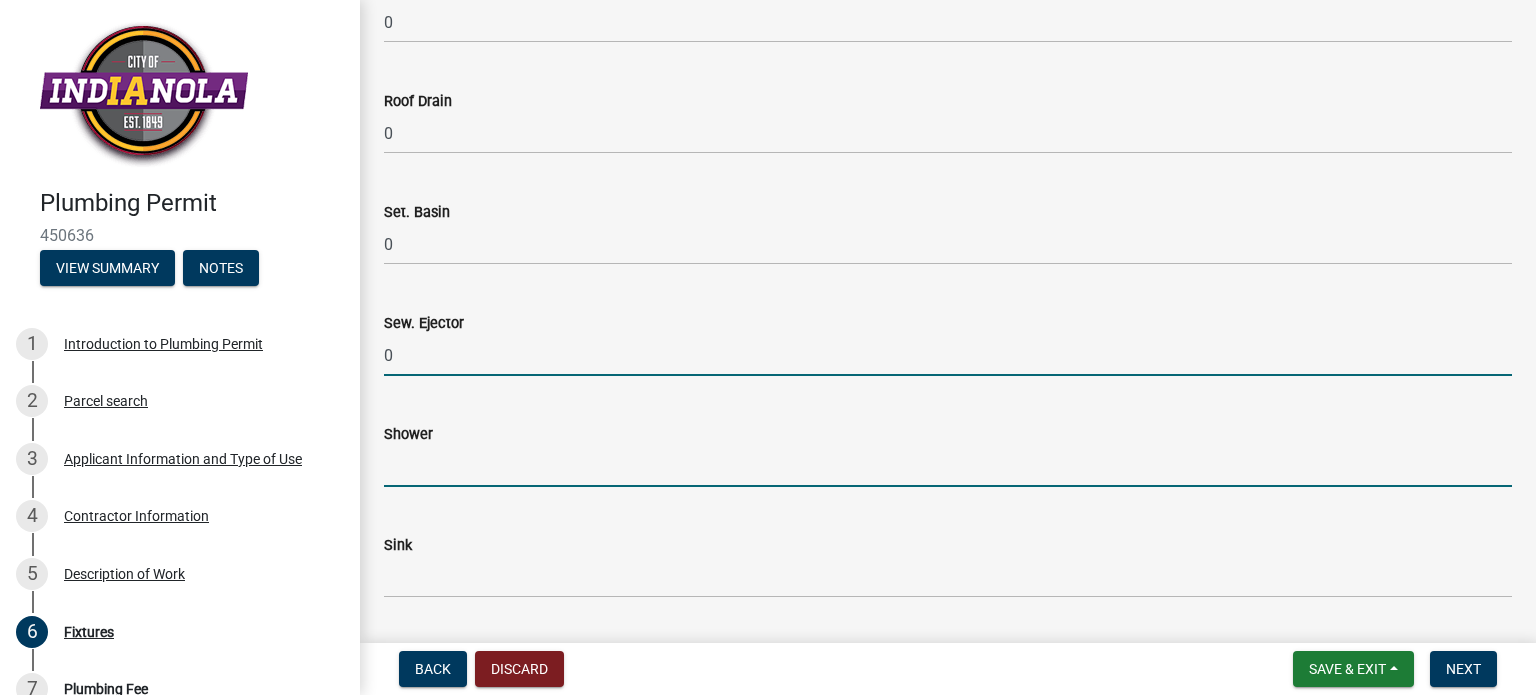 drag, startPoint x: 416, startPoint y: 471, endPoint x: 420, endPoint y: 481, distance: 10.770329 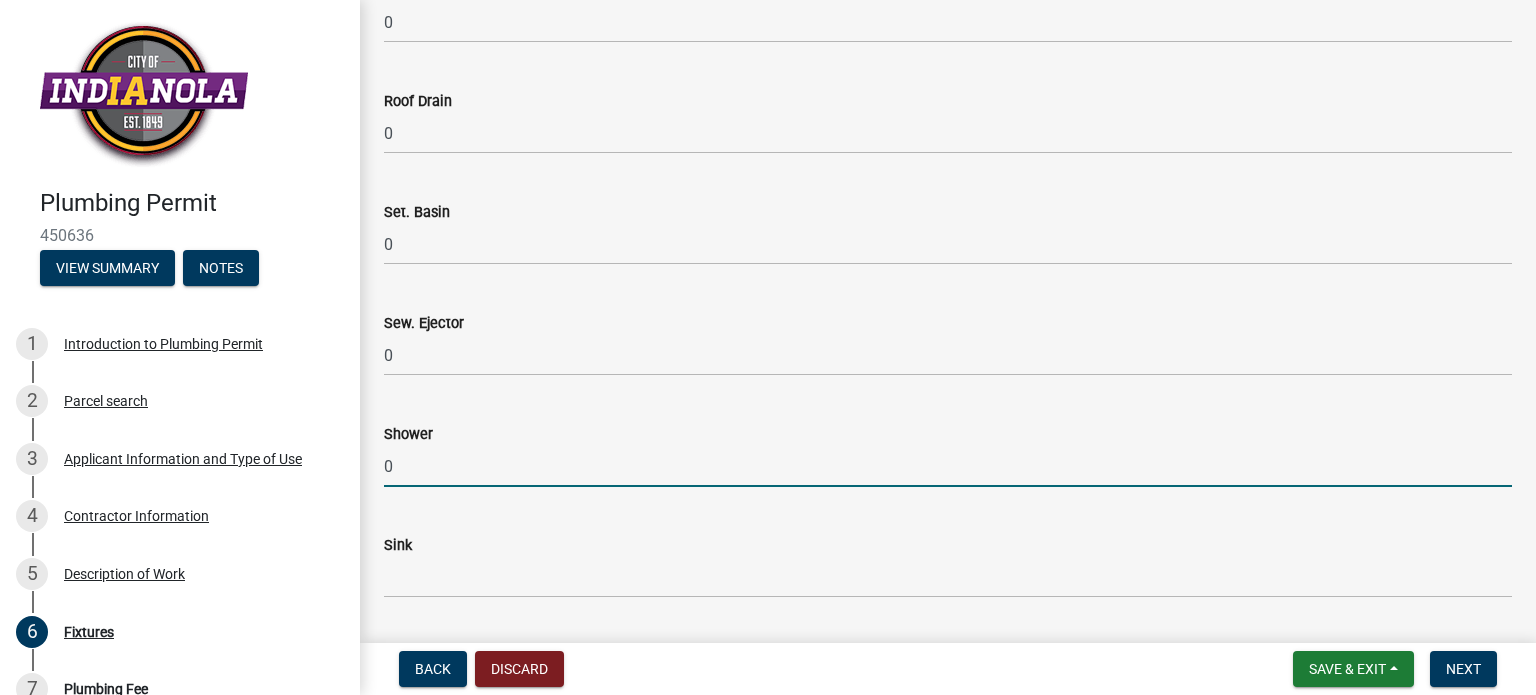 type on "0" 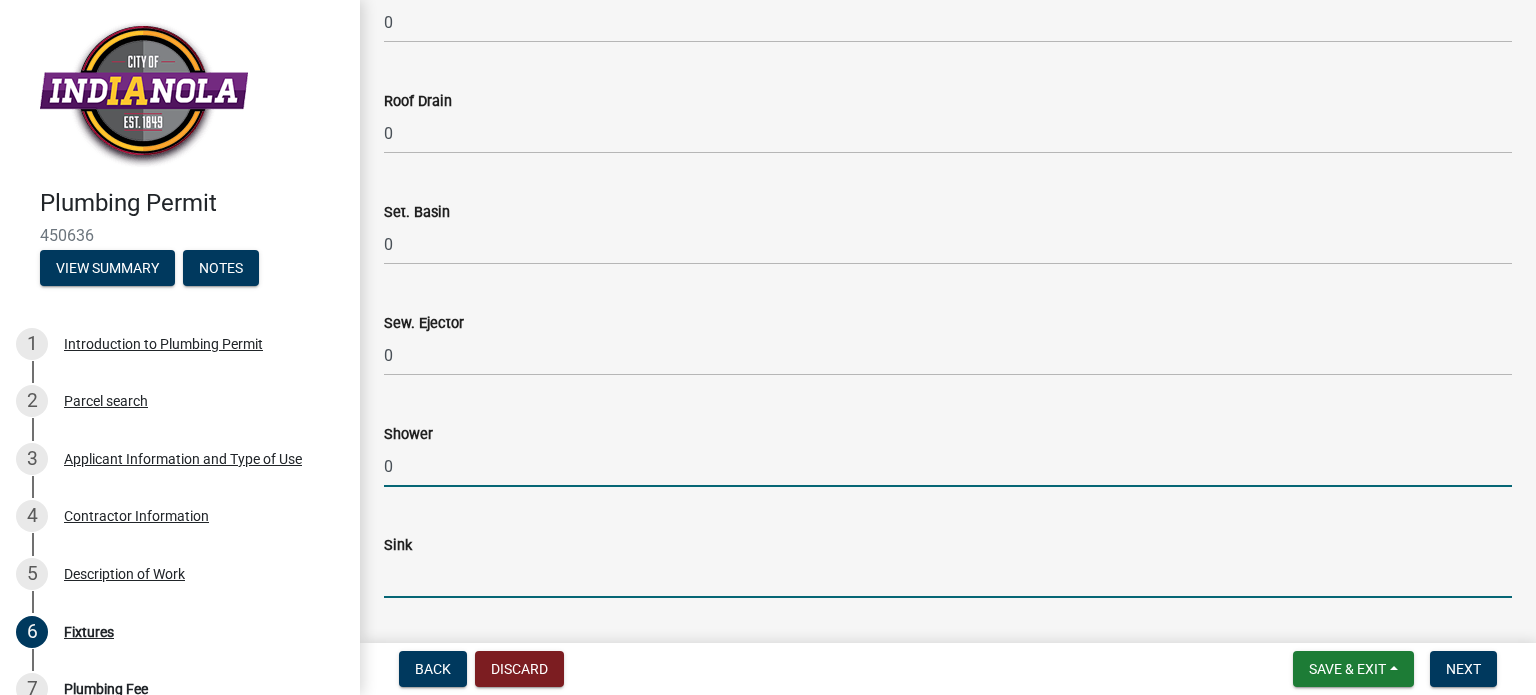click 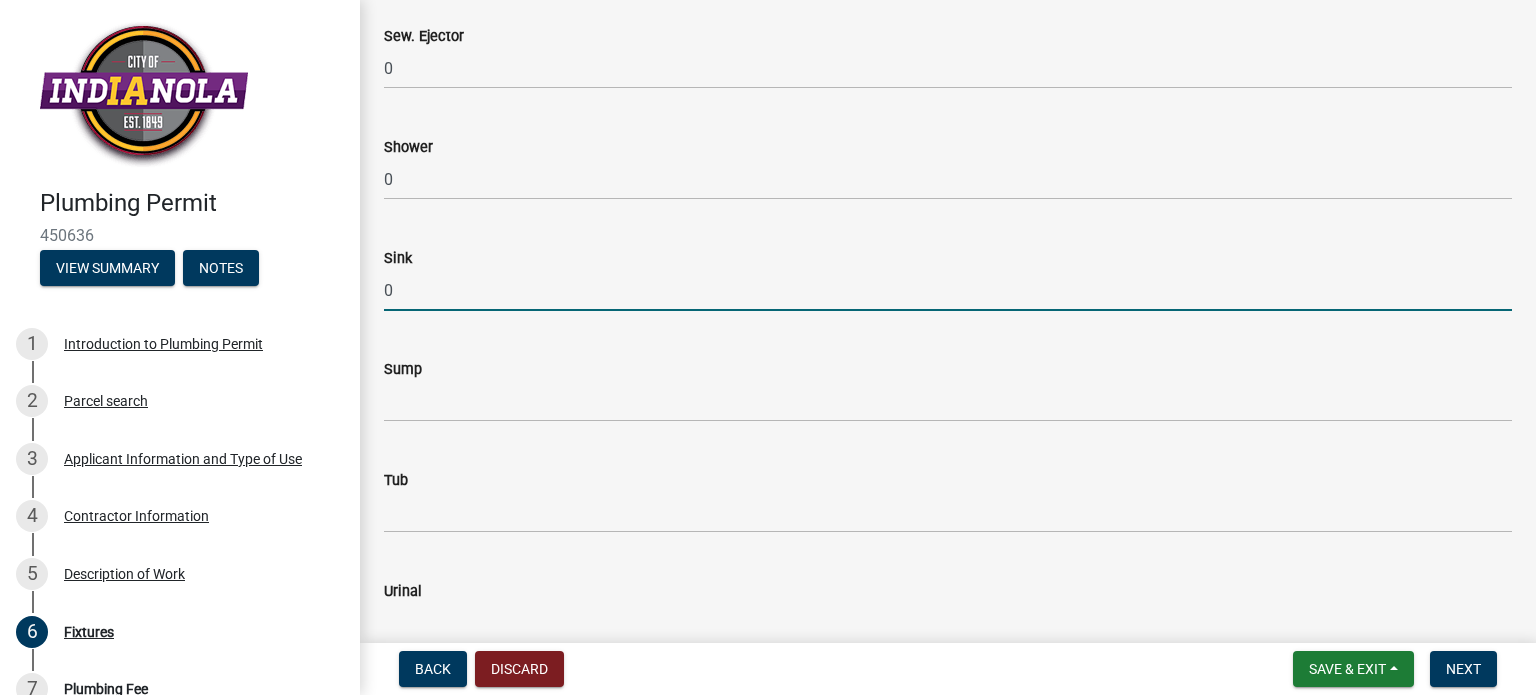 scroll, scrollTop: 2500, scrollLeft: 0, axis: vertical 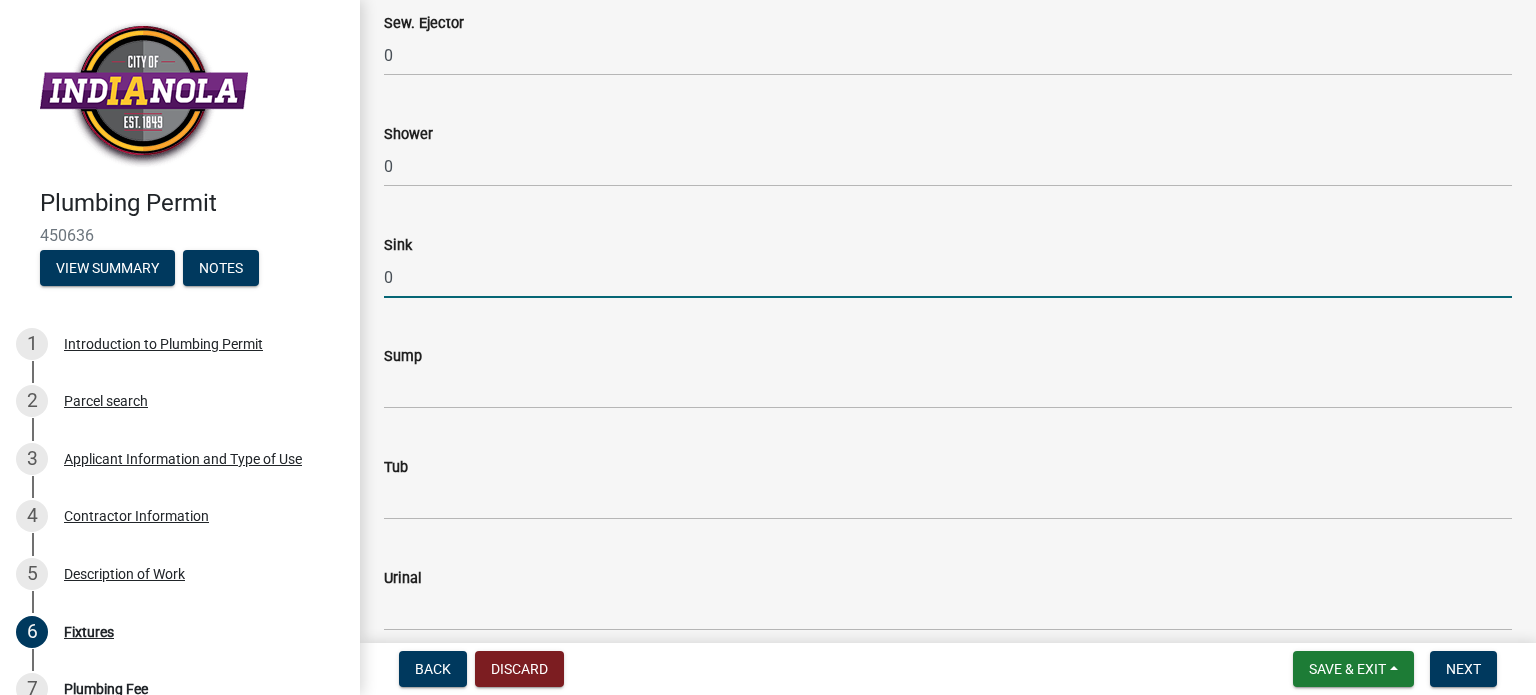 type on "0" 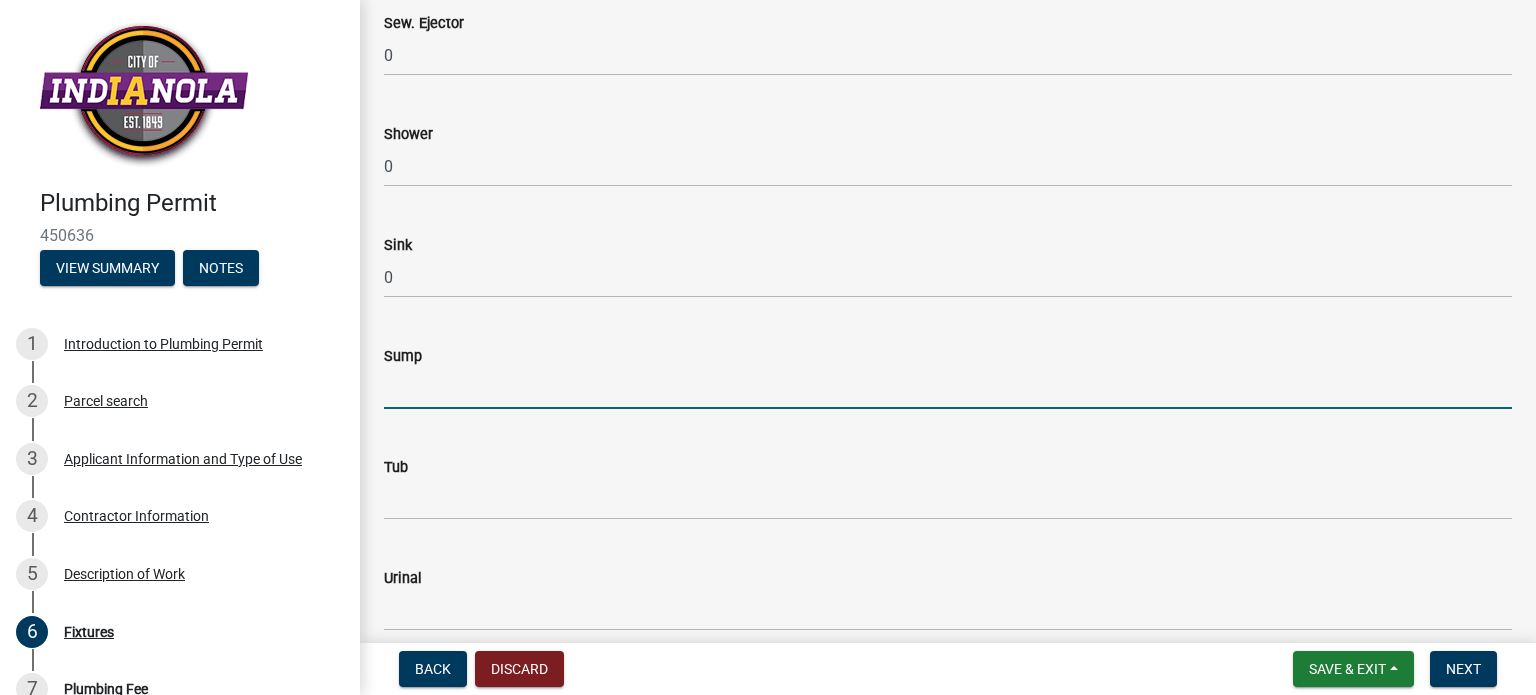 click 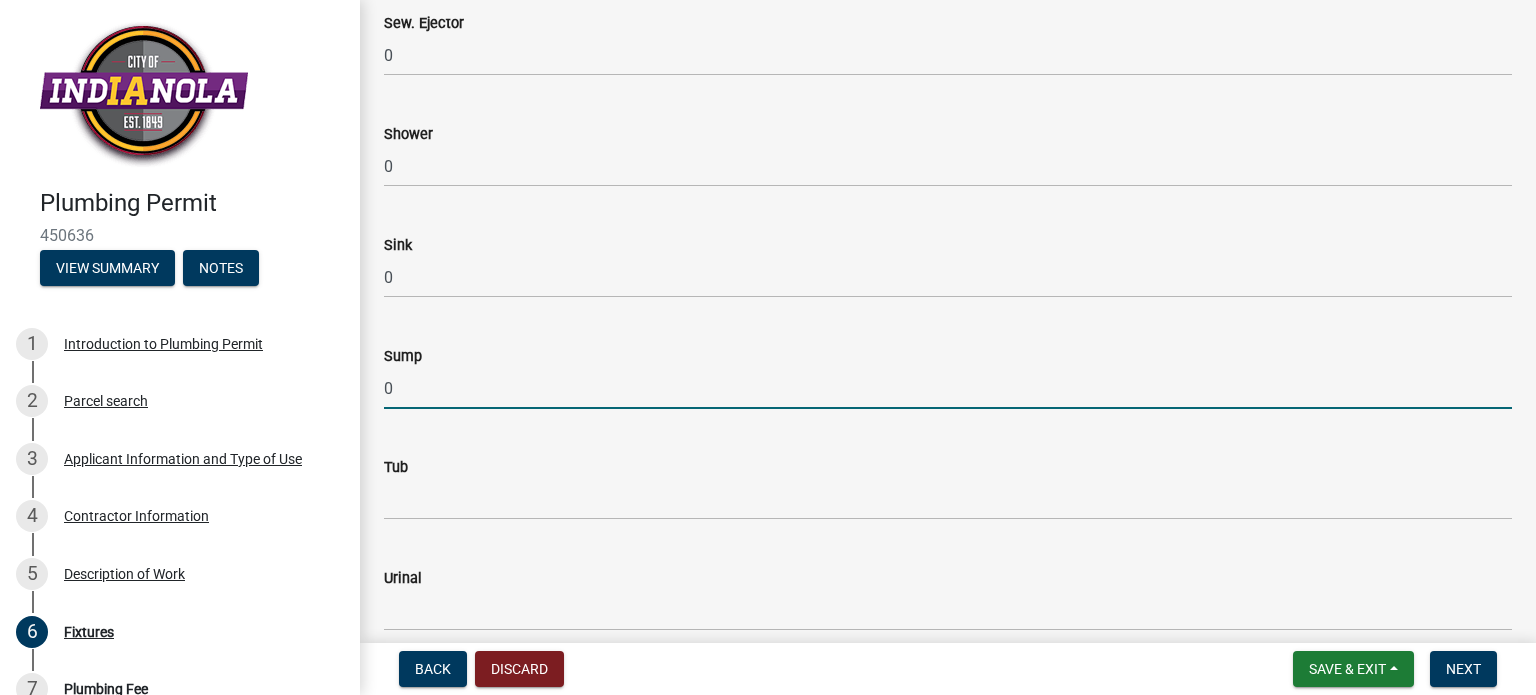 type on "0" 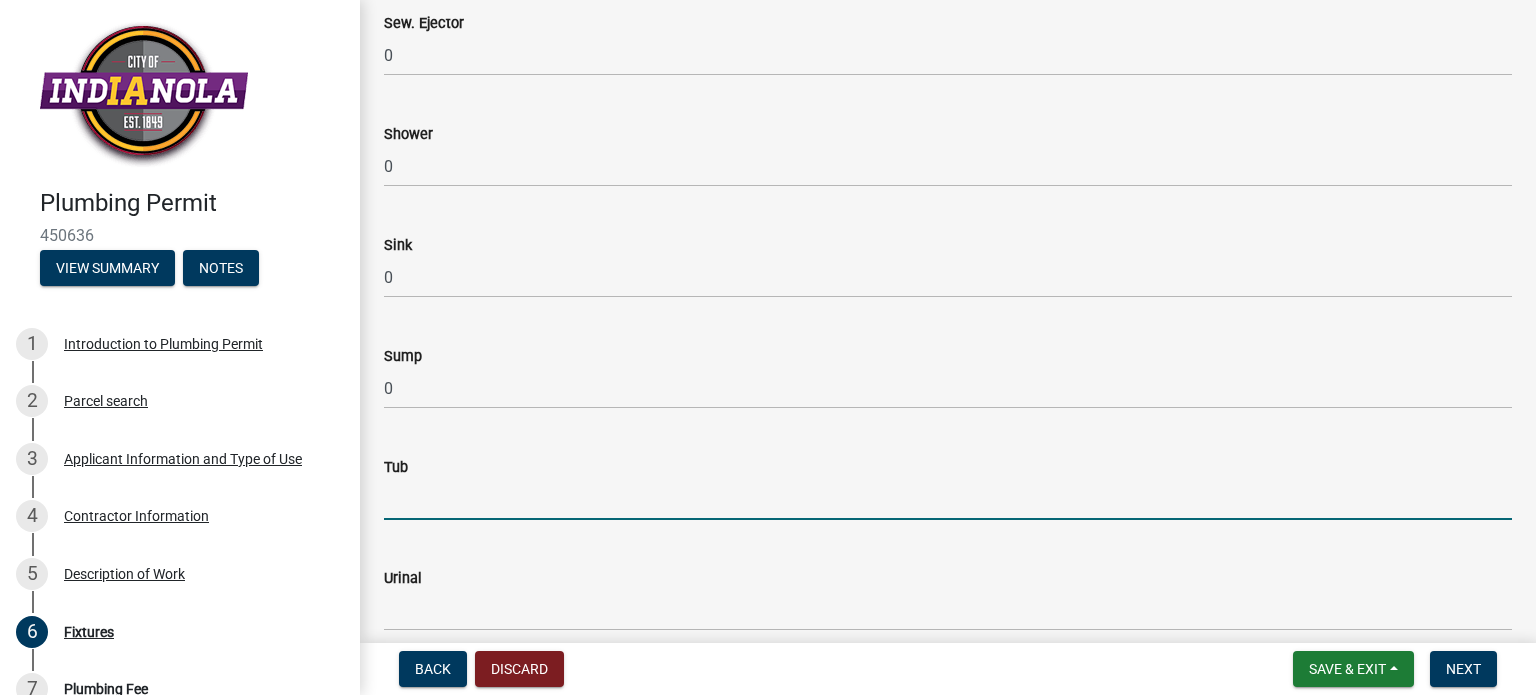 drag, startPoint x: 418, startPoint y: 499, endPoint x: 434, endPoint y: 546, distance: 49.648766 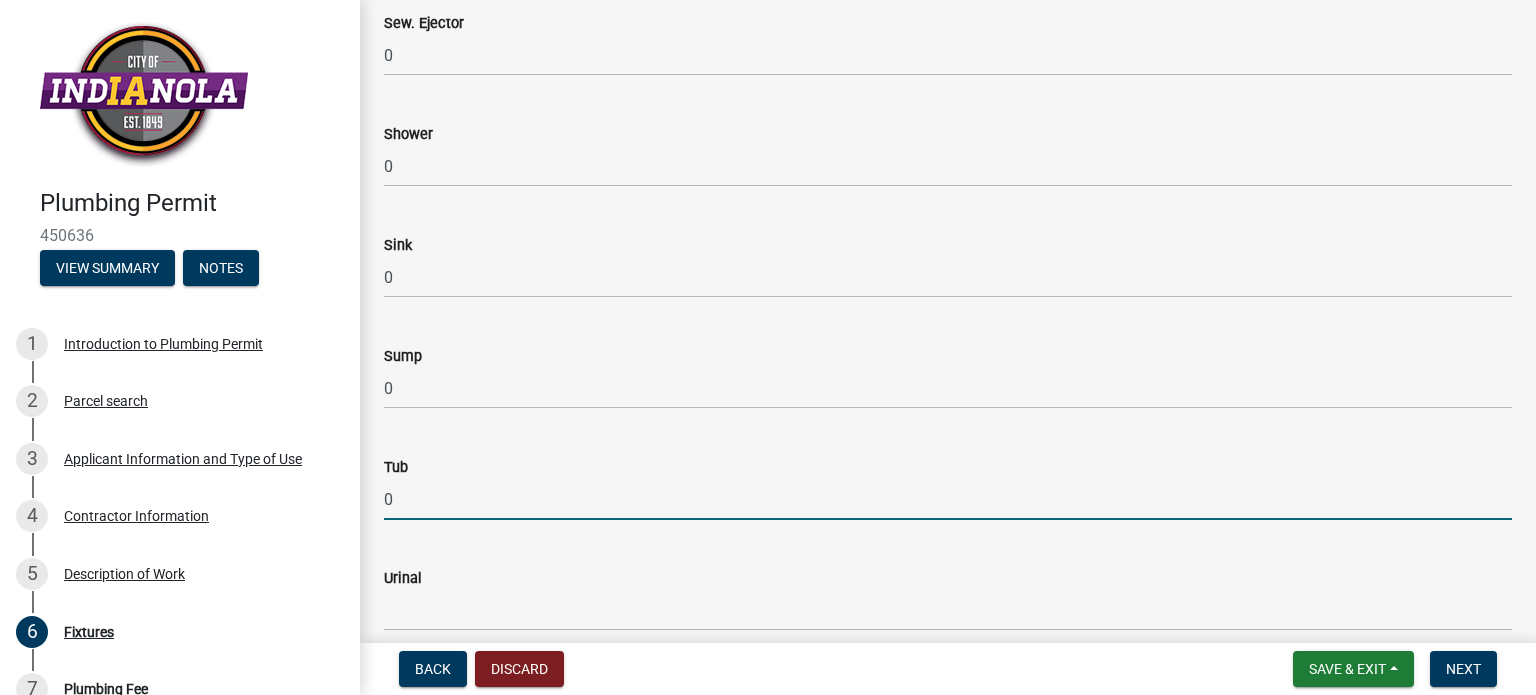 type on "0" 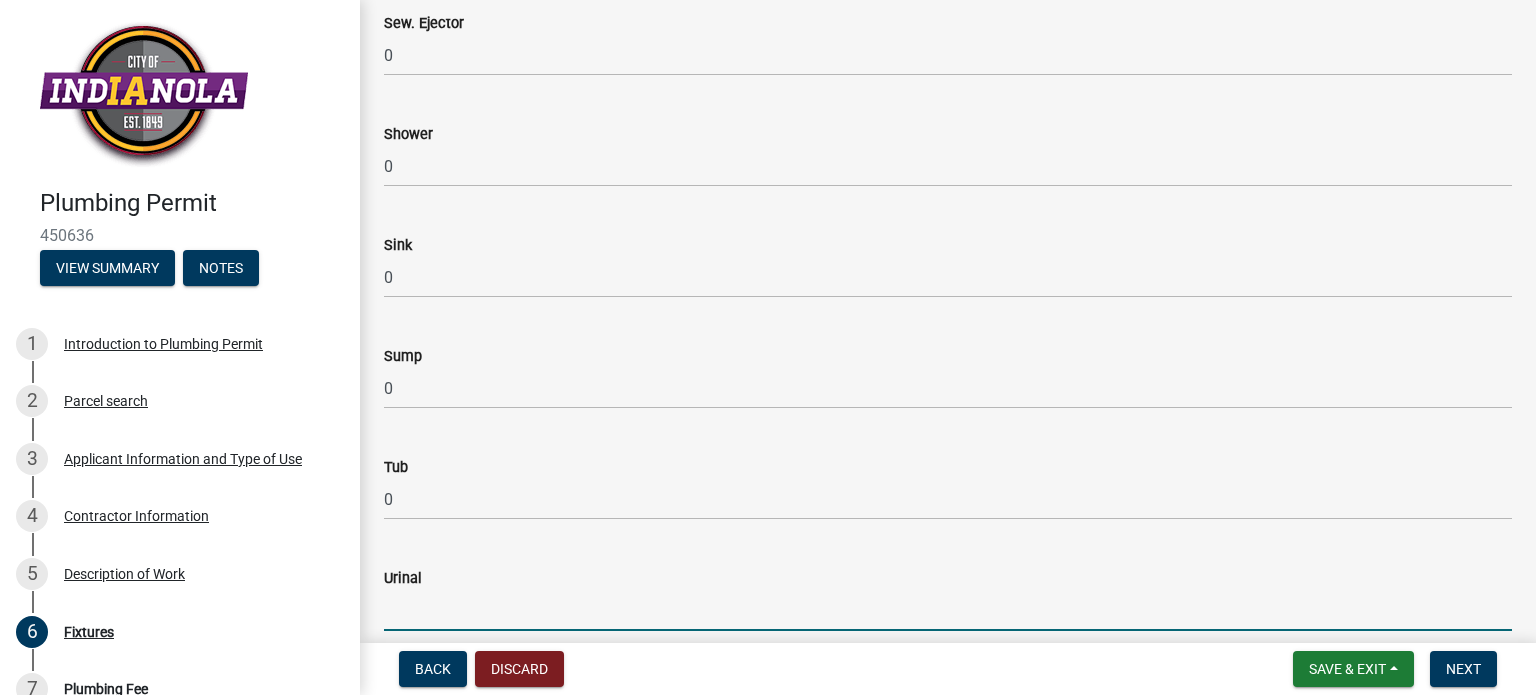 click 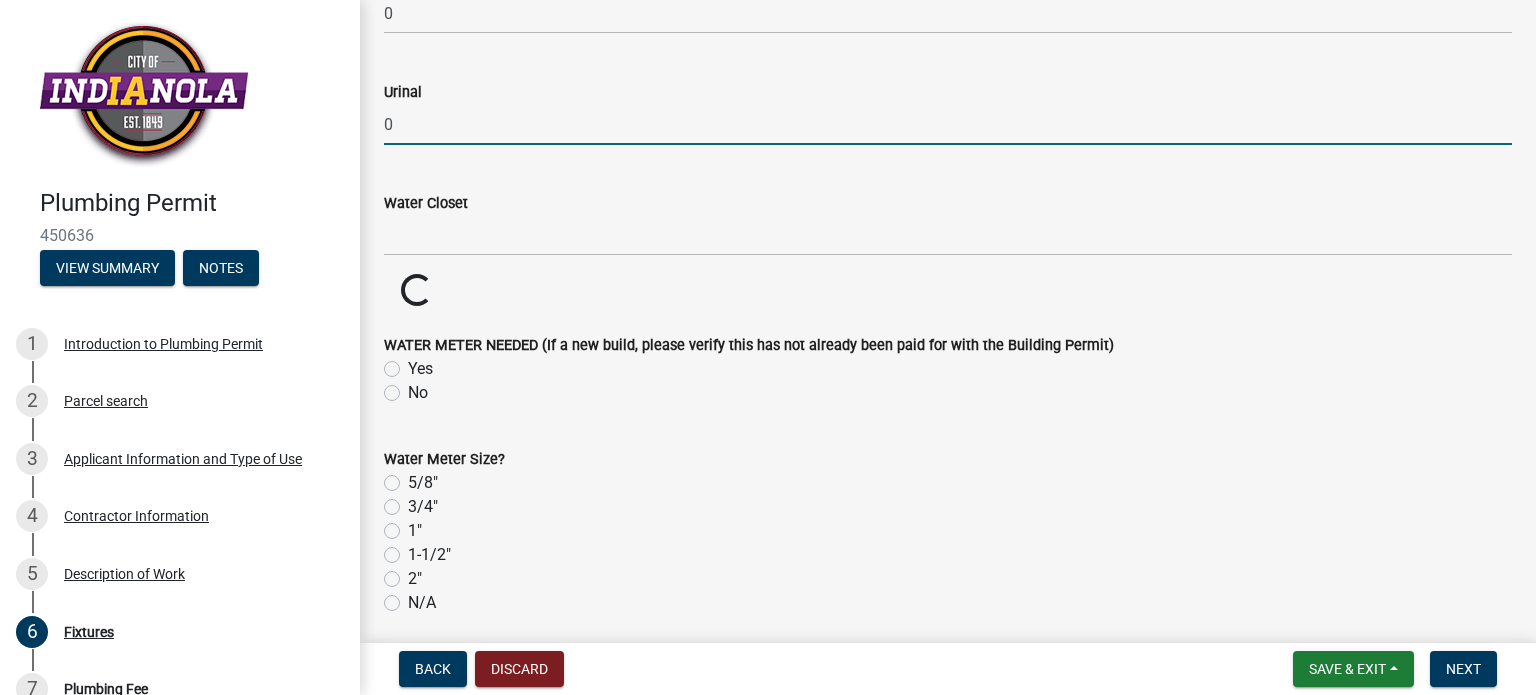 scroll, scrollTop: 3000, scrollLeft: 0, axis: vertical 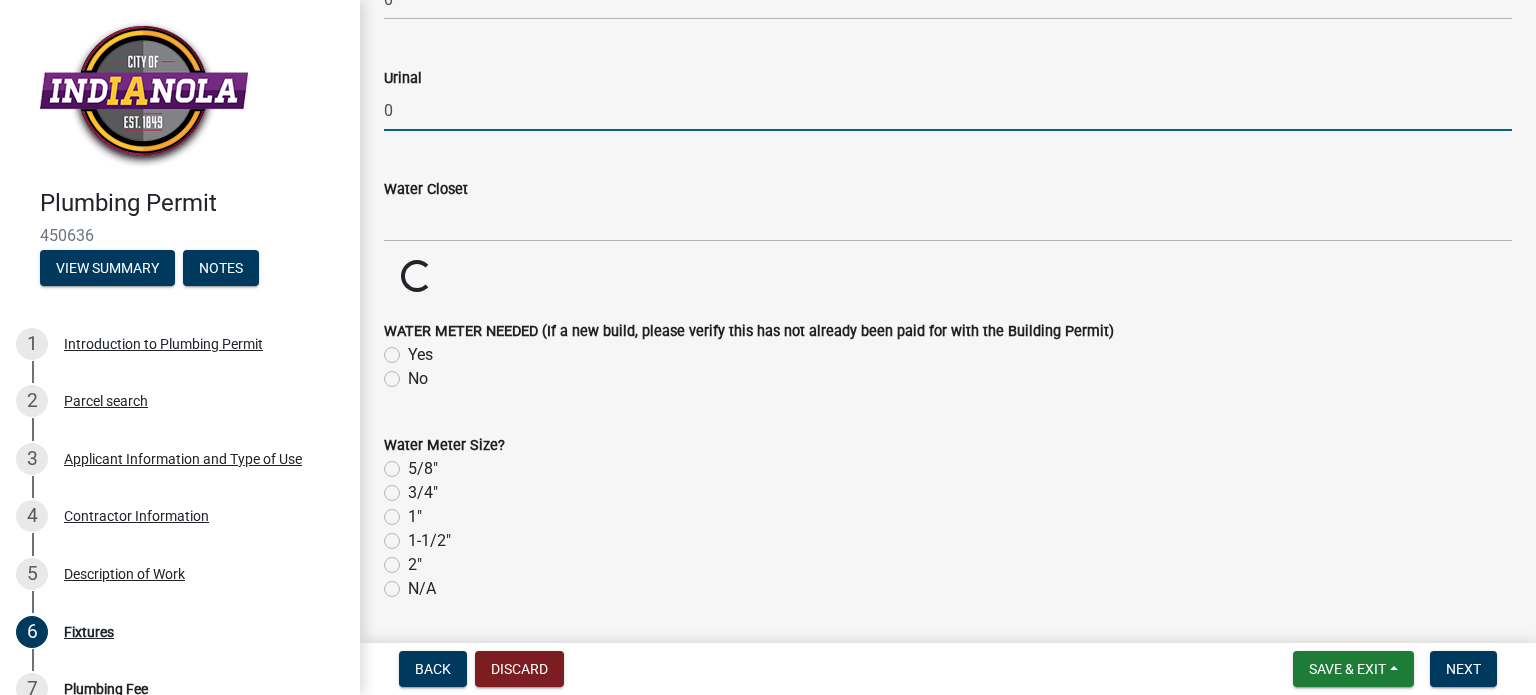 type on "0" 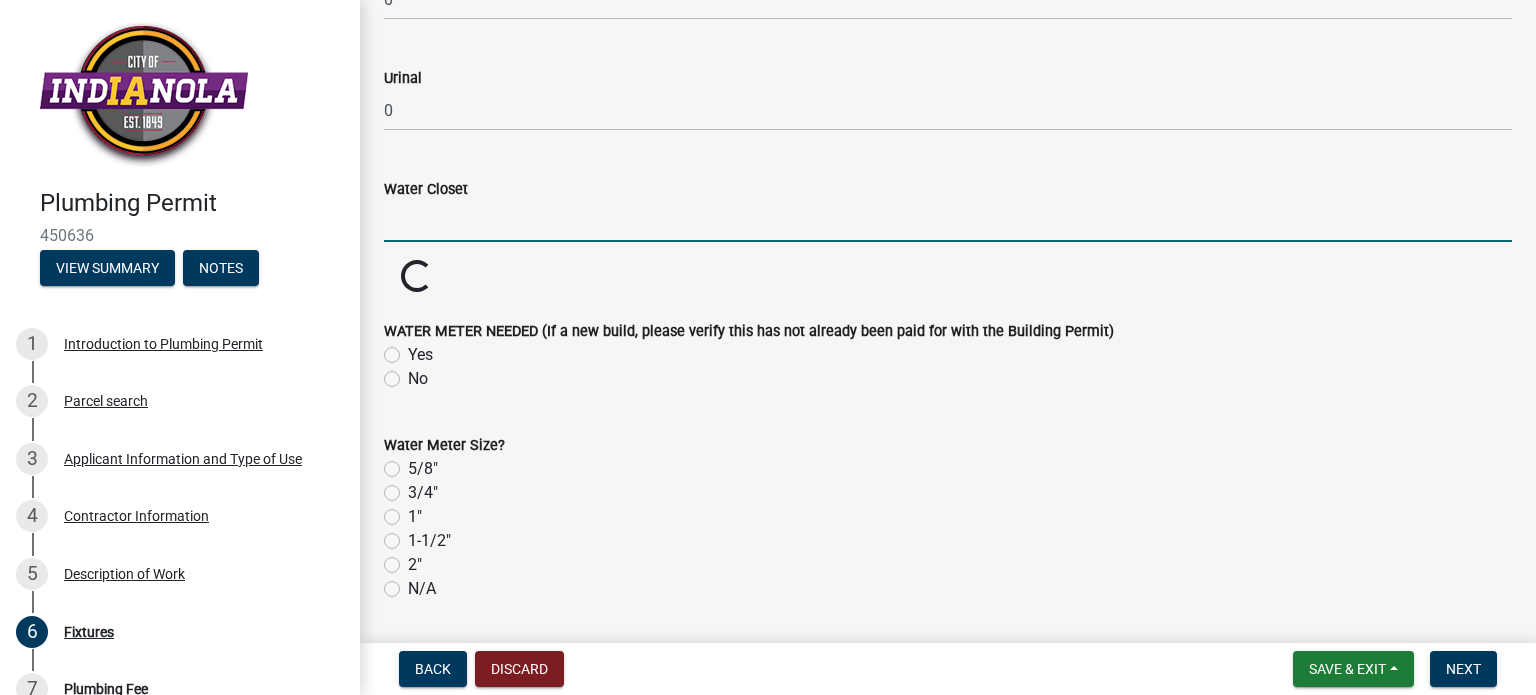 click 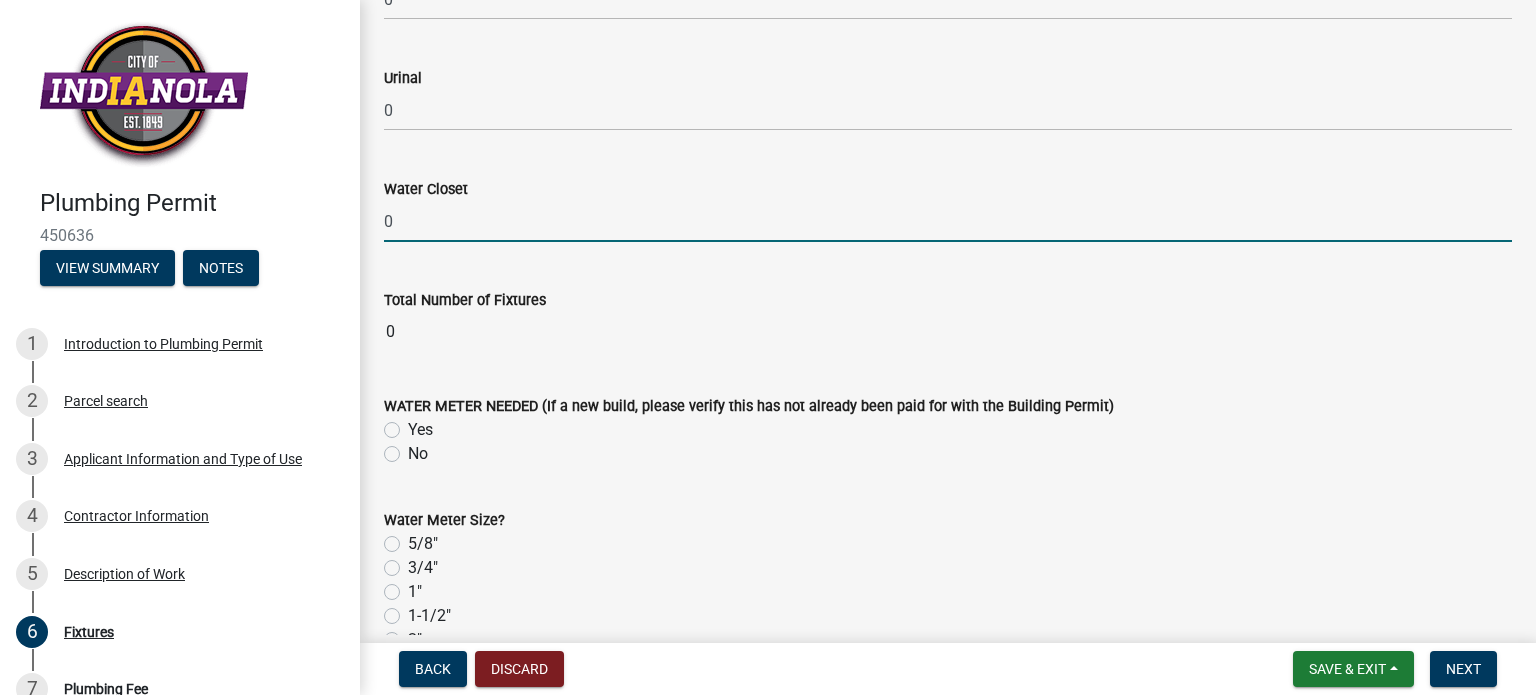 type on "0" 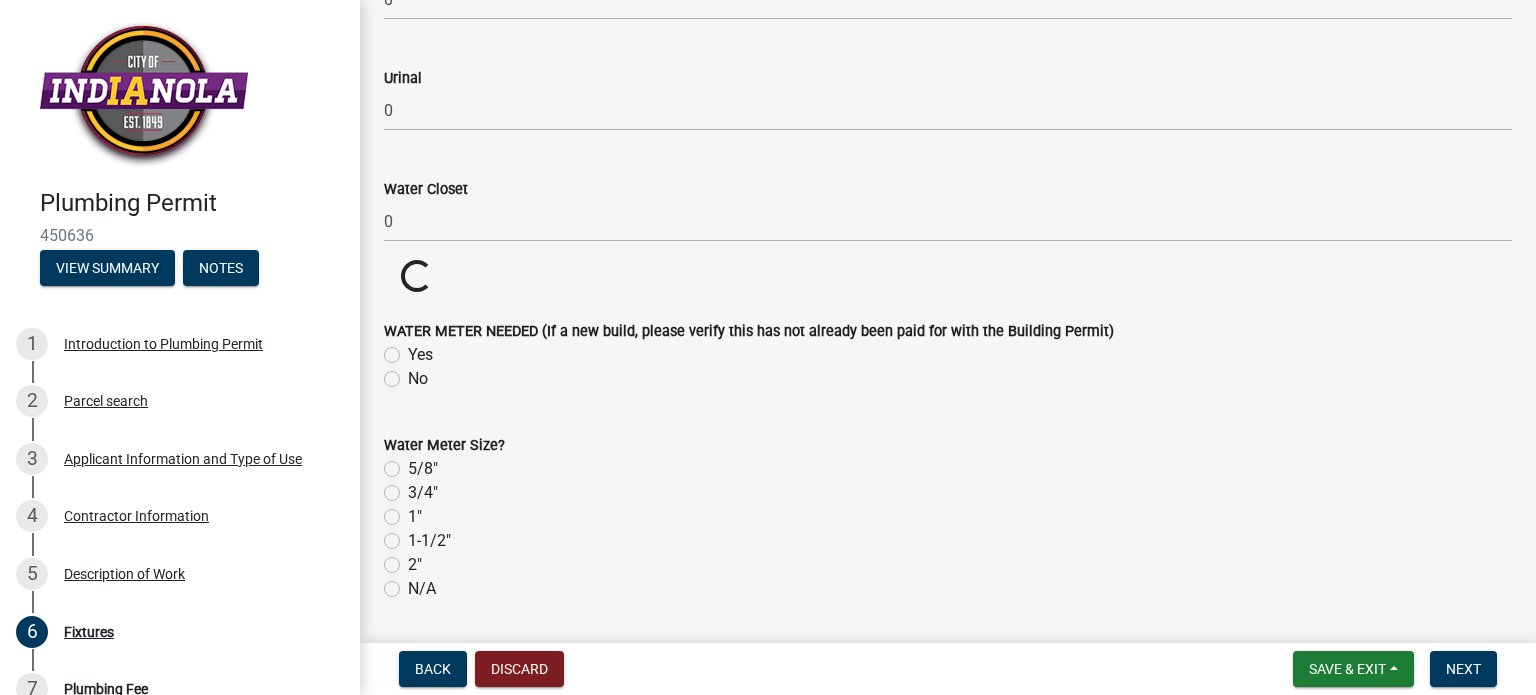 click on "Please note the  number  of any applicable fixtures.  Washer Drain  0  Water Heater  0  Backflow Prev.  0  B. Water Valve  0  Bar Opening  0  Bidet  0  Cond. Drain  0  Dishwasher  0  Drinking Fountain  0  Exp. Tank  0  Floor Drain  0  Floor Sink  0  Garbage Disp.  0  Grease Trap  0  Hydrant  0  Ind. Waste  0  Lavatory  0  PTR Valve  0  PRV Valve  0  Roof Drain  0  Set. Basin  0  Sew. Ejector  0  Shower  0  Sink  0  Sump  0  Tub  0  Urinal  0  Water Closet  0  Total Number of Fixtures  Loading... Loading...  WATER METER NEEDED (If a new build, please verify this has not already been paid for with the Building Permit)   Yes   No   Water Meter Size?   5/8"   3/4"   1"   1-1/2"   2"   N/A   Number of Gas Piping Outlets   Number of Items Not Classified Above   Describe Items not classified" 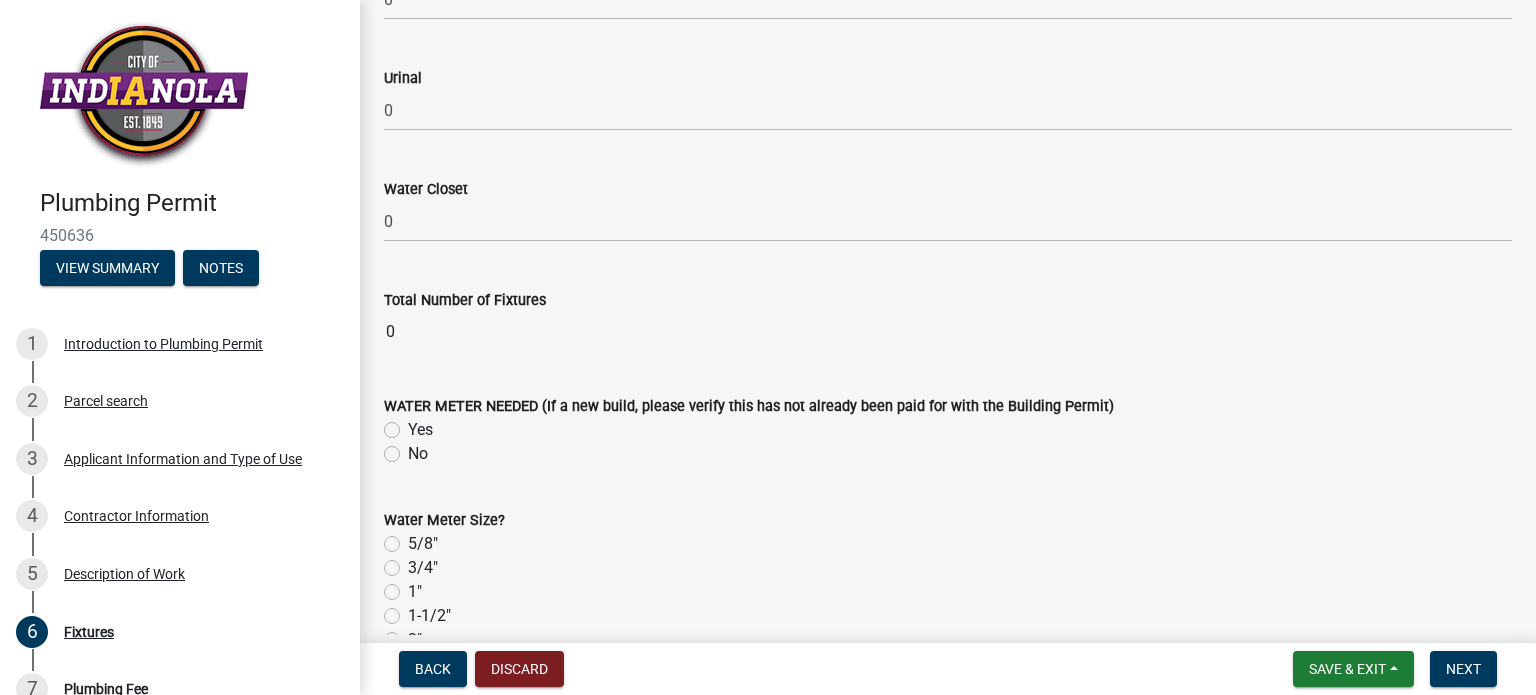 click on "WATER METER NEEDED (If a new build, please verify this has not already been paid for with the Building Permit)   Yes   No" 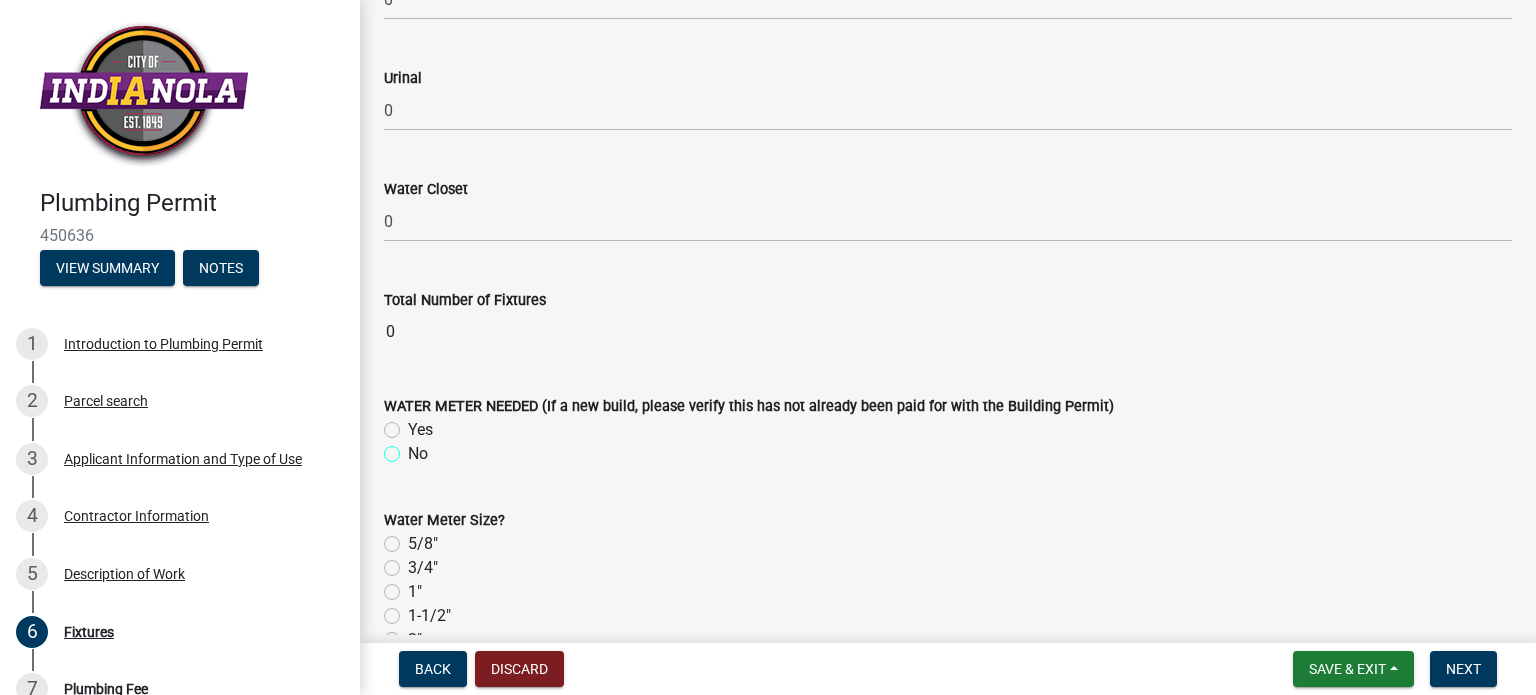 click on "No" at bounding box center (414, 448) 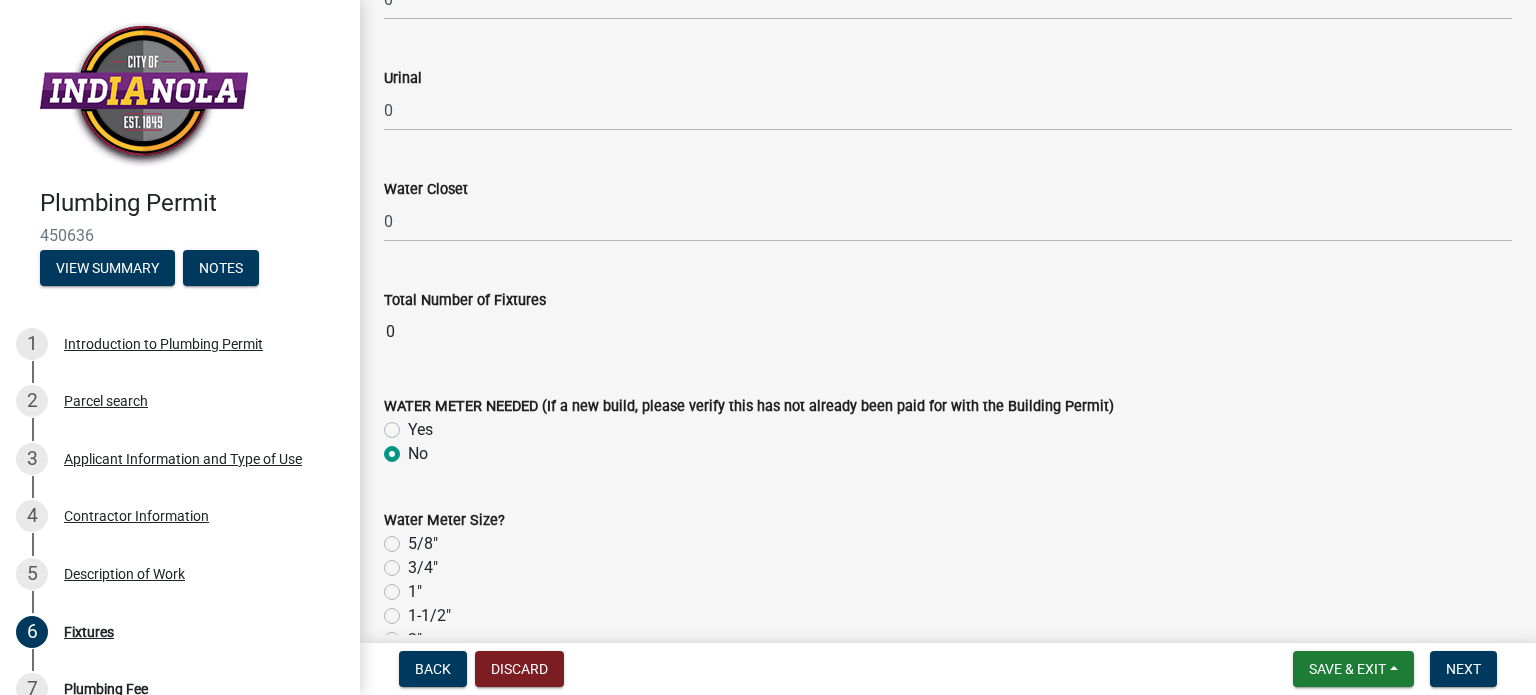 radio on "true" 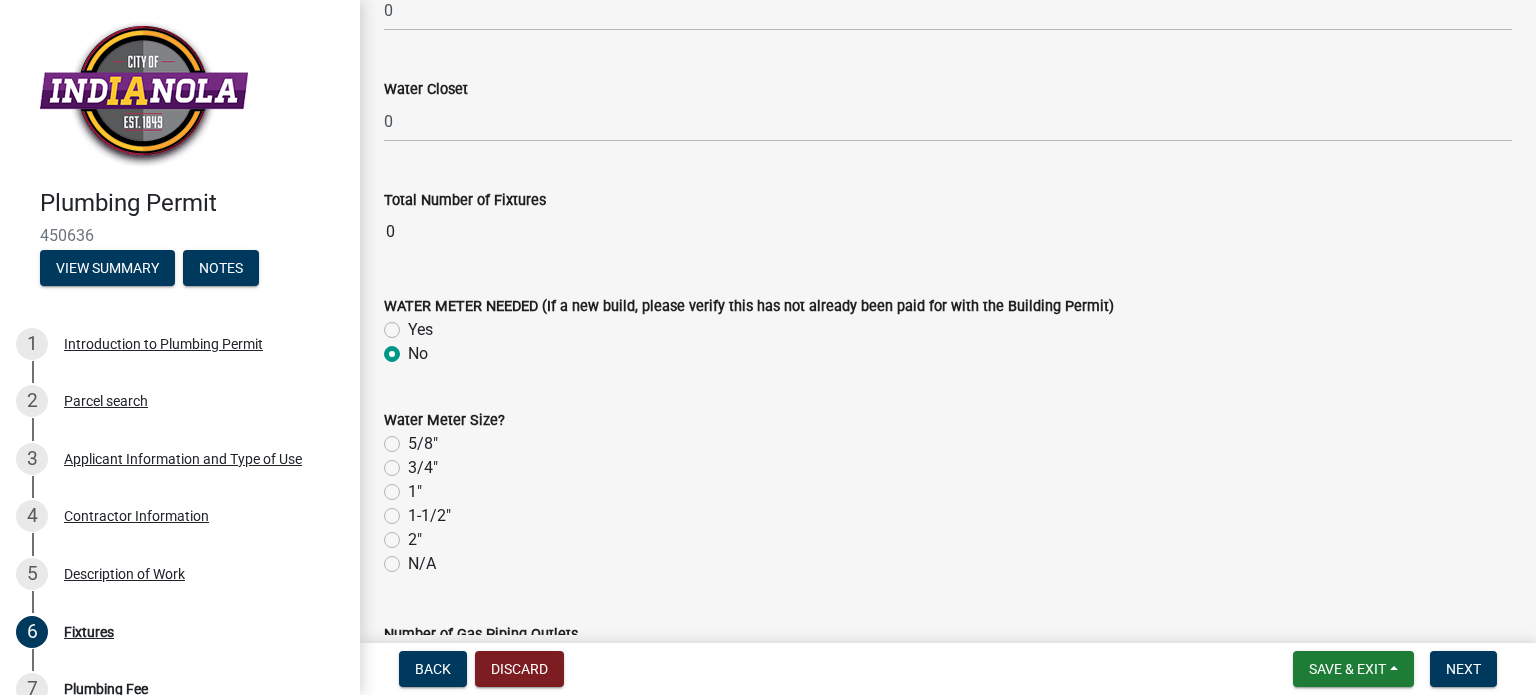scroll, scrollTop: 3200, scrollLeft: 0, axis: vertical 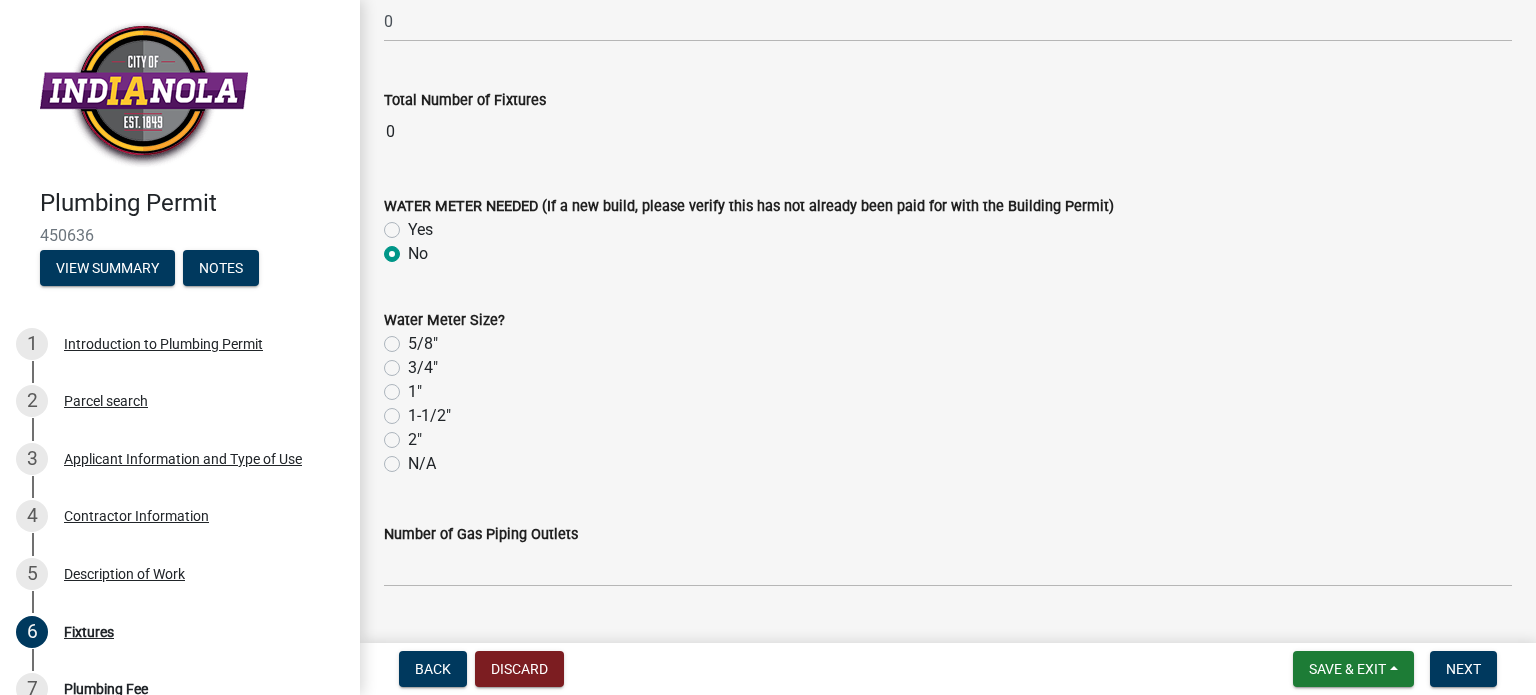 click on "N/A" 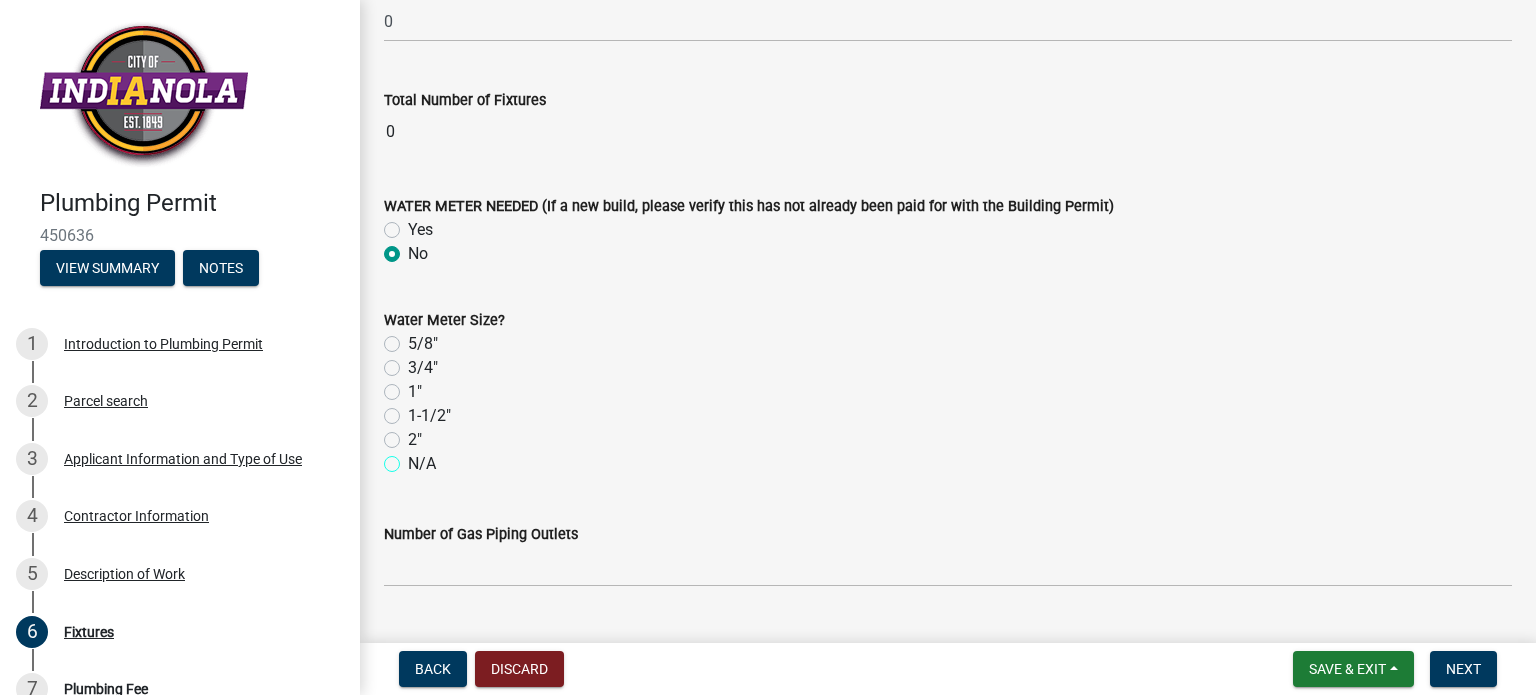 click on "N/A" at bounding box center [414, 458] 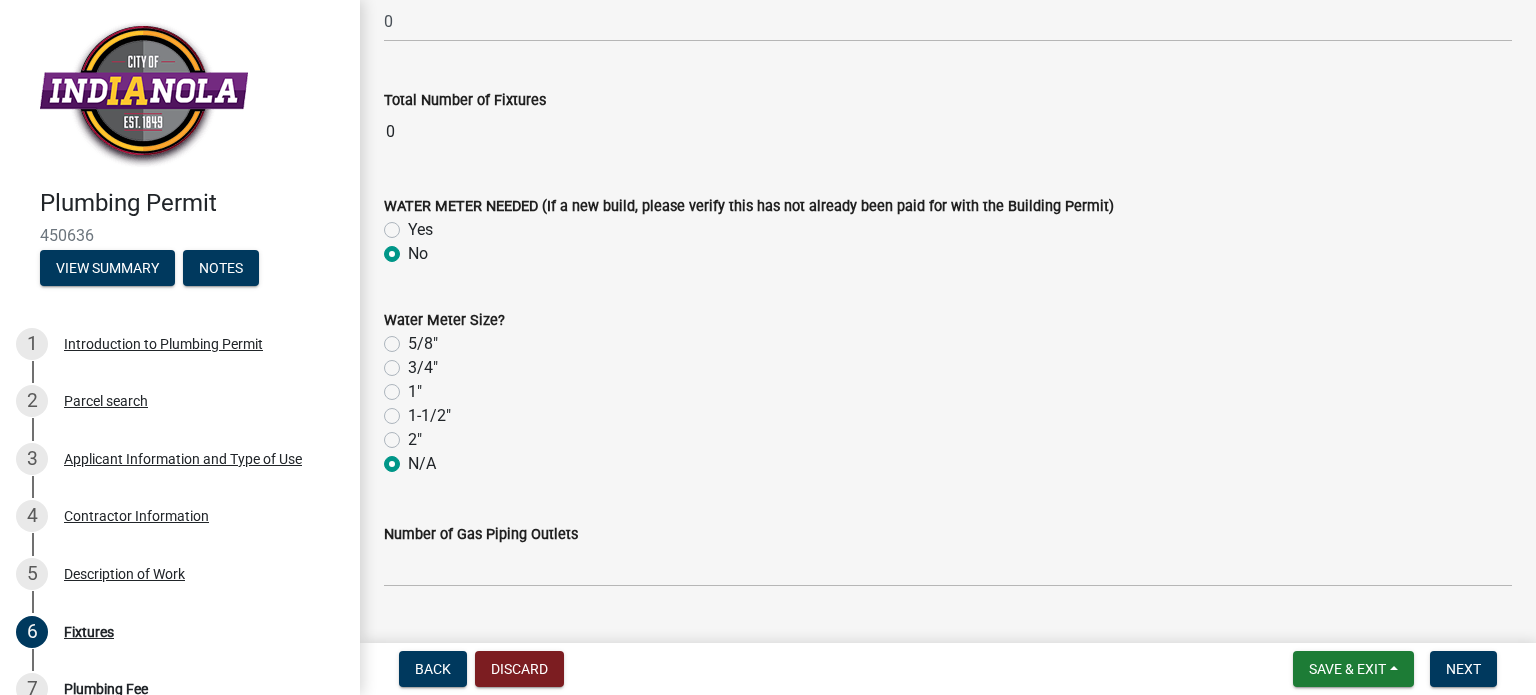 radio on "true" 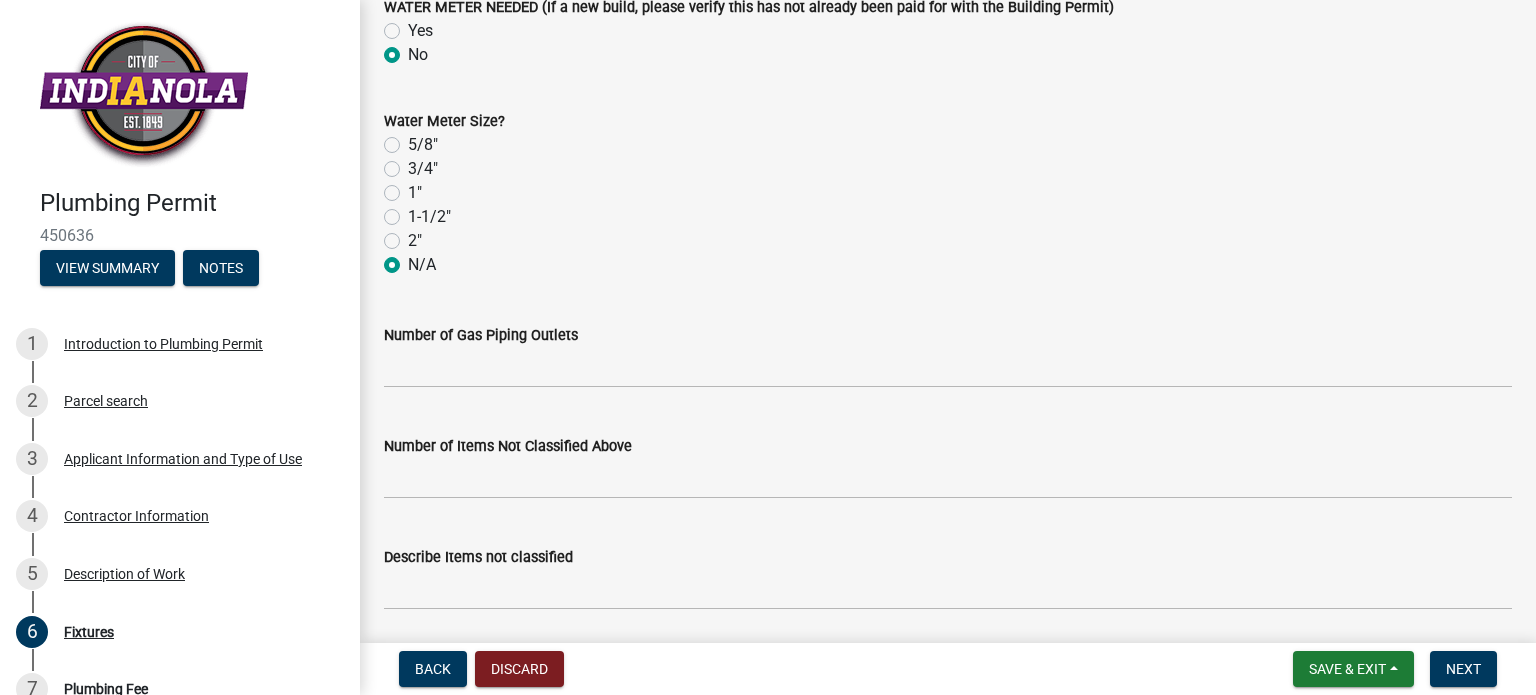 scroll, scrollTop: 3400, scrollLeft: 0, axis: vertical 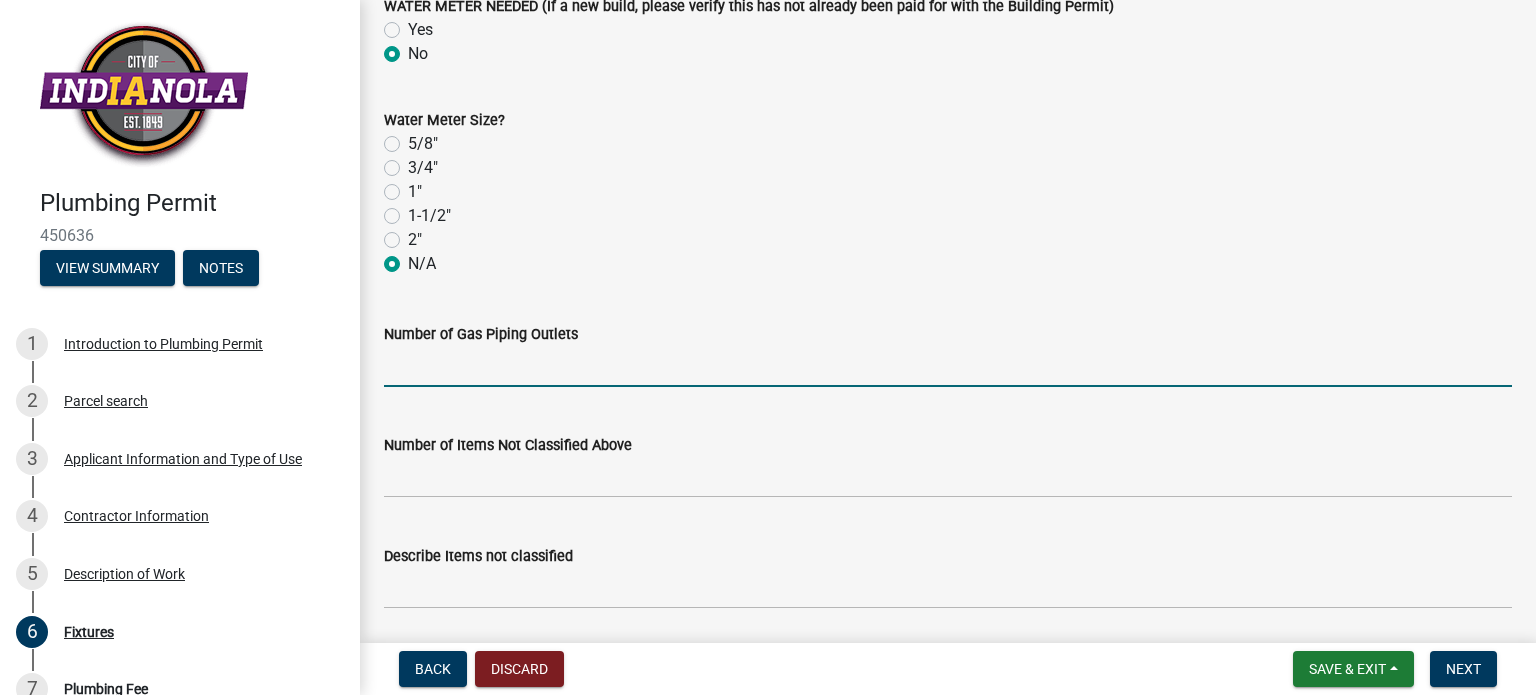 click 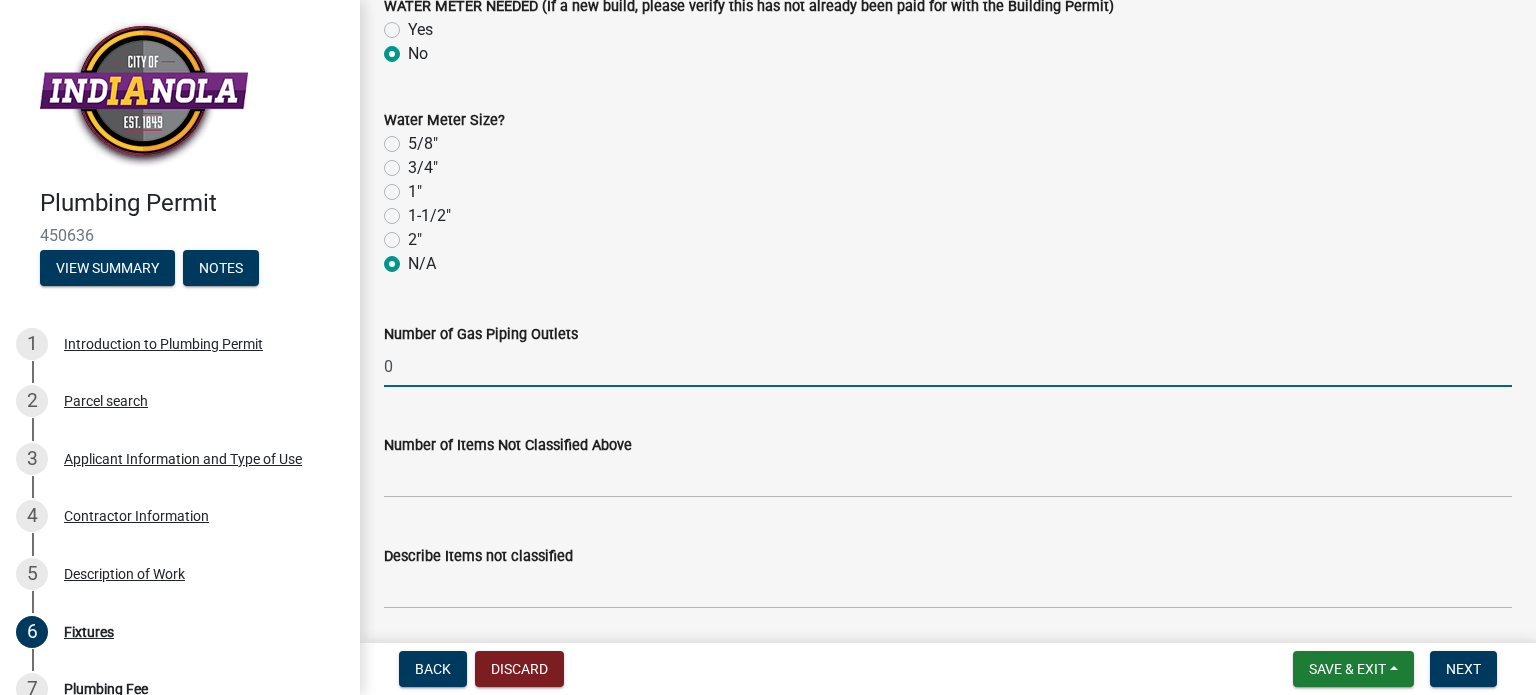 type on "0" 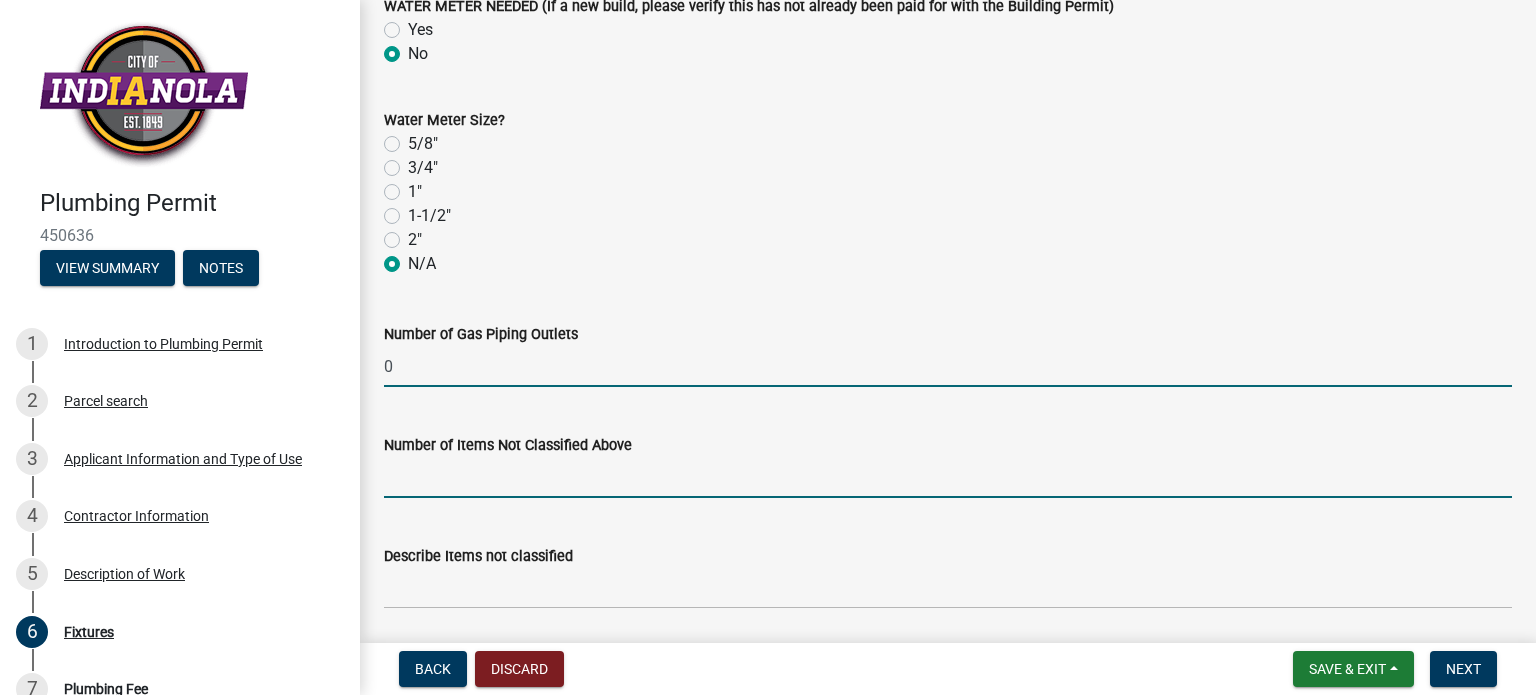 click 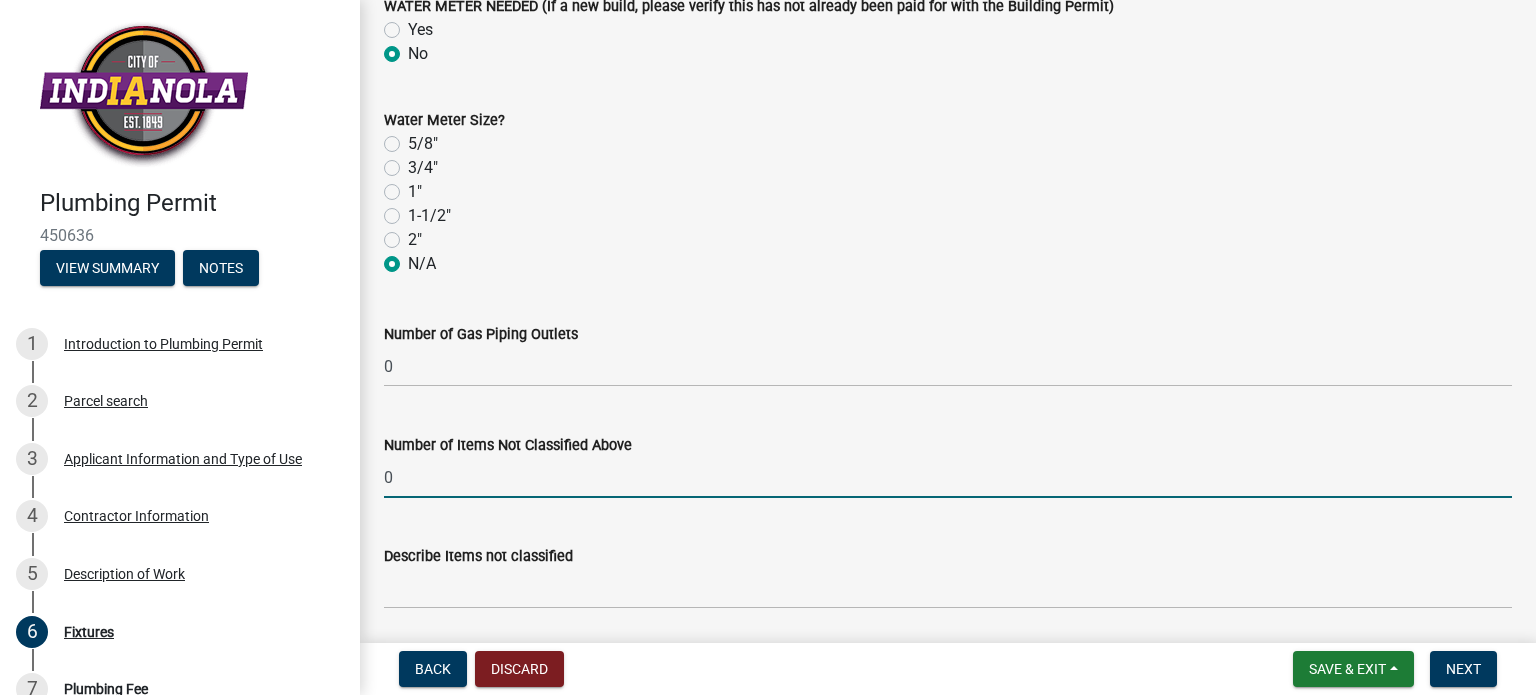 scroll, scrollTop: 3467, scrollLeft: 0, axis: vertical 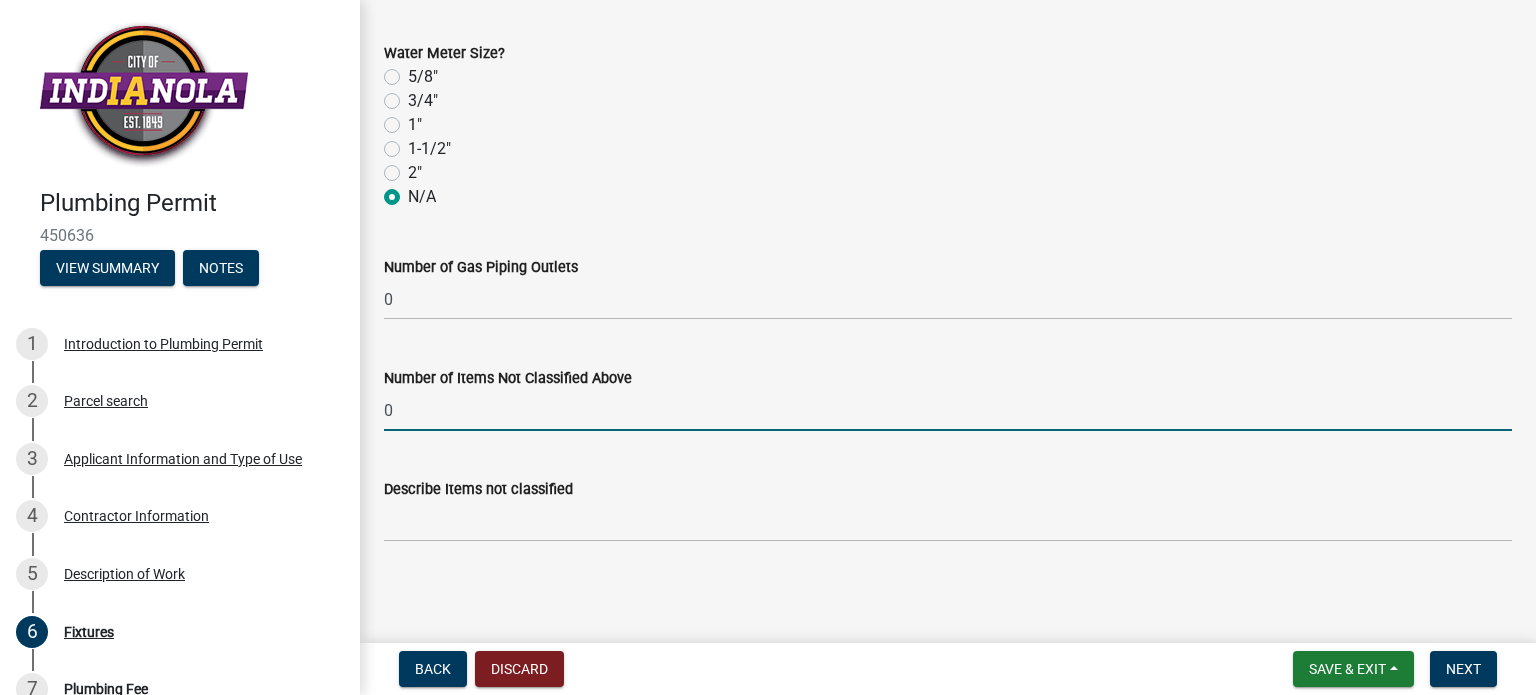 type on "0" 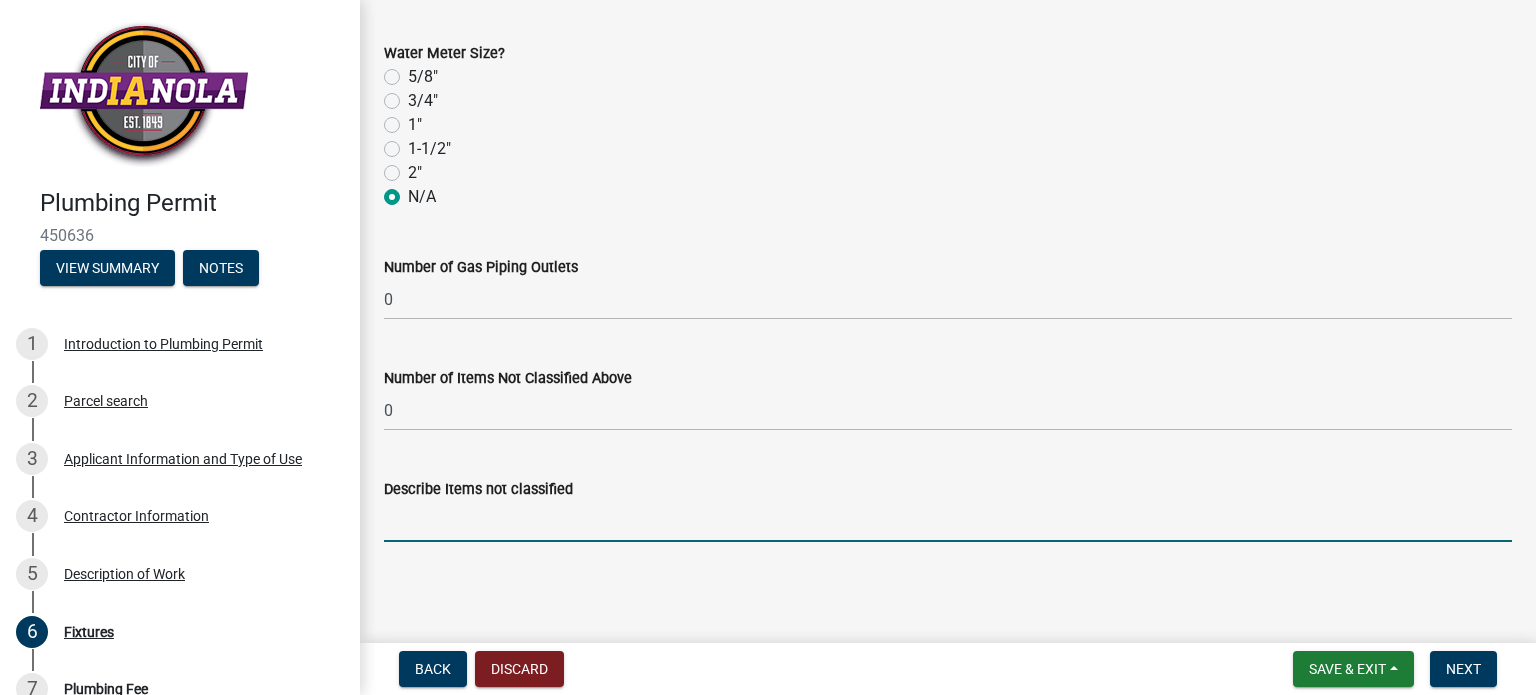 click on "Describe Items not classified" at bounding box center [948, 521] 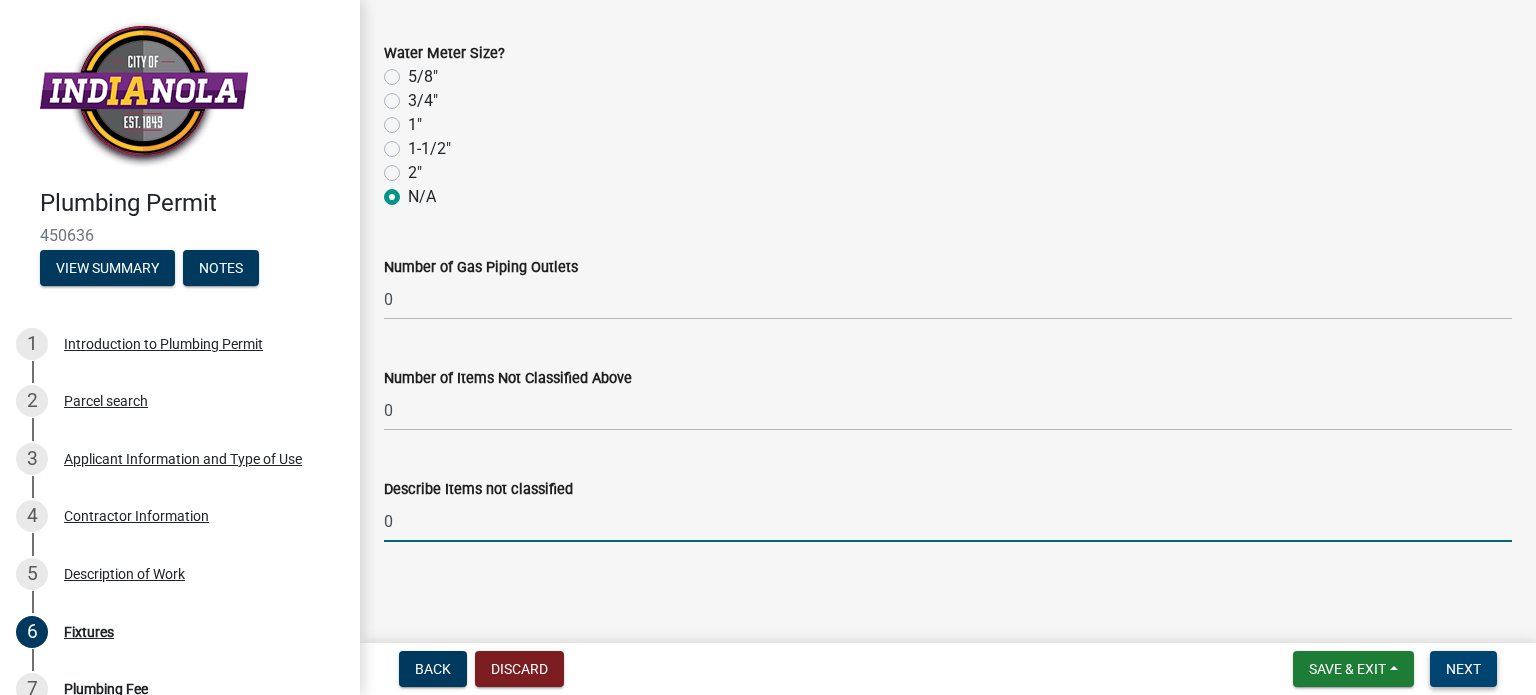 type on "0" 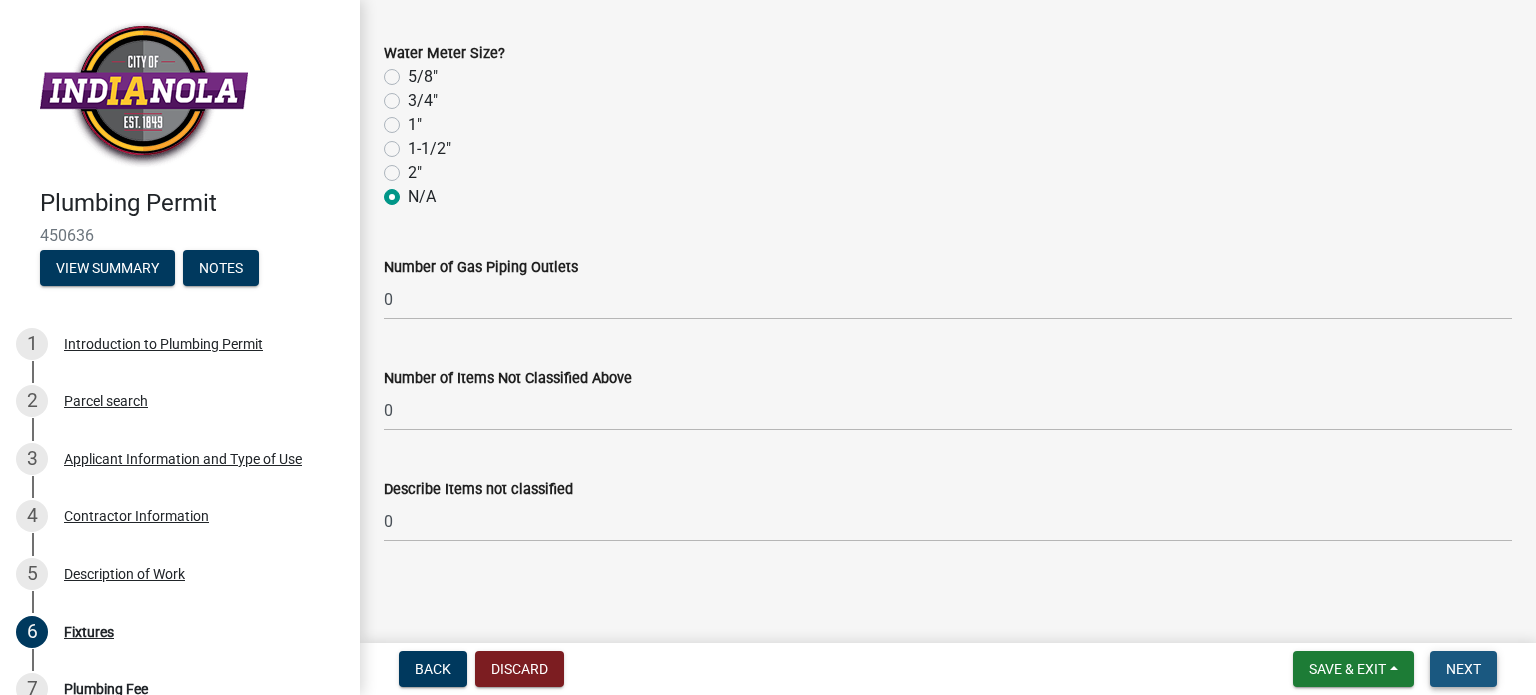 click on "Next" at bounding box center [1463, 669] 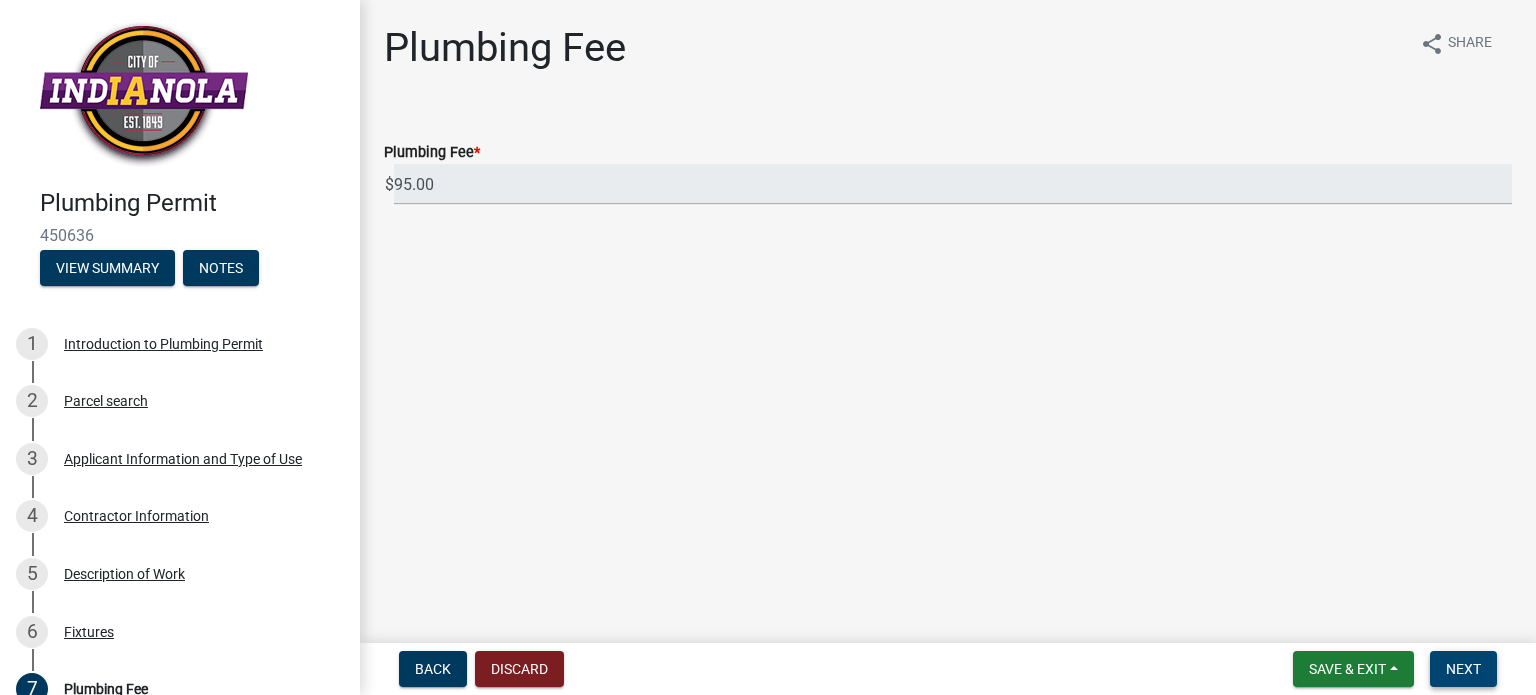 drag, startPoint x: 1472, startPoint y: 668, endPoint x: 1460, endPoint y: 667, distance: 12.0415945 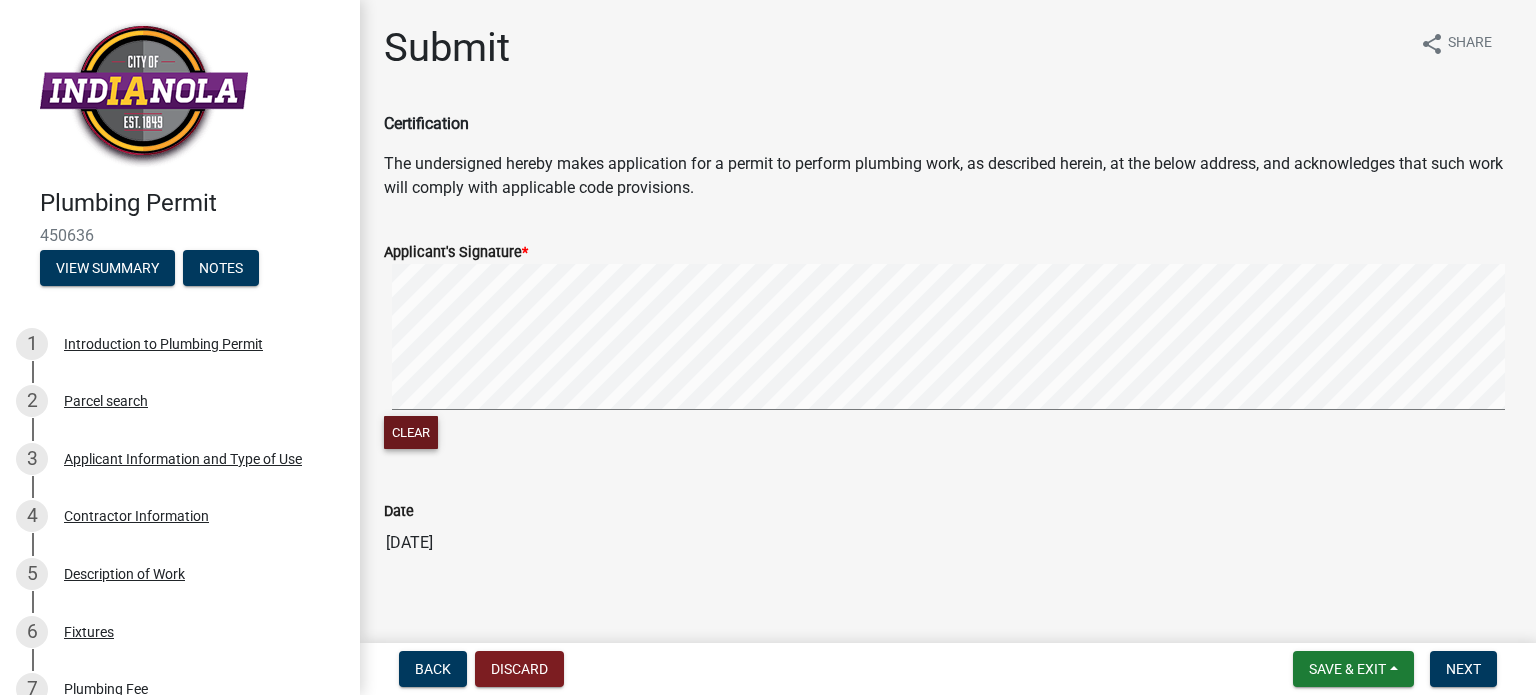 drag, startPoint x: 407, startPoint y: 438, endPoint x: 415, endPoint y: 421, distance: 18.788294 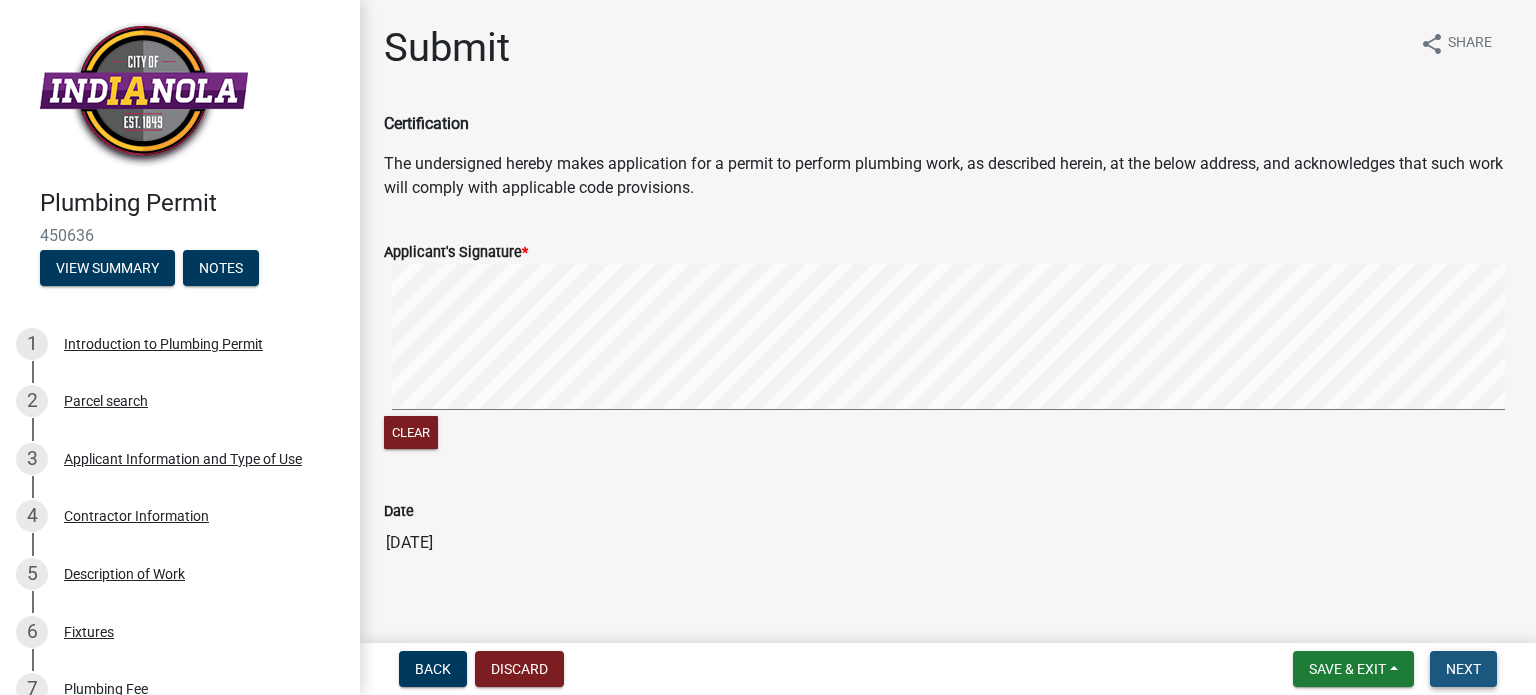 click on "Next" at bounding box center [1463, 669] 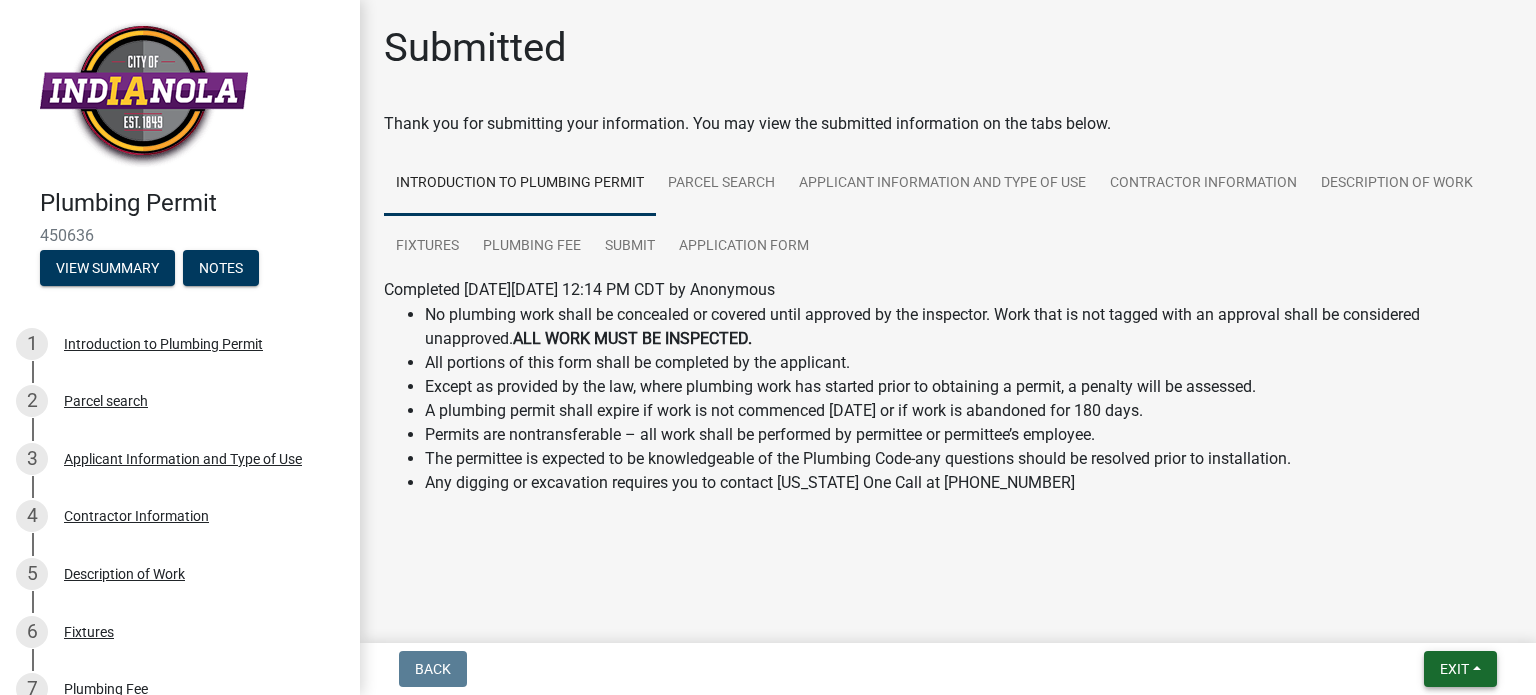 click on "Exit" at bounding box center [1454, 669] 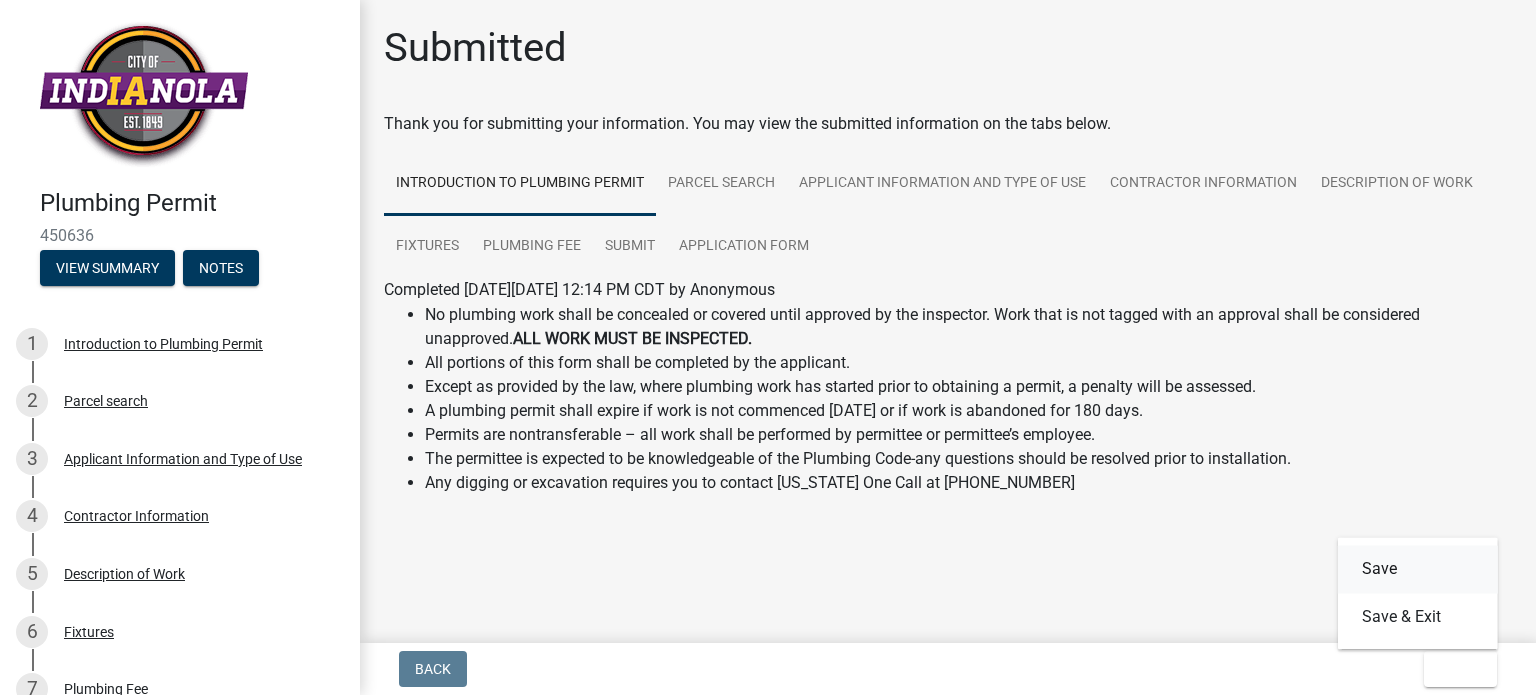 click on "Save" at bounding box center [1418, 569] 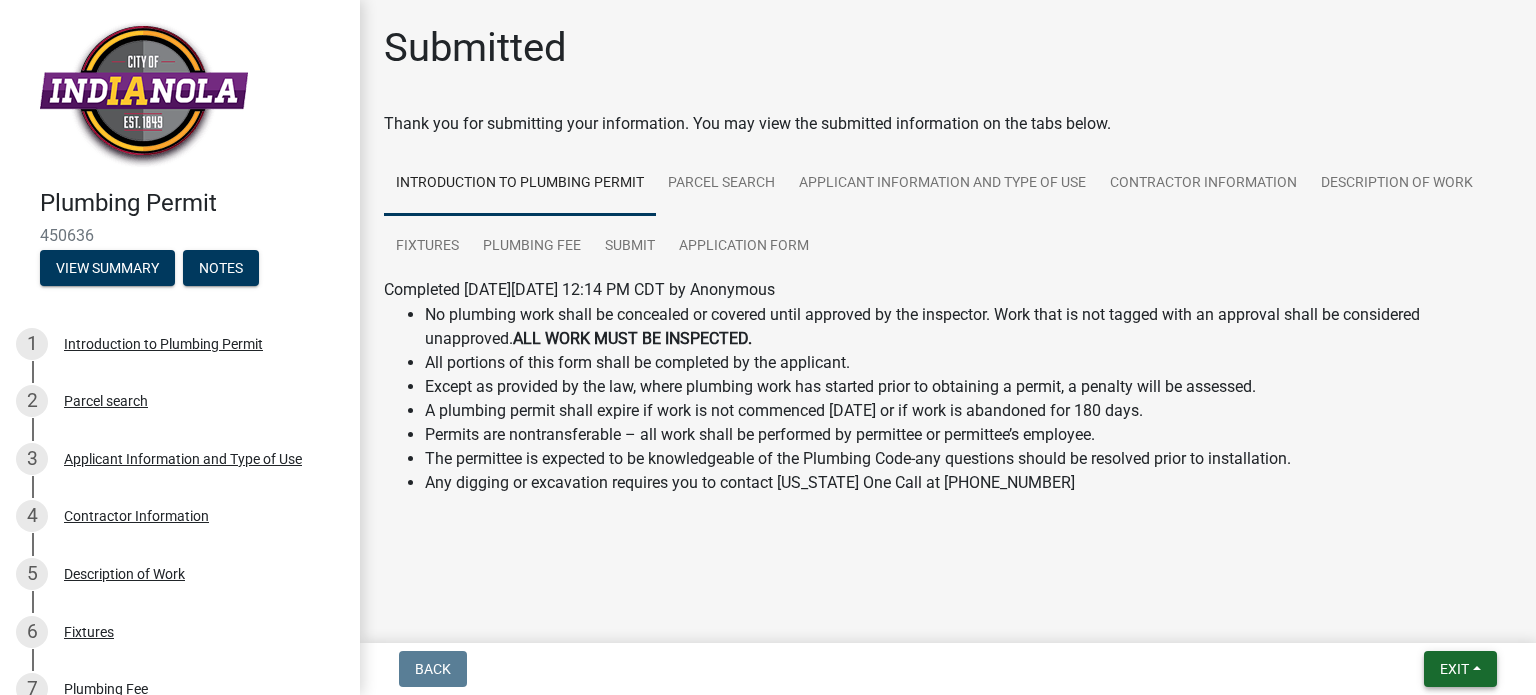 click on "Exit" at bounding box center [1460, 669] 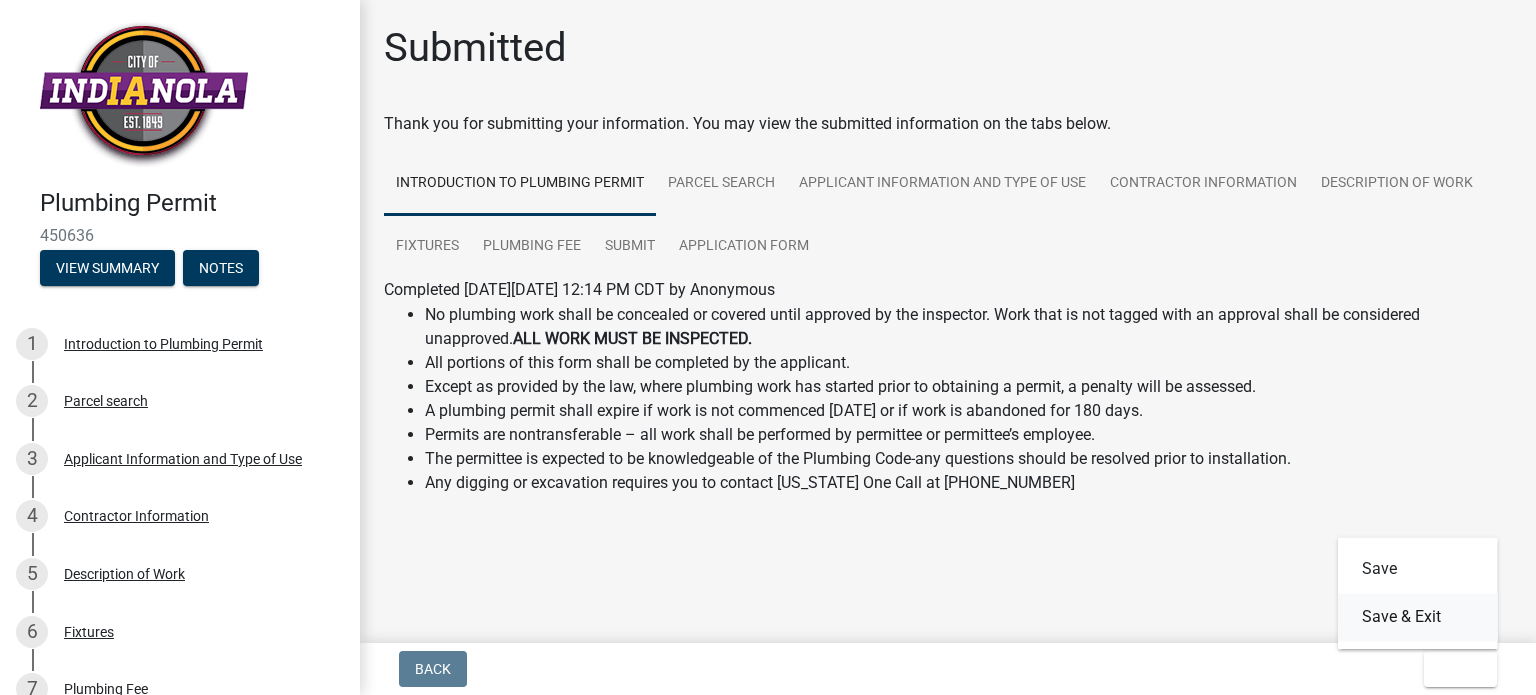 click on "Save & Exit" at bounding box center (1418, 617) 